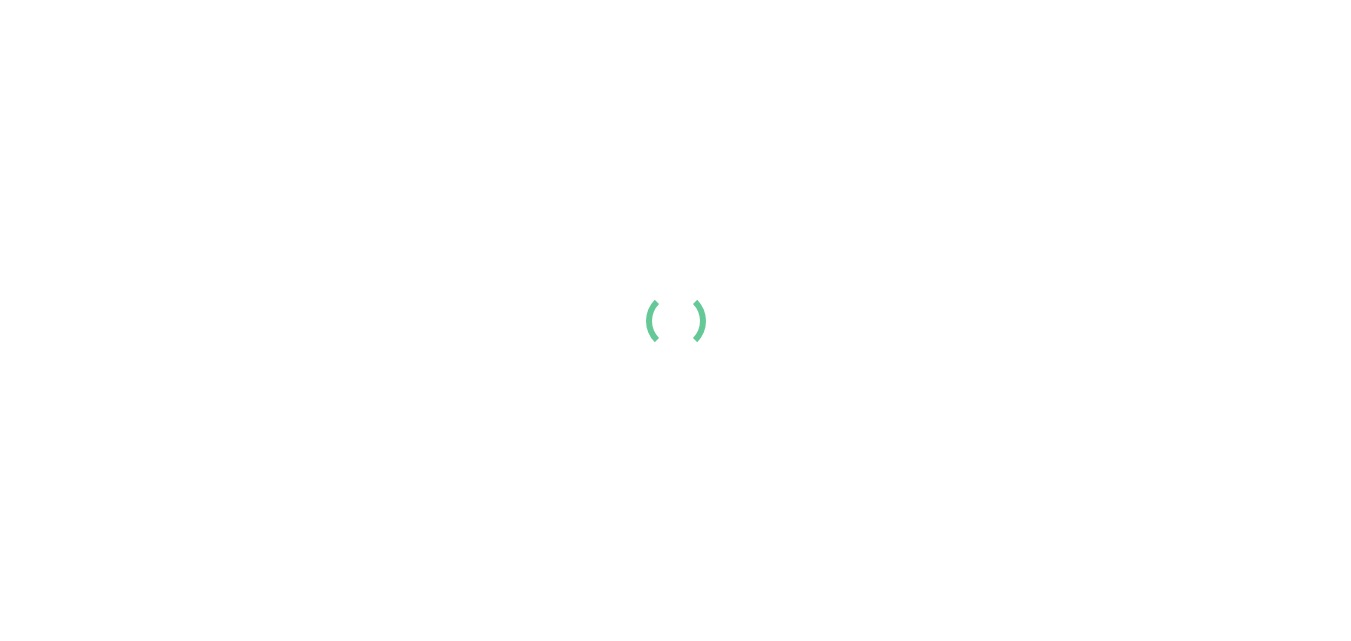 scroll, scrollTop: 0, scrollLeft: 0, axis: both 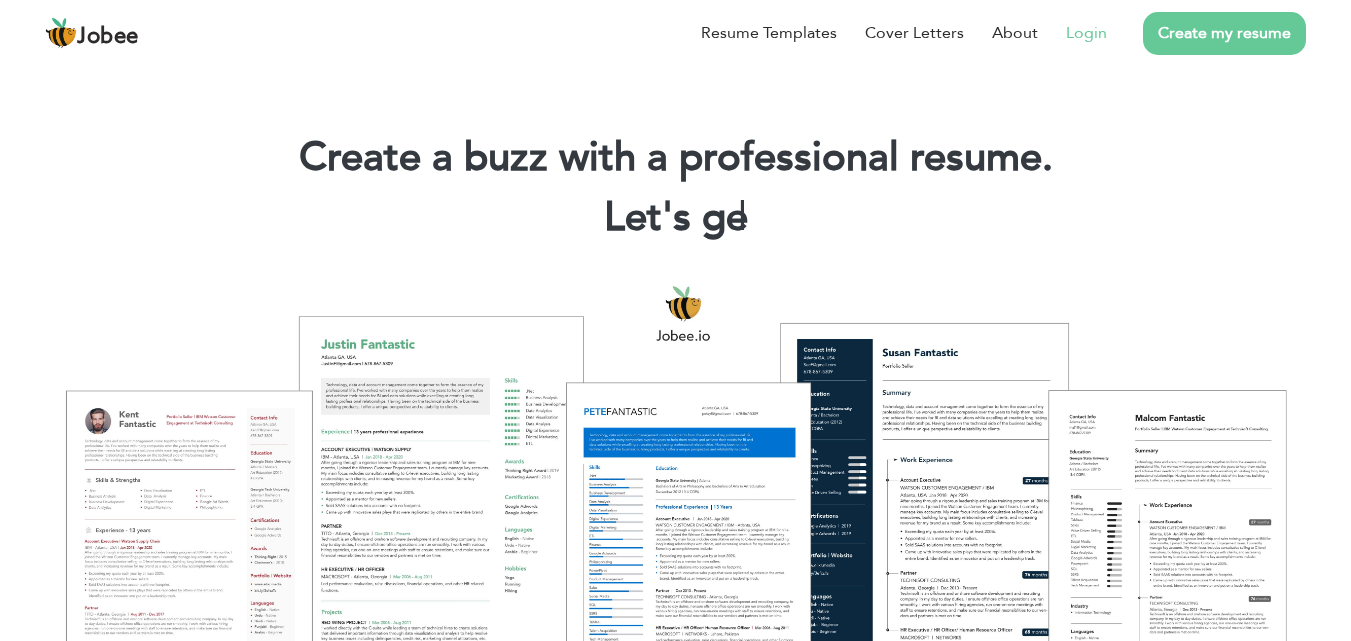 click on "Login" at bounding box center (1086, 33) 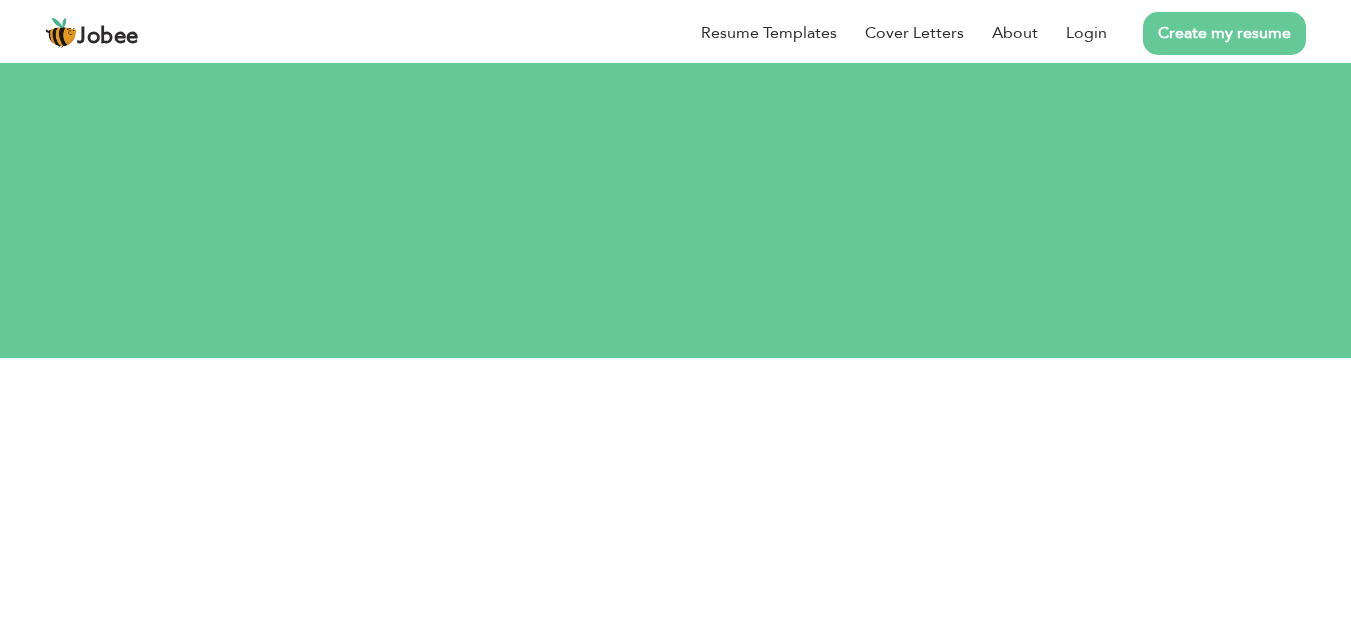 scroll, scrollTop: 0, scrollLeft: 0, axis: both 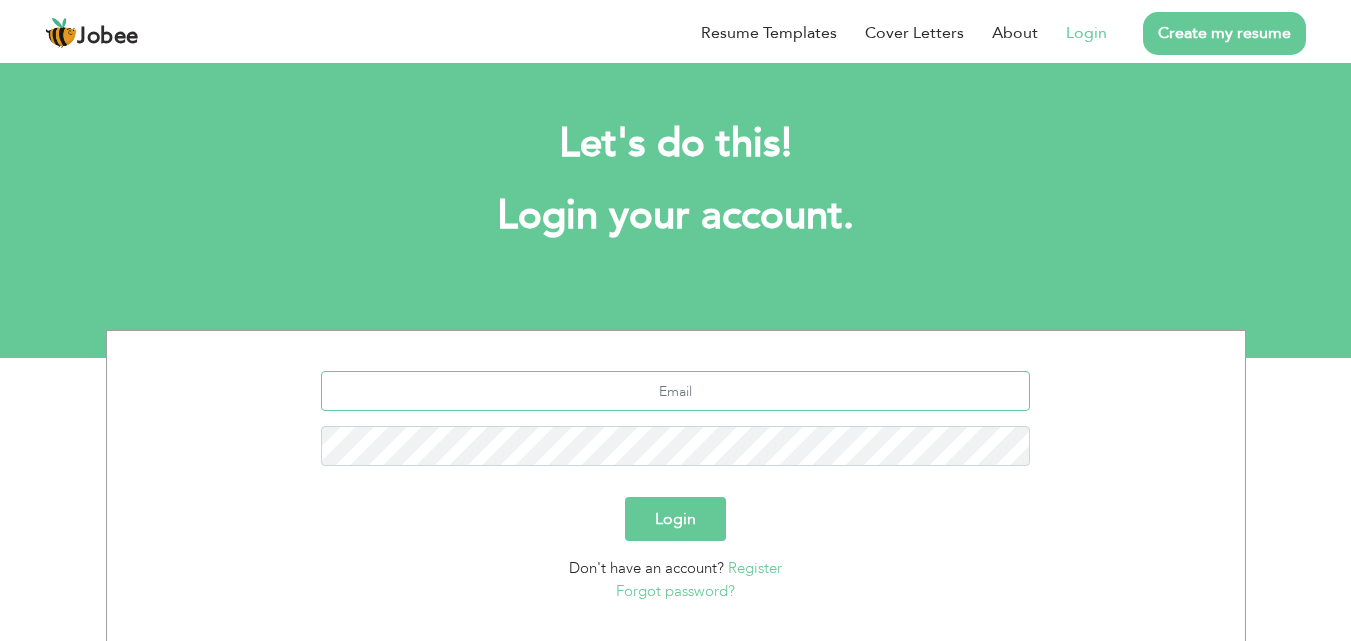 type on "[EMAIL_ADDRESS][DOMAIN_NAME]" 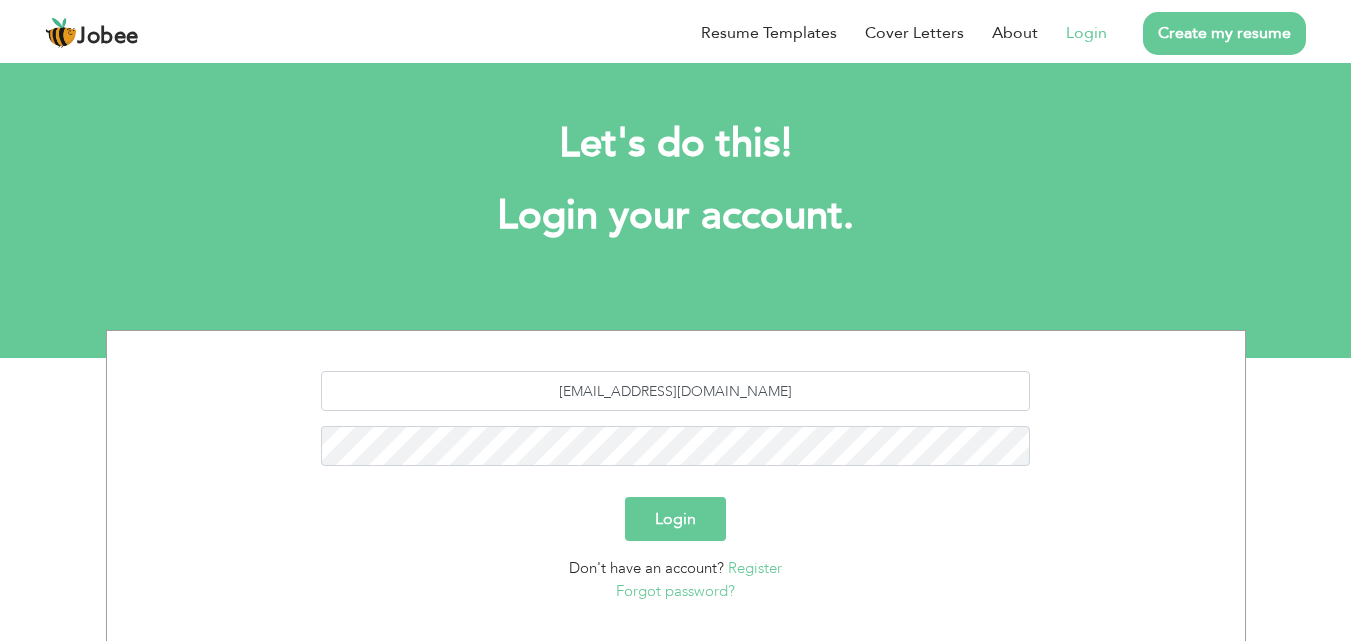 click on "Login" at bounding box center [675, 519] 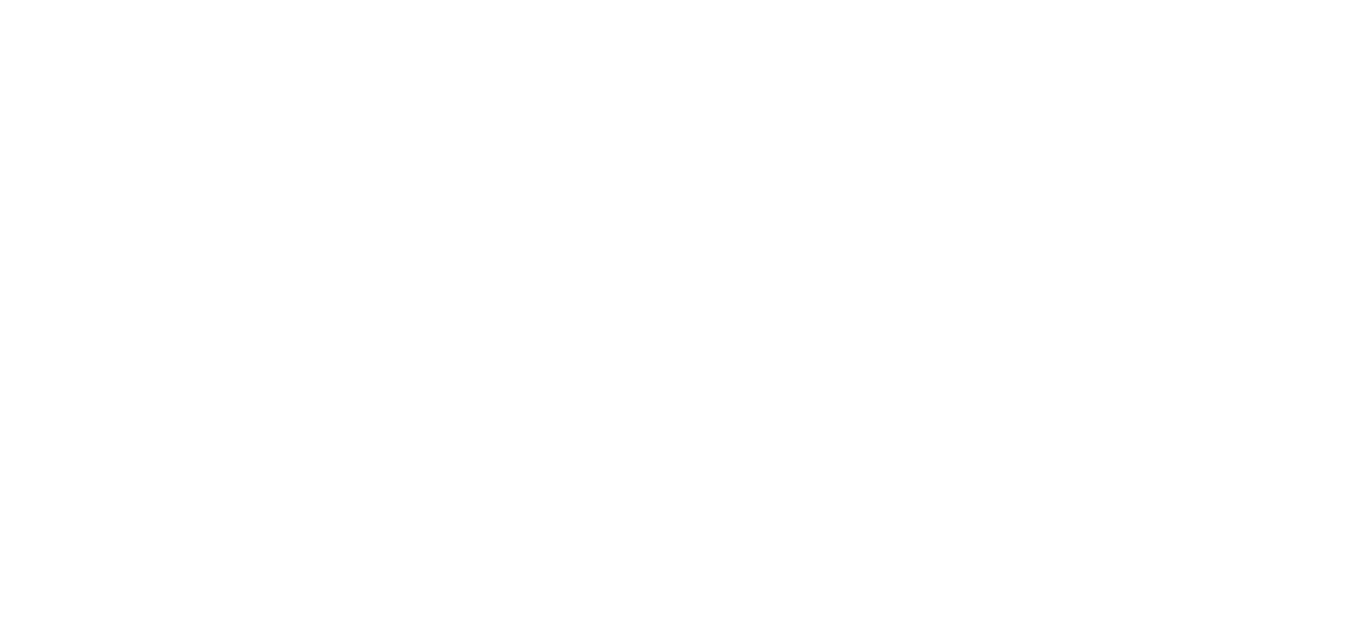 scroll, scrollTop: 0, scrollLeft: 0, axis: both 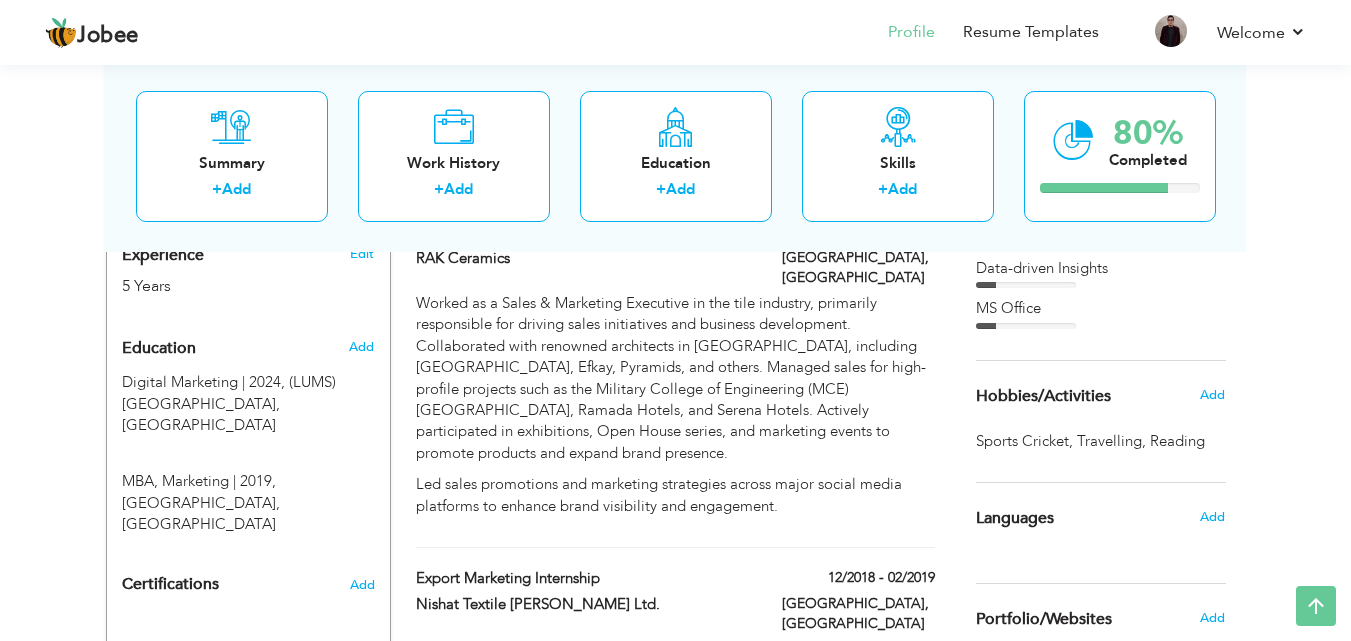 drag, startPoint x: 641, startPoint y: 450, endPoint x: 655, endPoint y: 505, distance: 56.753853 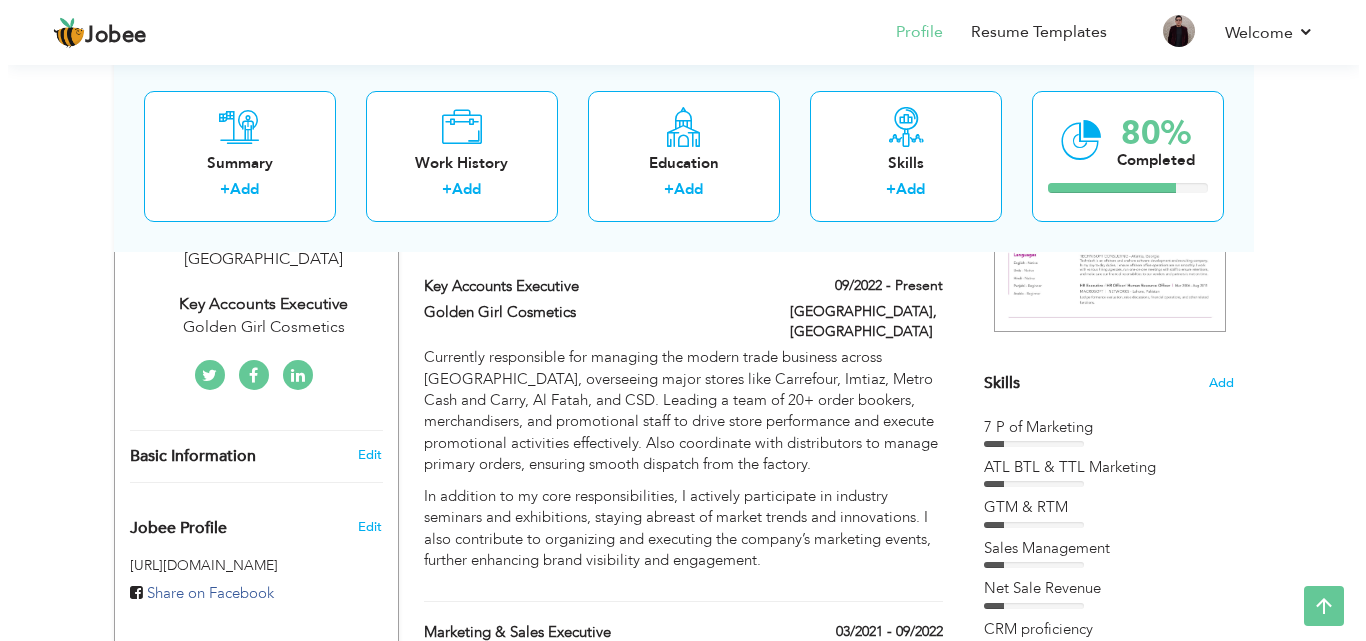 scroll, scrollTop: 398, scrollLeft: 0, axis: vertical 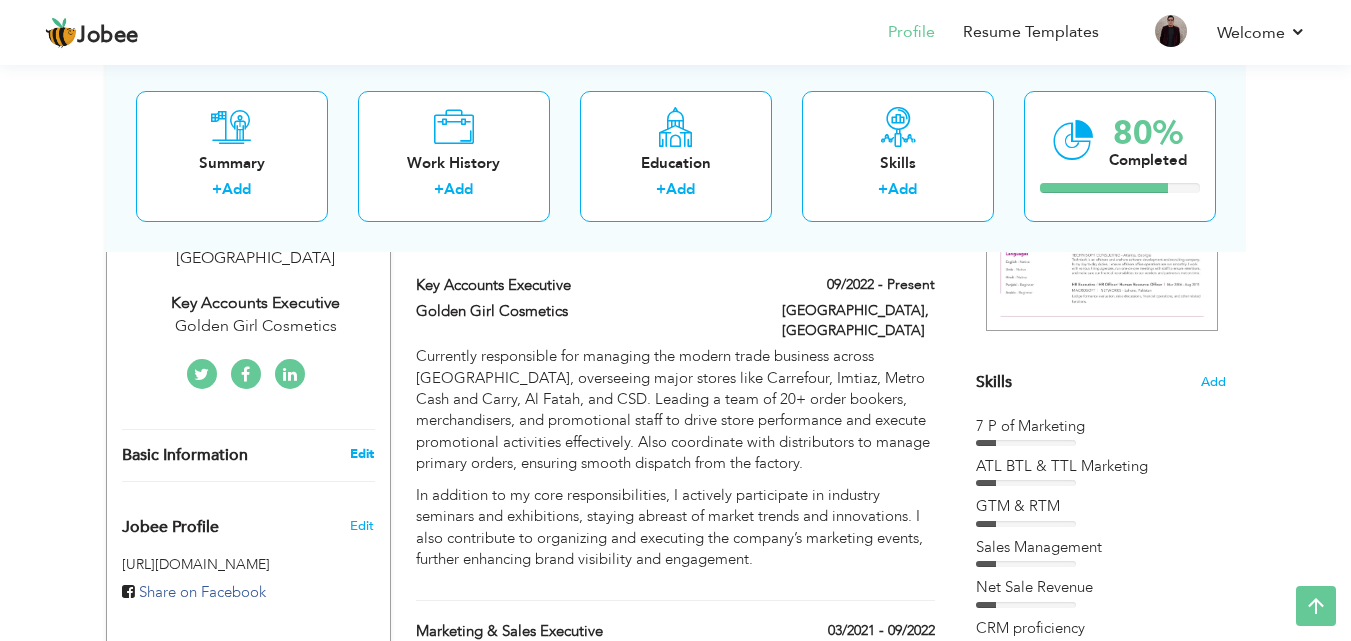 click on "Edit" at bounding box center (362, 454) 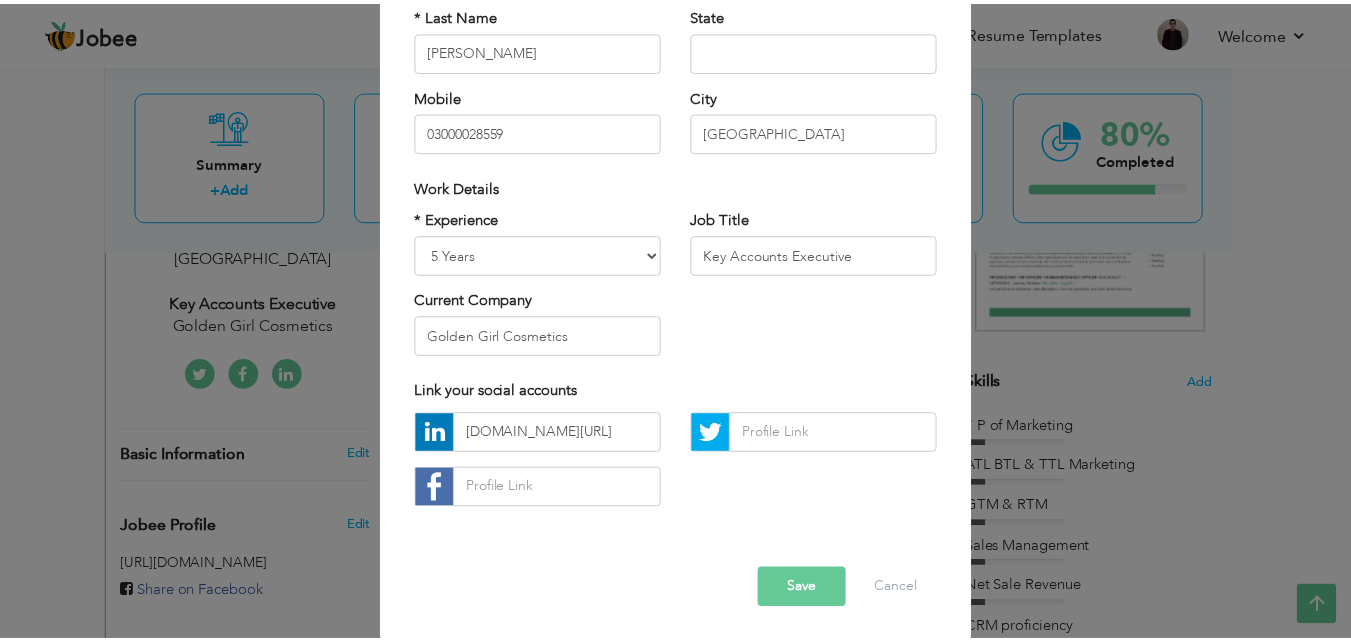 scroll, scrollTop: 261, scrollLeft: 0, axis: vertical 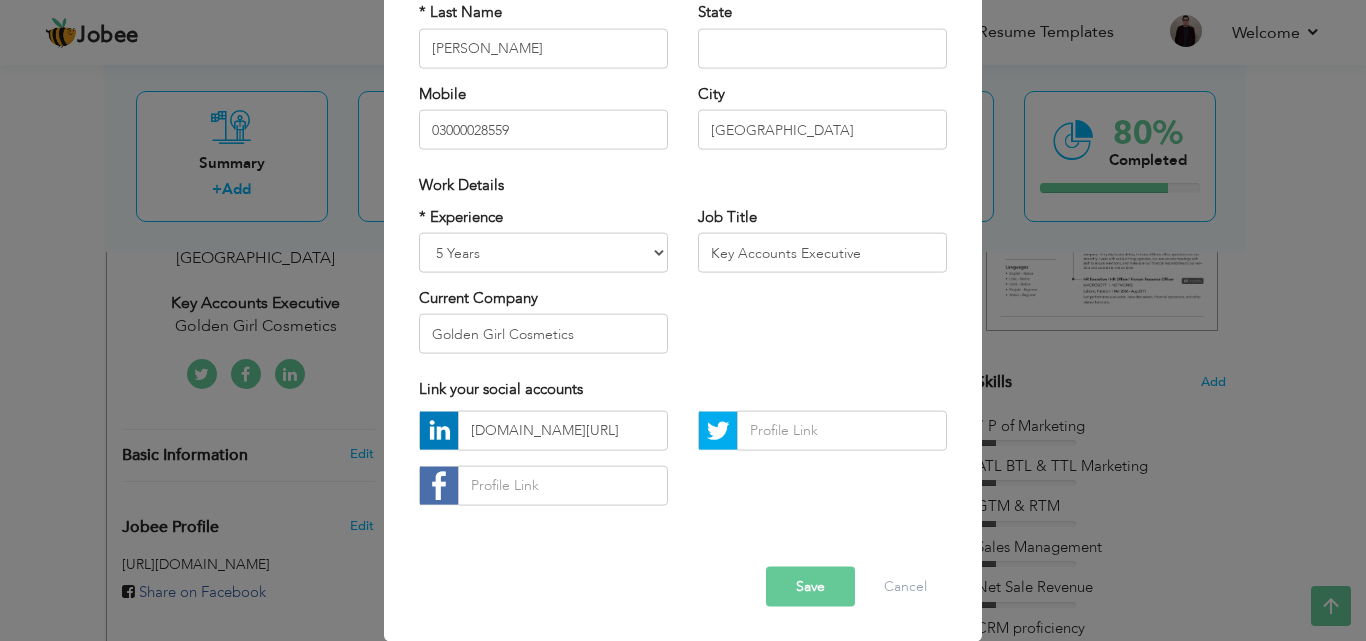 click on "Save" at bounding box center [810, 586] 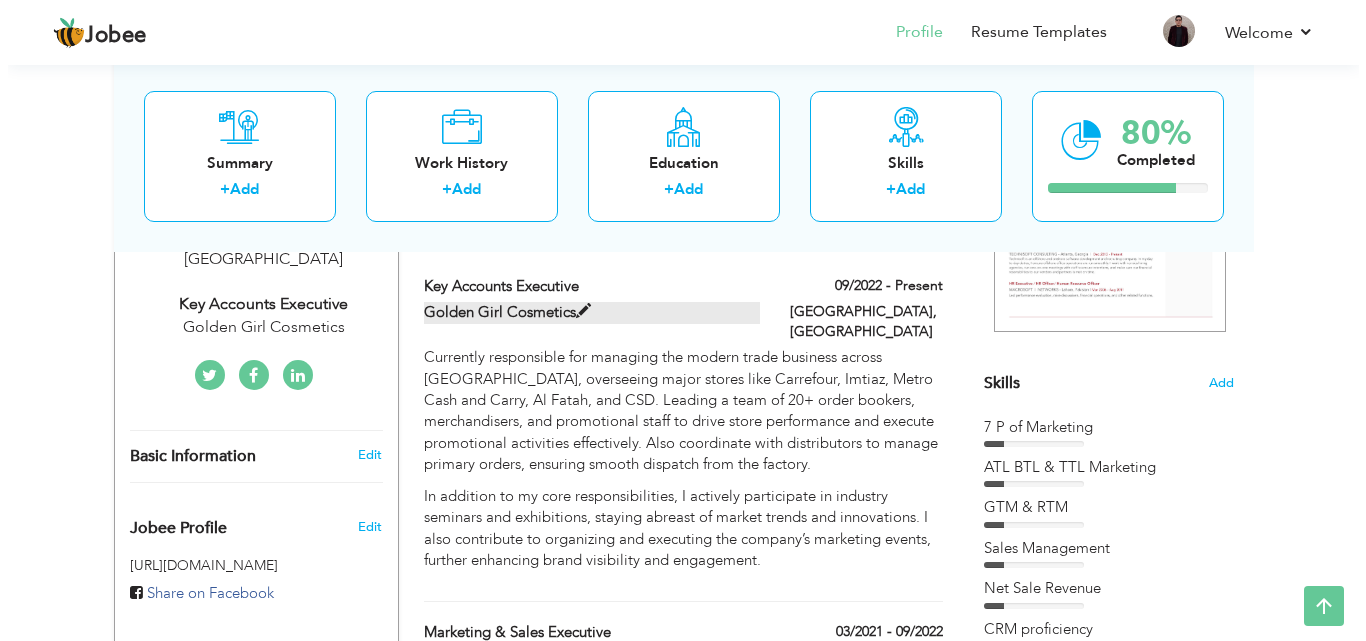 scroll, scrollTop: 398, scrollLeft: 0, axis: vertical 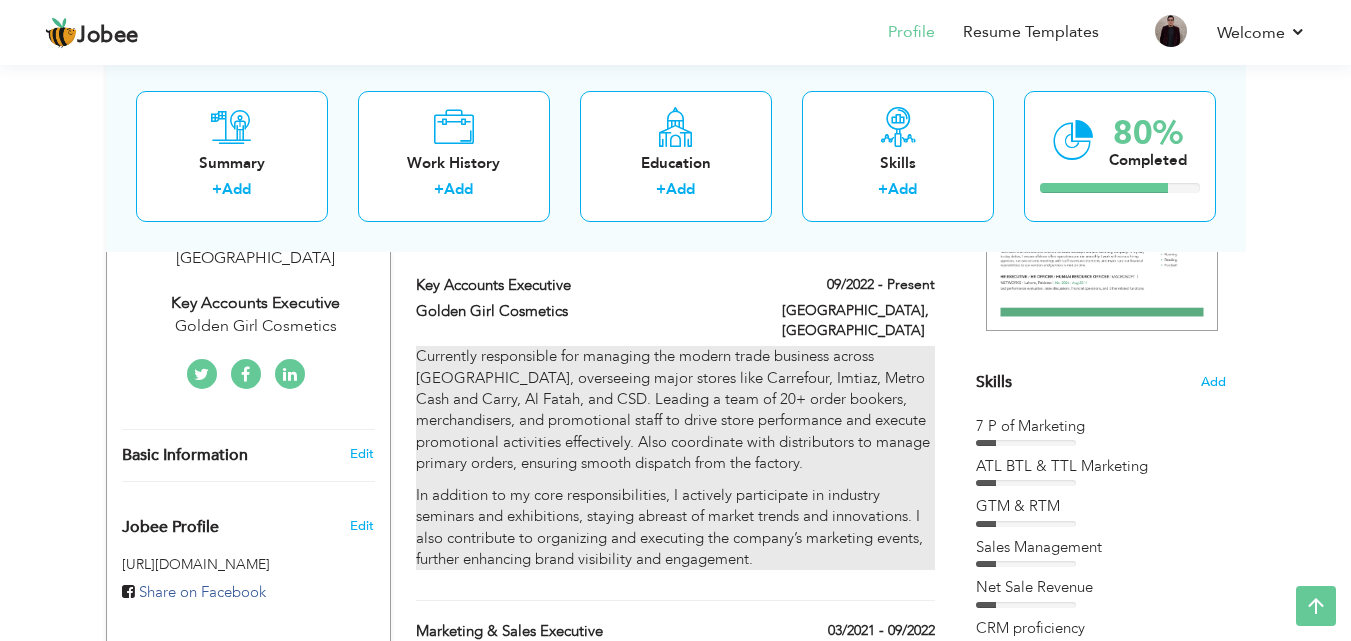 click on "Currently responsible for managing the modern trade business across [GEOGRAPHIC_DATA], overseeing major stores like Carrefour, Imtiaz, Metro Cash and Carry, Al Fatah, and CSD. Leading a team of 20+ order bookers, merchandisers, and promotional staff to drive store performance and execute promotional activities effectively. Also coordinate with distributors to manage primary orders, ensuring smooth dispatch from the factory." at bounding box center [675, 410] 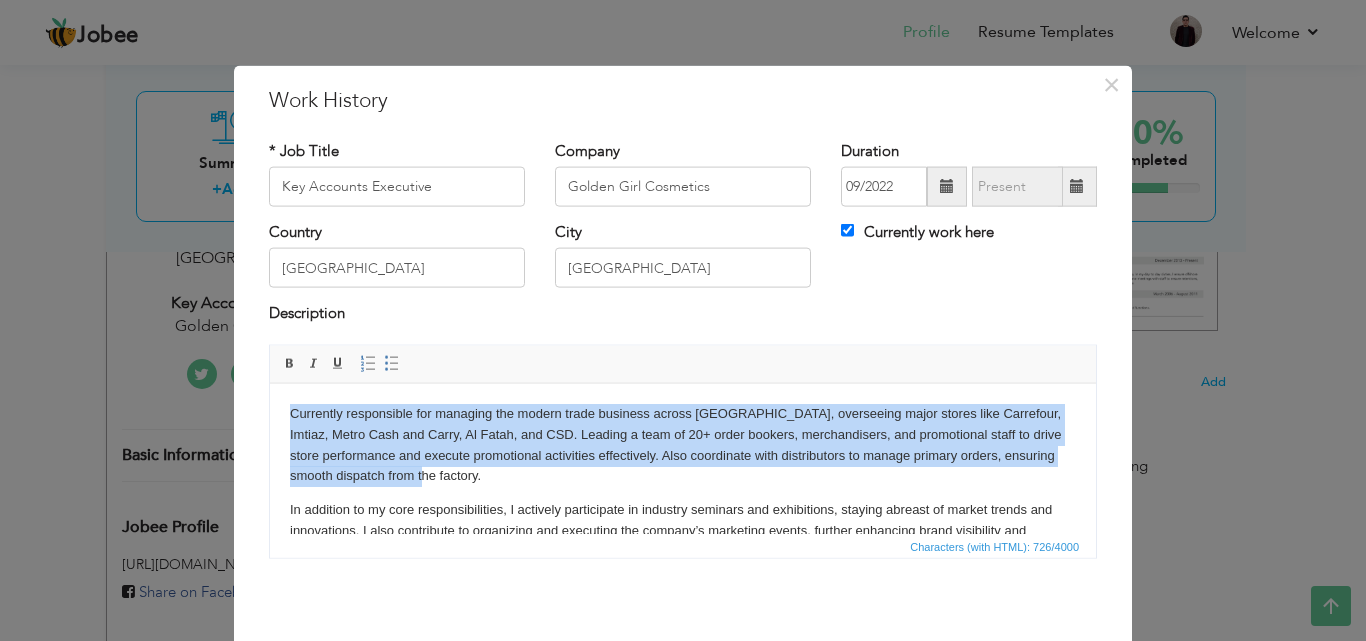 drag, startPoint x: 513, startPoint y: 477, endPoint x: 278, endPoint y: 402, distance: 246.67793 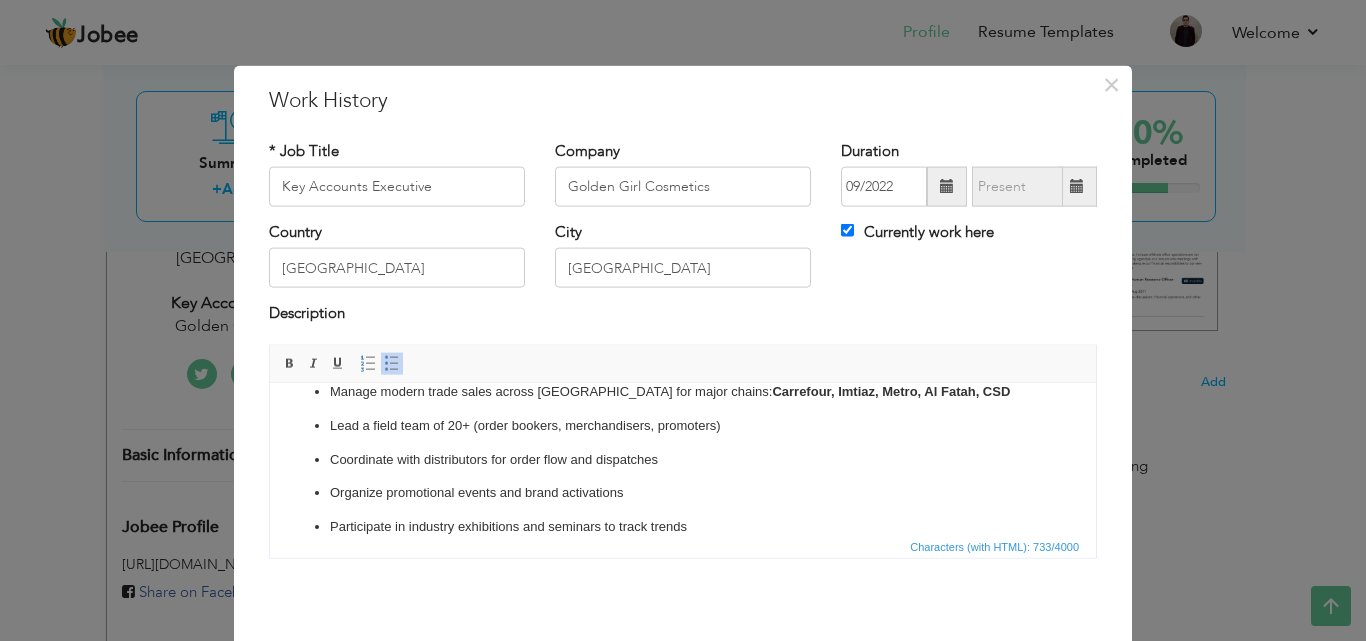 scroll, scrollTop: 0, scrollLeft: 0, axis: both 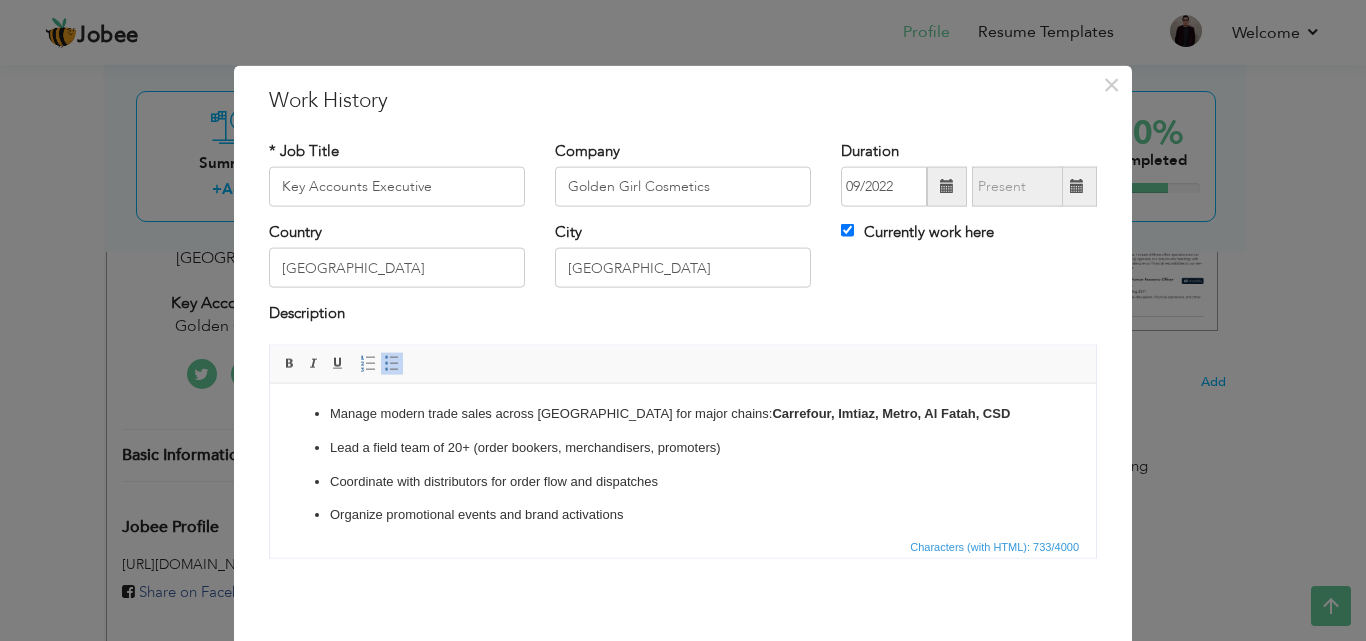 click on "Manage modern trade sales across [GEOGRAPHIC_DATA] for major chains:  Carrefour, Imtiaz, Metro, Al Fatah, CSD Lead a field team of 20+ (order bookers, merchandisers, promoters) Coordinate with distributors for order flow and dispatches Organize promotional events and brand activations Participate in industry exhibitions and seminars to track trends" at bounding box center (683, 481) 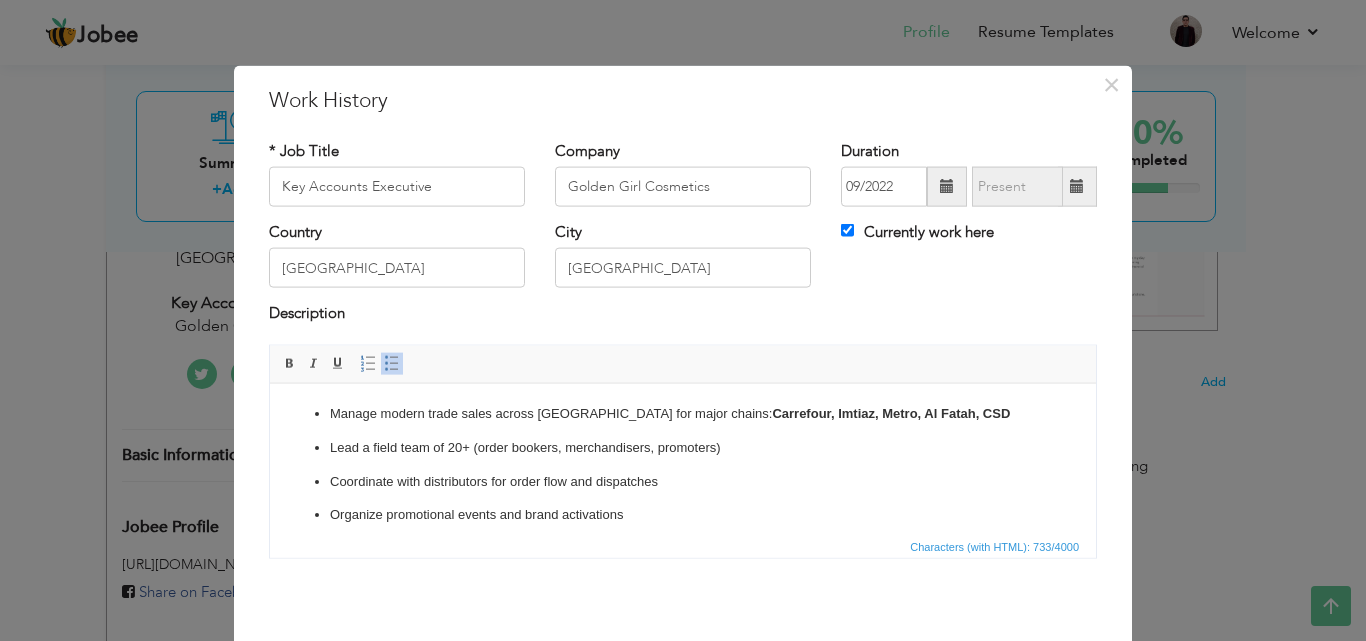 click on "Manage modern trade sales across [GEOGRAPHIC_DATA] for major chains:  Carrefour, Imtiaz, Metro, Al Fatah, CSD" at bounding box center [683, 413] 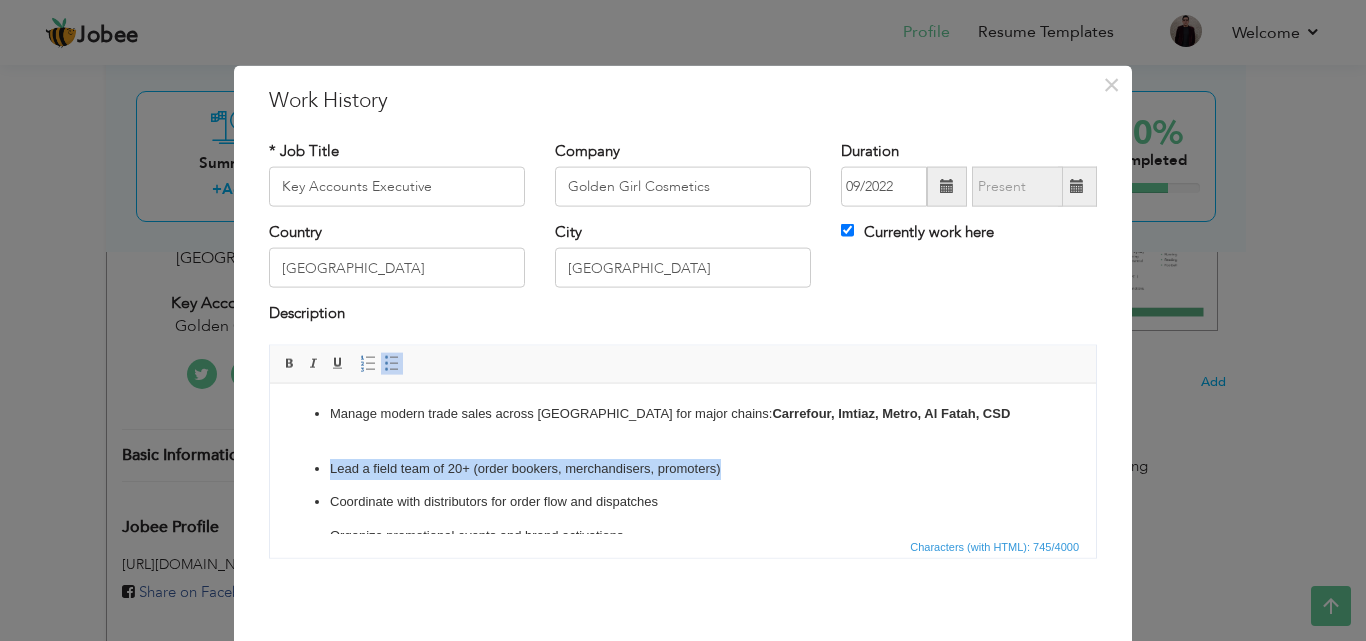 drag, startPoint x: 729, startPoint y: 468, endPoint x: 333, endPoint y: 462, distance: 396.04544 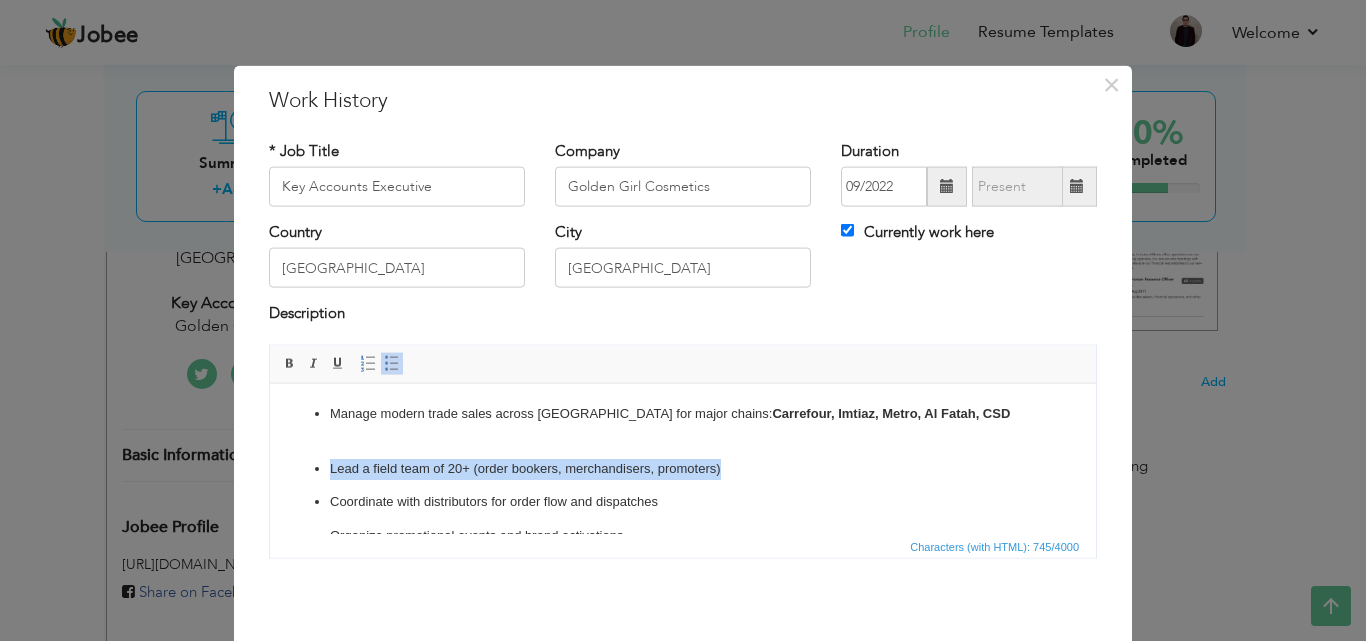 copy on "Lead a field team of 20+ (order bookers, merchandisers, promoters)" 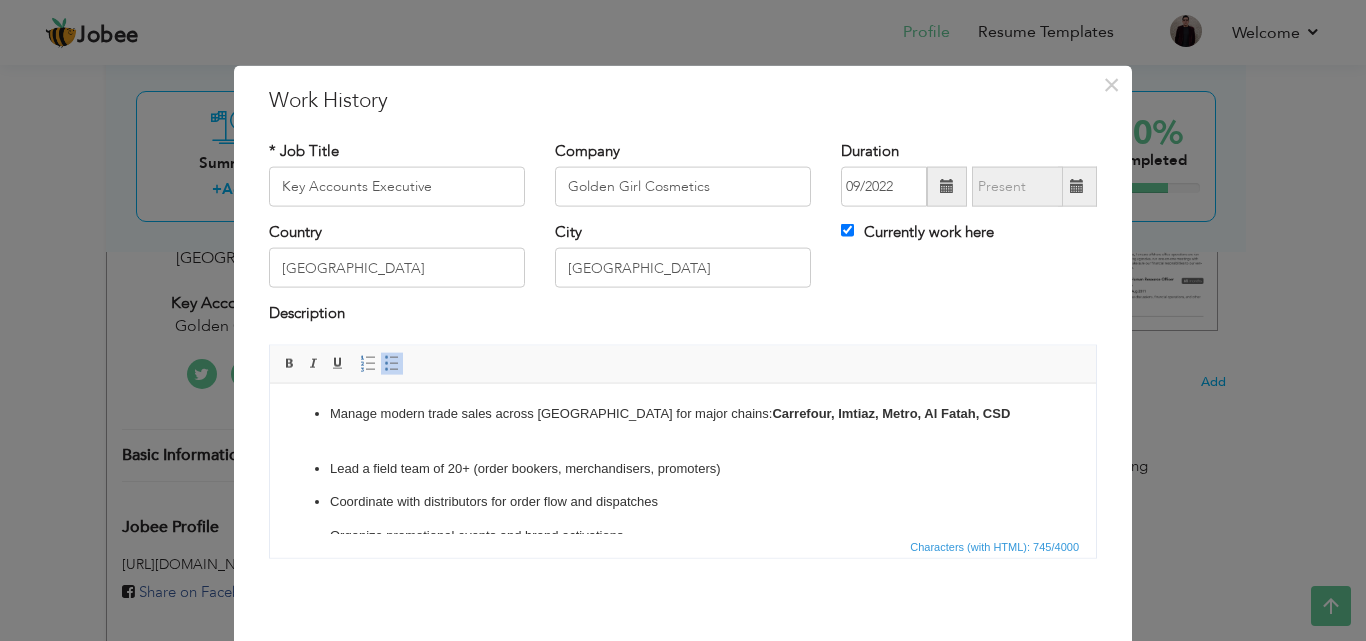 click on "Manage modern trade sales across [GEOGRAPHIC_DATA] for major chains:  Carrefour, Imtiaz, Metro, Al Fatah, CSD ​​​​​​​" at bounding box center (683, 424) 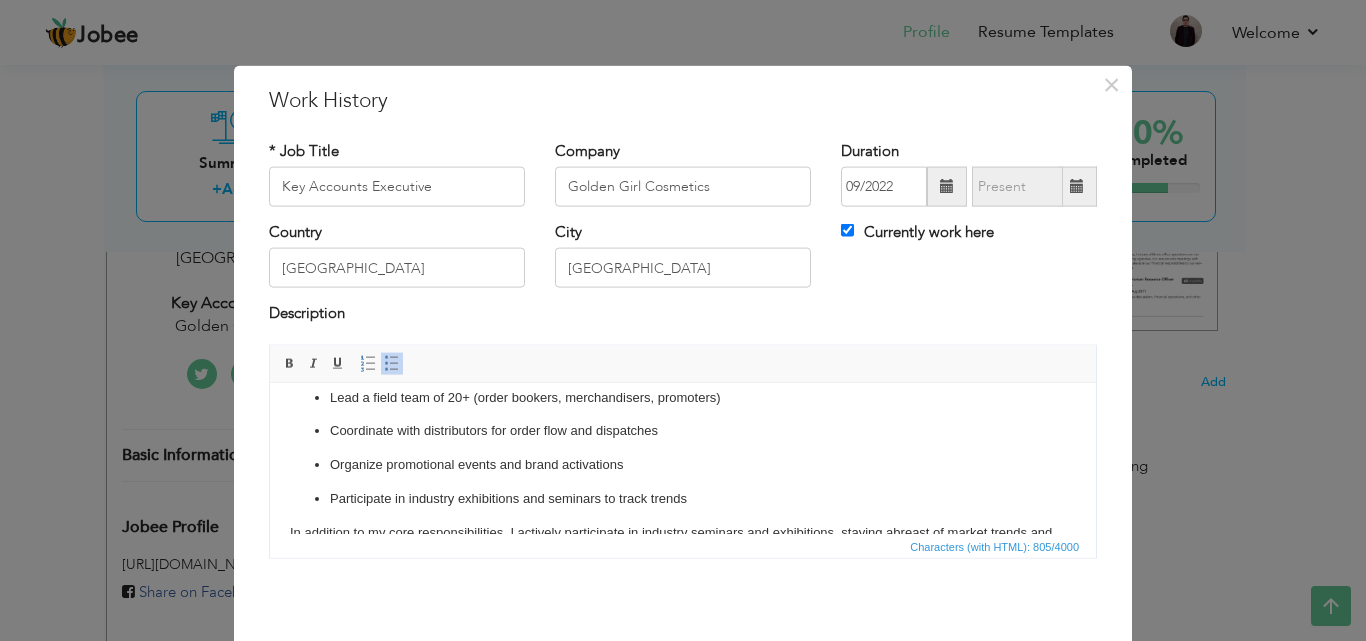 scroll, scrollTop: 100, scrollLeft: 0, axis: vertical 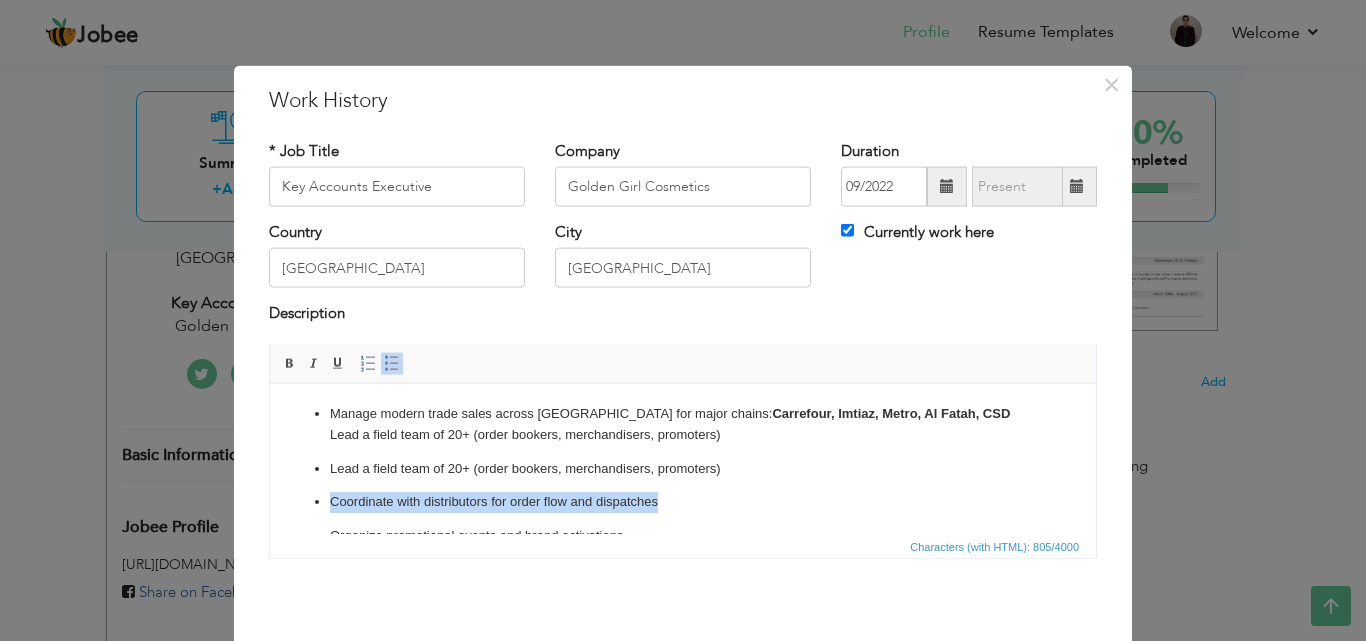 drag, startPoint x: 661, startPoint y: 398, endPoint x: 327, endPoint y: 497, distance: 348.3633 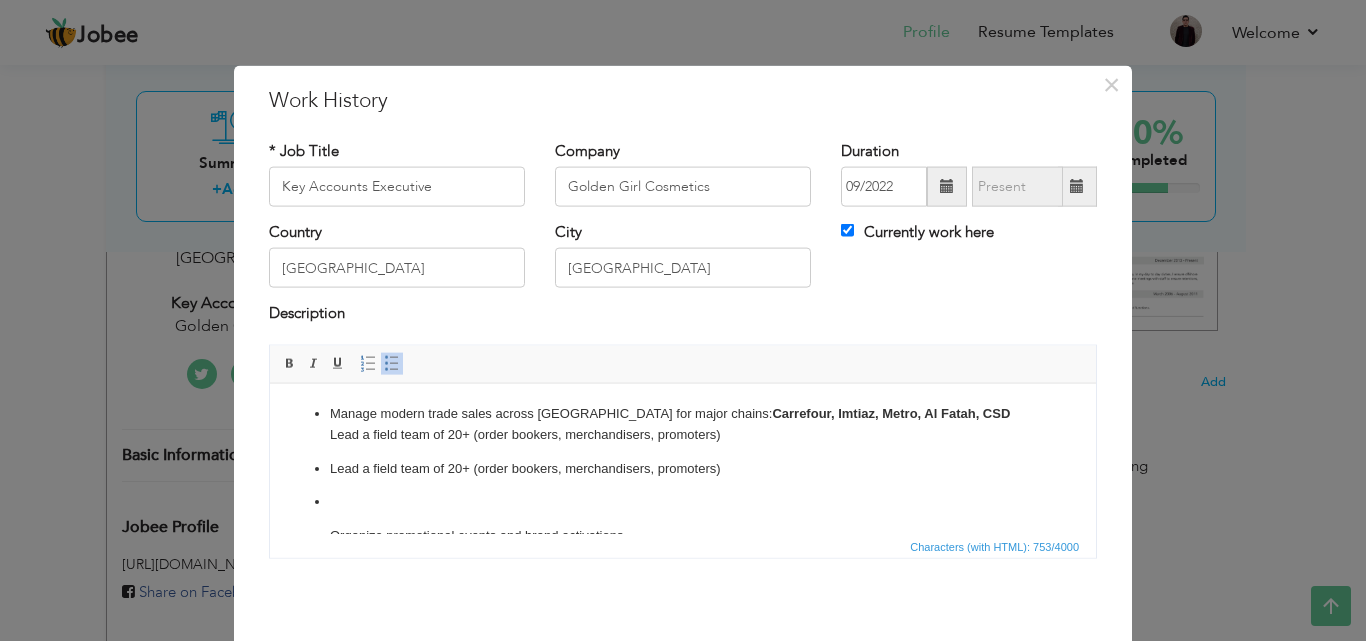 click on "Manage modern trade sales across [GEOGRAPHIC_DATA] for major chains:  Carrefour, Imtiaz, Metro, Al Fatah, CSD Lead a field team of 20+ (order bookers, merchandisers, promoters) ​​​​​​​" at bounding box center [683, 424] 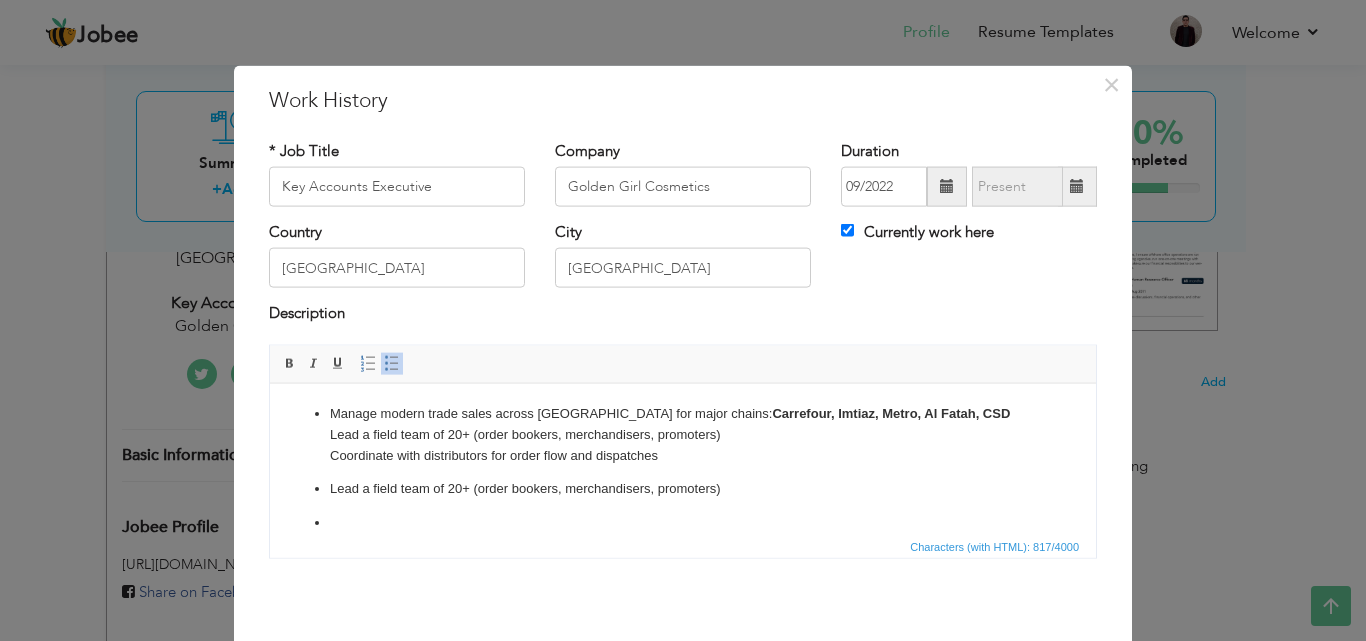 scroll, scrollTop: 100, scrollLeft: 0, axis: vertical 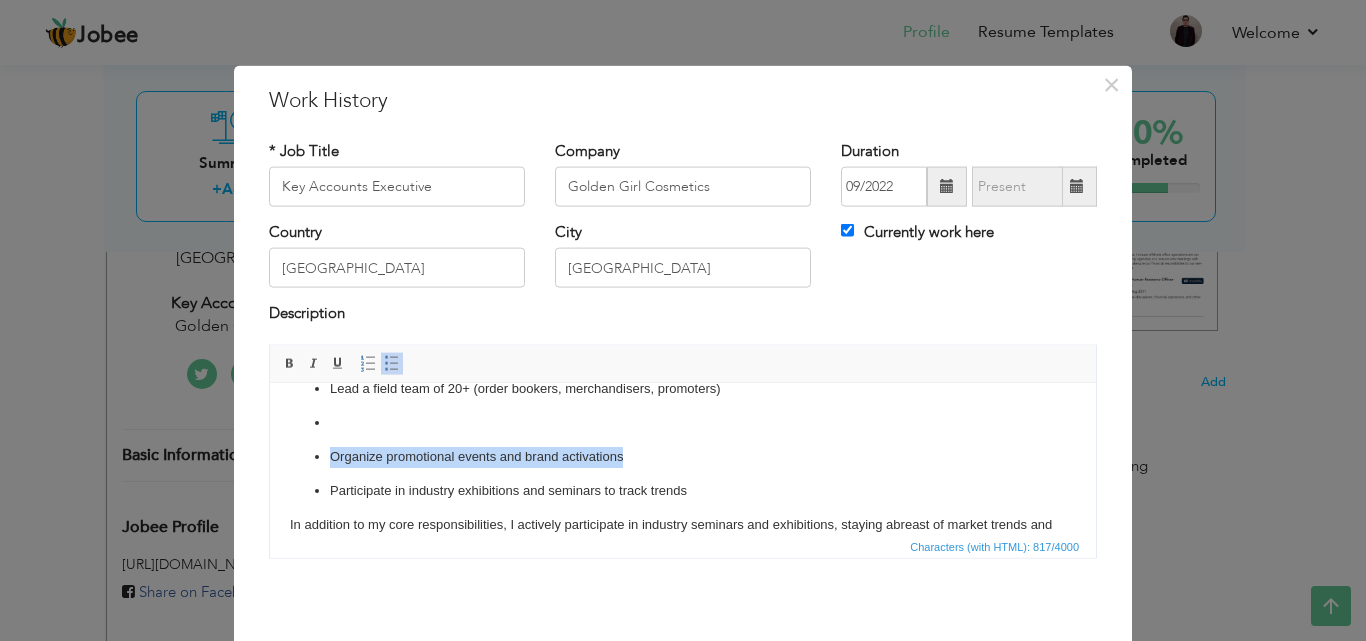 drag, startPoint x: 549, startPoint y: 457, endPoint x: 332, endPoint y: 458, distance: 217.0023 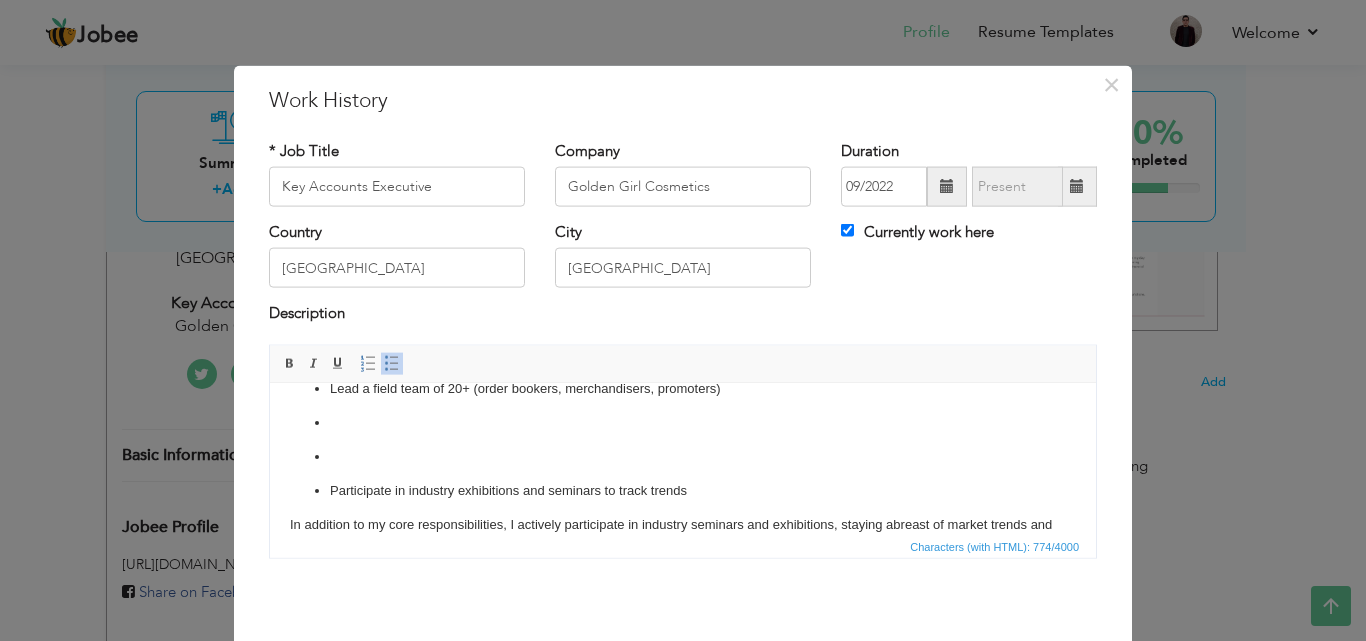 scroll, scrollTop: 0, scrollLeft: 0, axis: both 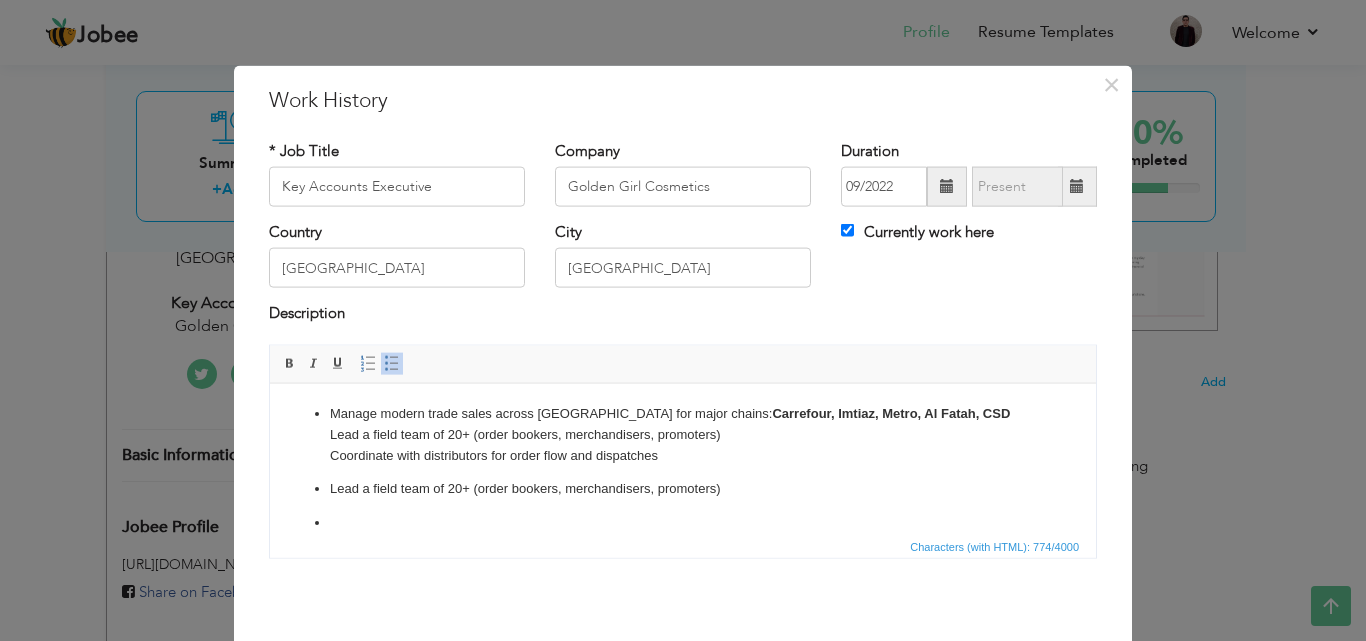 click on "Manage modern trade sales across [GEOGRAPHIC_DATA] for major chains:  Carrefour, Imtiaz, Metro, Al Fatah, CSD Lead a field team of 20+ (order bookers, merchandisers, promoters) Coordinate with distributors for order flow and dispatches ​​​​​​​" at bounding box center [683, 434] 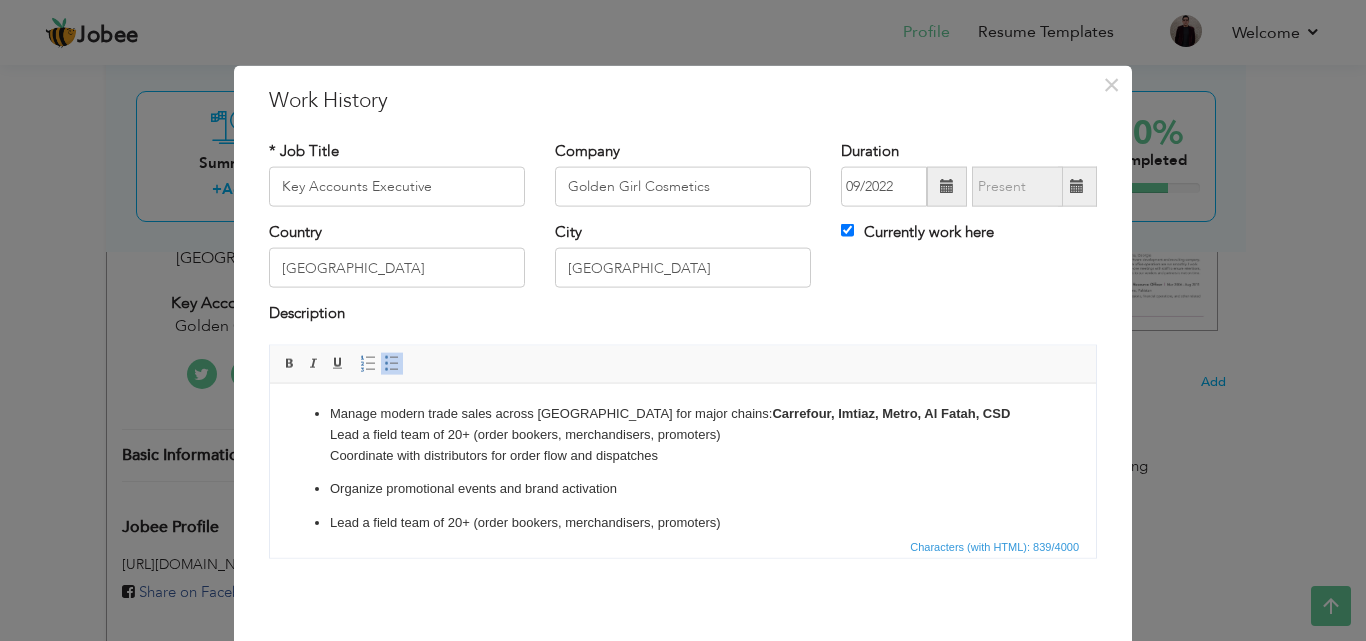 click on "Manage modern trade sales across [GEOGRAPHIC_DATA] for major chains:  Carrefour, Imtiaz, Metro, Al Fatah, CSD Lead a field team of 20+ (order bookers, merchandisers, promoters) Coordinate with distributors for order flow and dispatches" at bounding box center (683, 434) 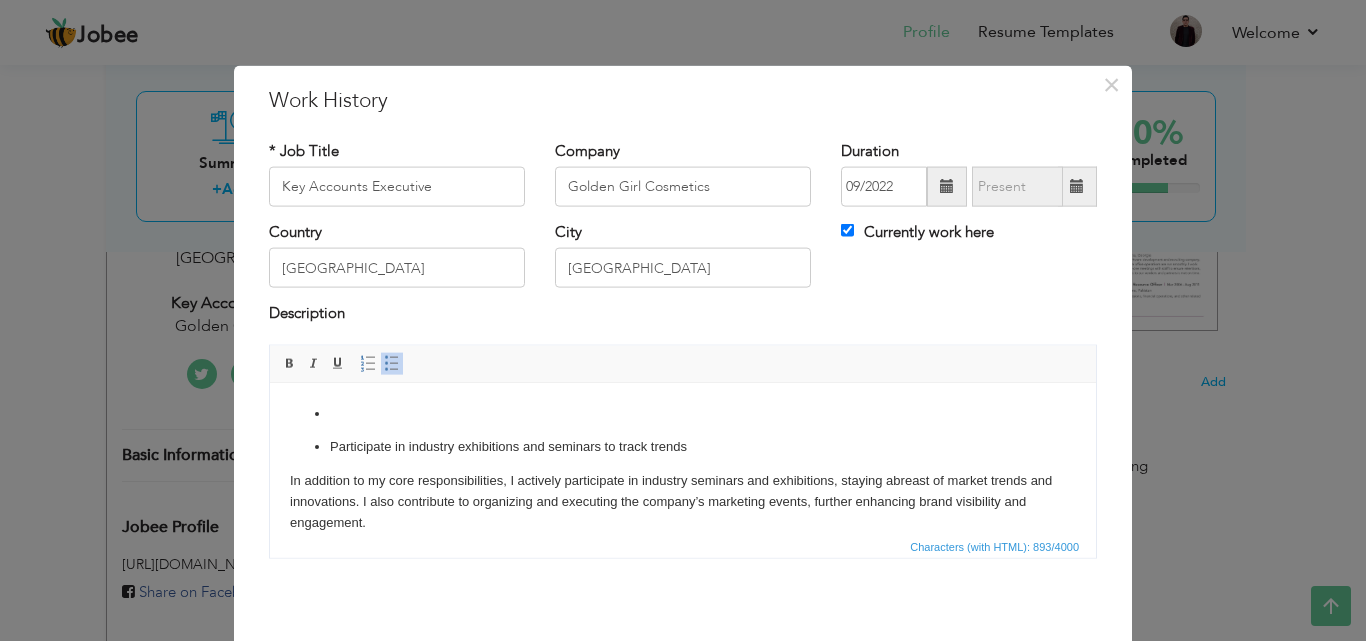 scroll, scrollTop: 200, scrollLeft: 0, axis: vertical 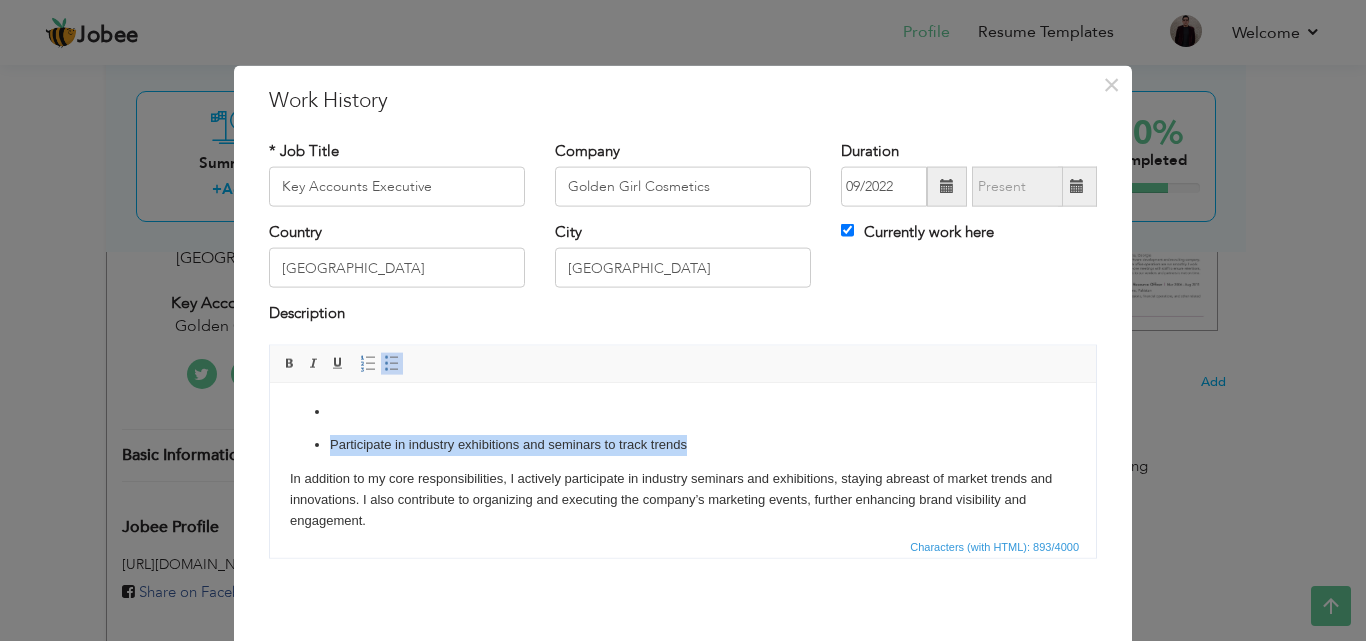 drag, startPoint x: 618, startPoint y: 450, endPoint x: 305, endPoint y: 452, distance: 313.00638 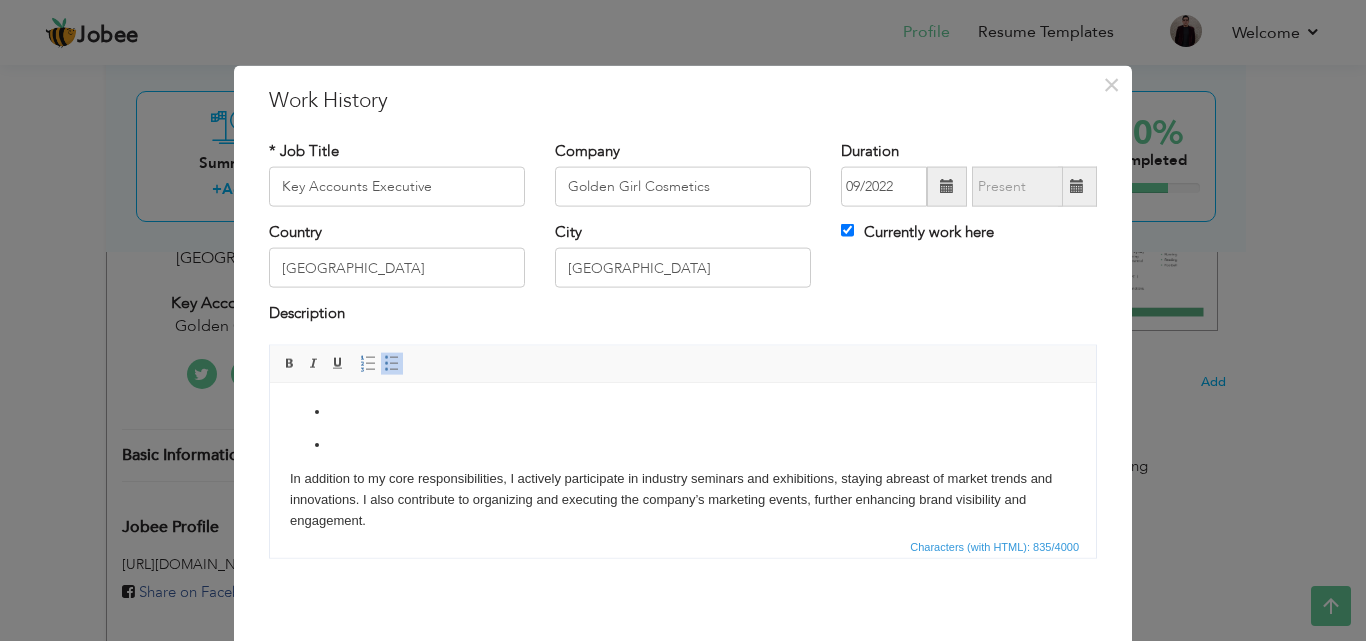 scroll, scrollTop: 0, scrollLeft: 0, axis: both 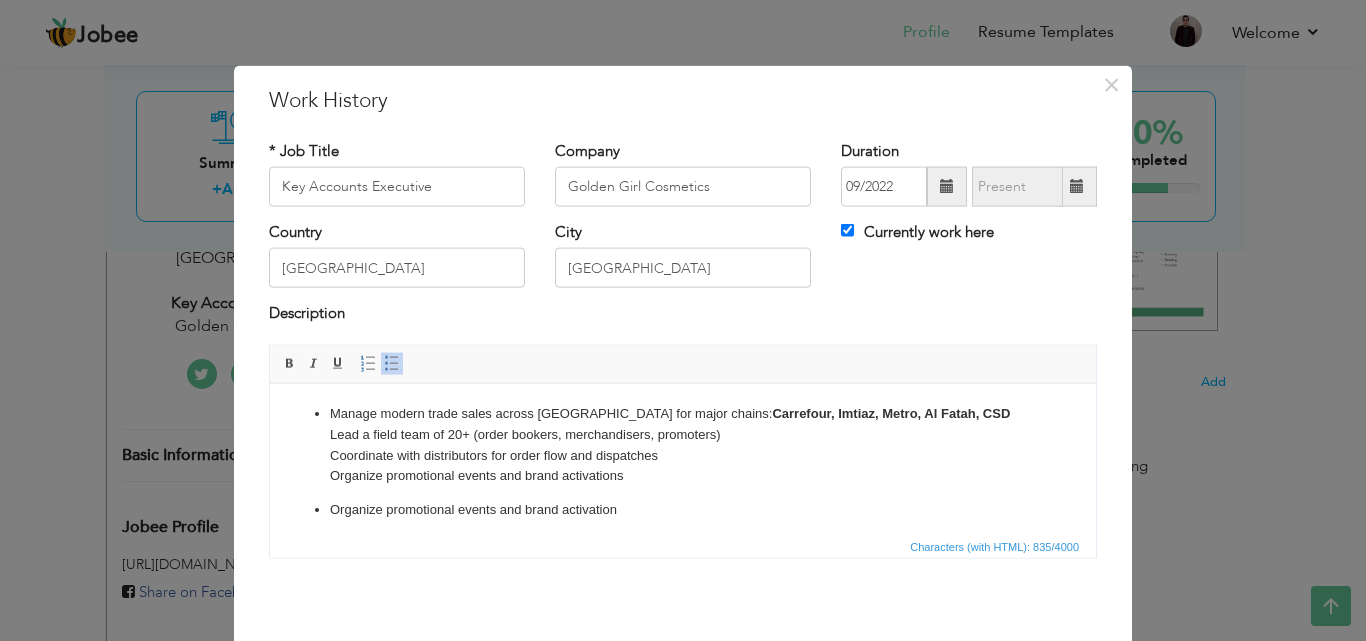 click on "Manage modern trade sales across [GEOGRAPHIC_DATA] for major chains:  Carrefour, Imtiaz, Metro, Al Fatah, CSD Lead a field team of 20+ (order bookers, merchandisers, promoters) Coordinate with distributors for order flow and dispatches Organize promotional events and brand activations ​​​​​​​" at bounding box center [683, 444] 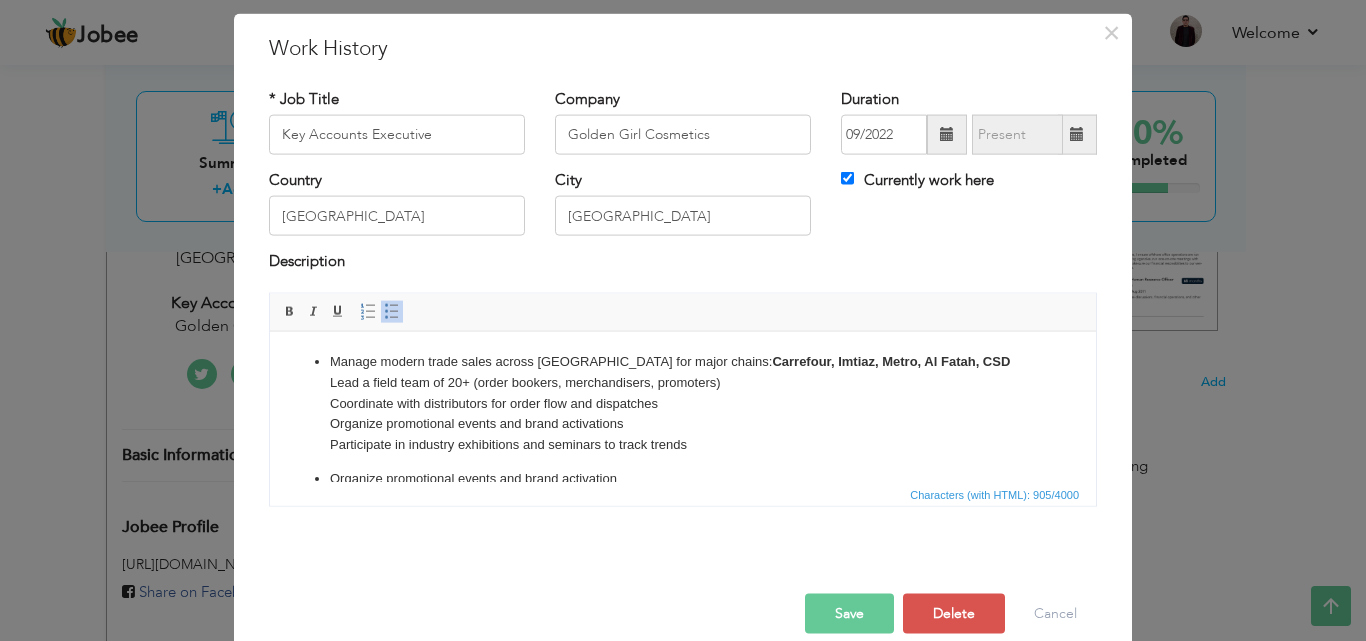 scroll, scrollTop: 79, scrollLeft: 0, axis: vertical 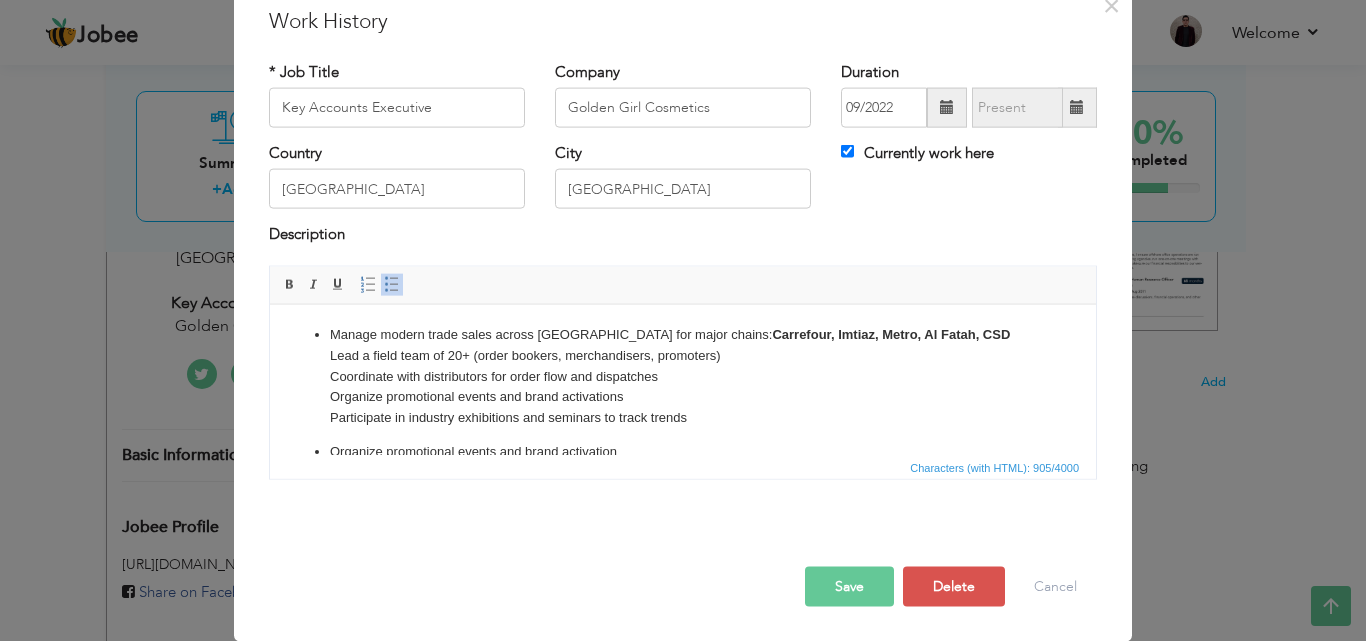 click on "Organize promotional events and brand activation" at bounding box center [683, 451] 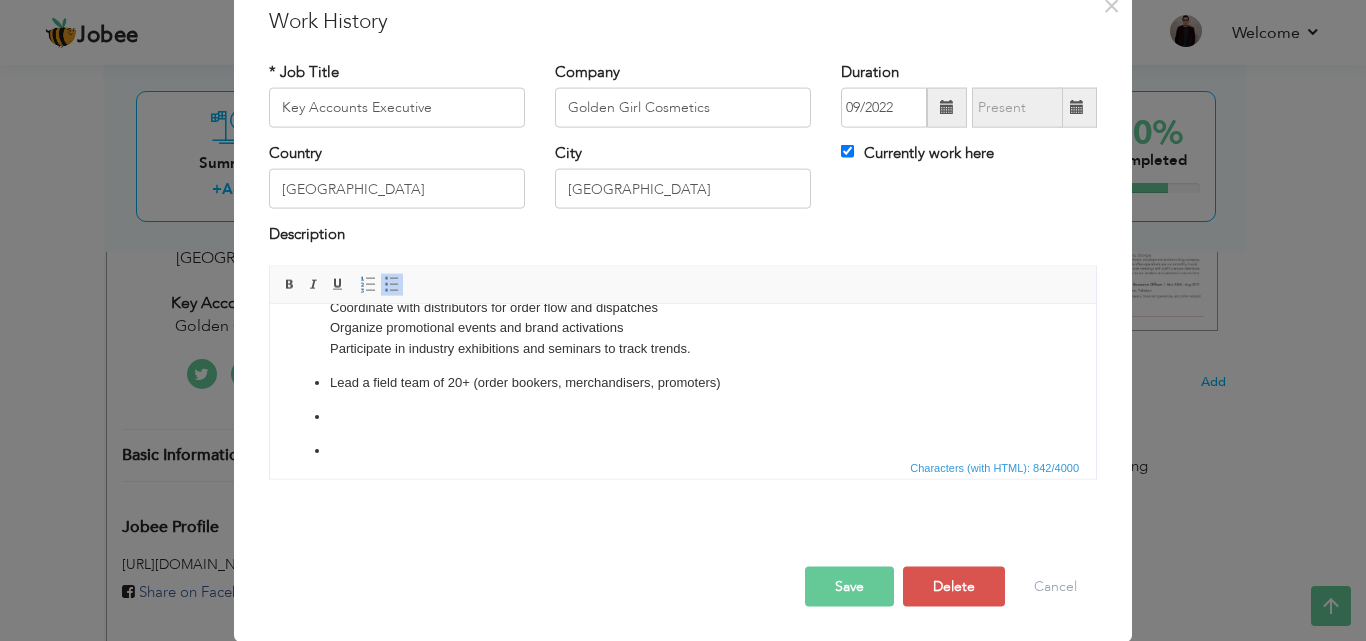 scroll, scrollTop: 104, scrollLeft: 0, axis: vertical 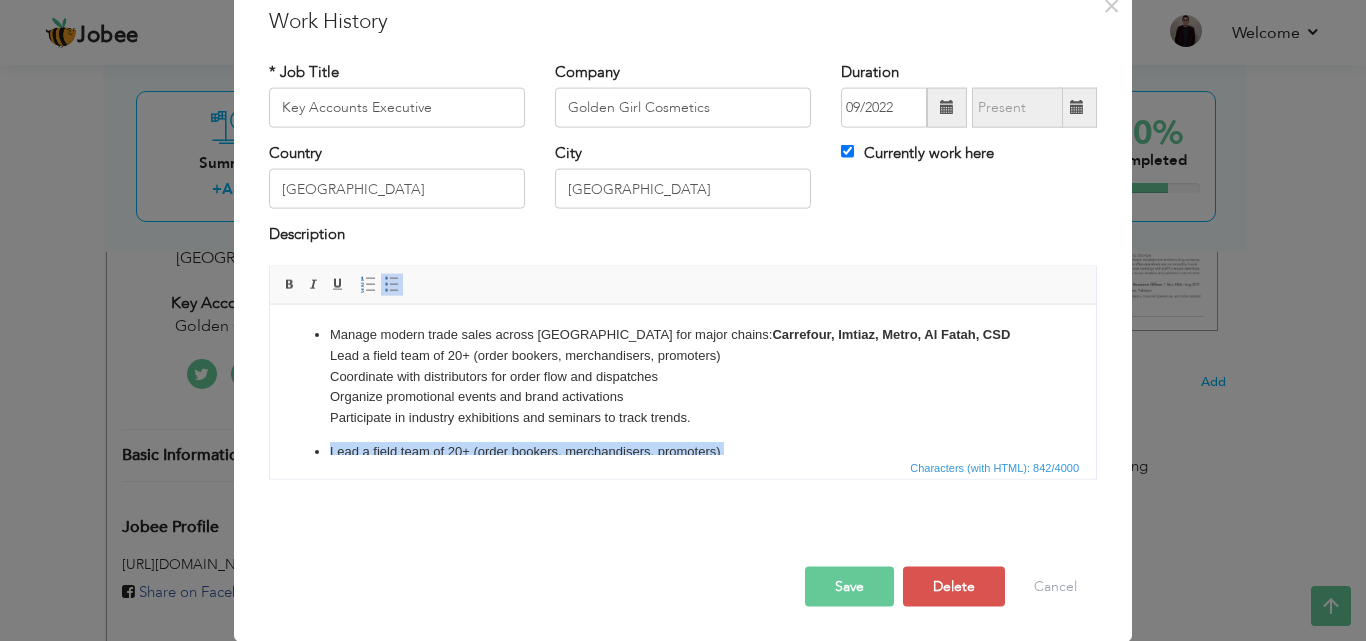 drag, startPoint x: 564, startPoint y: 360, endPoint x: 332, endPoint y: 432, distance: 242.91562 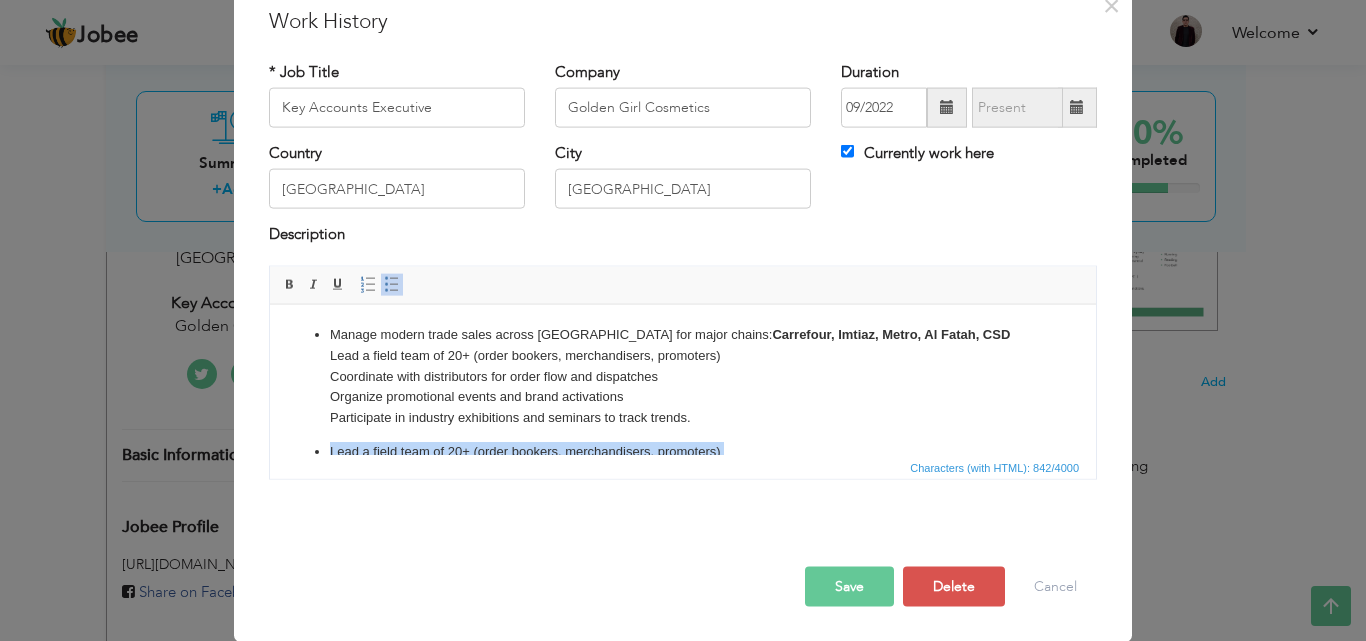 scroll, scrollTop: 100, scrollLeft: 0, axis: vertical 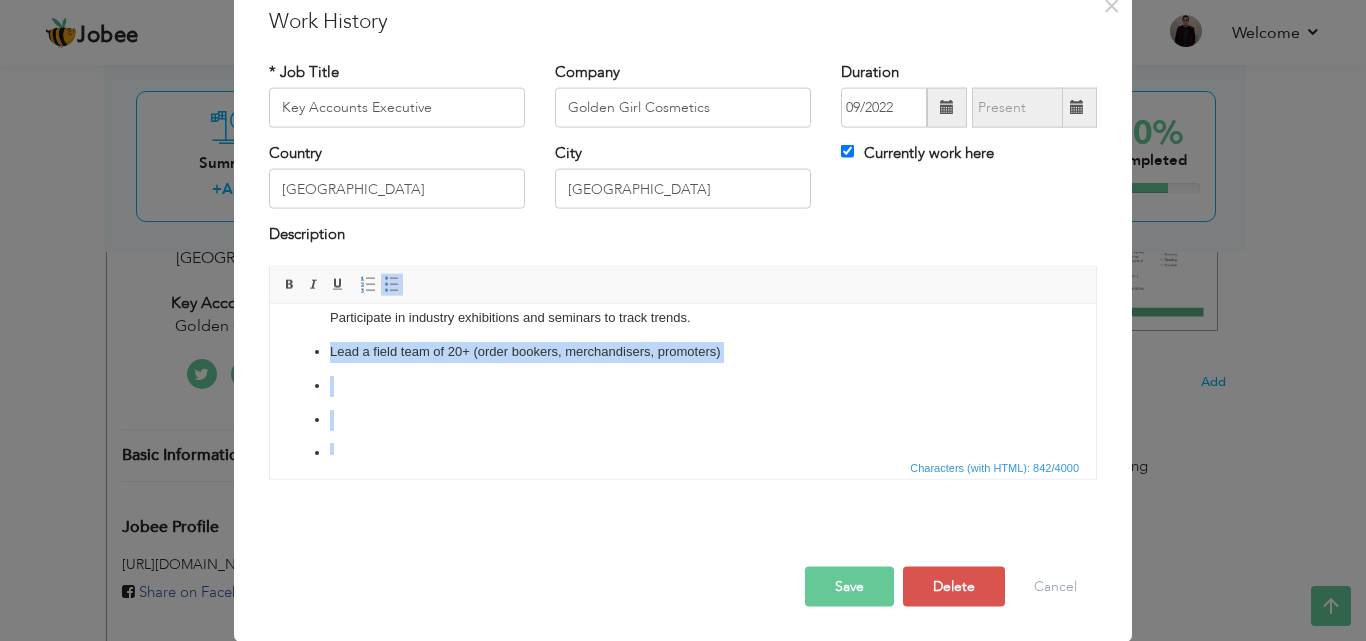 click at bounding box center [683, 419] 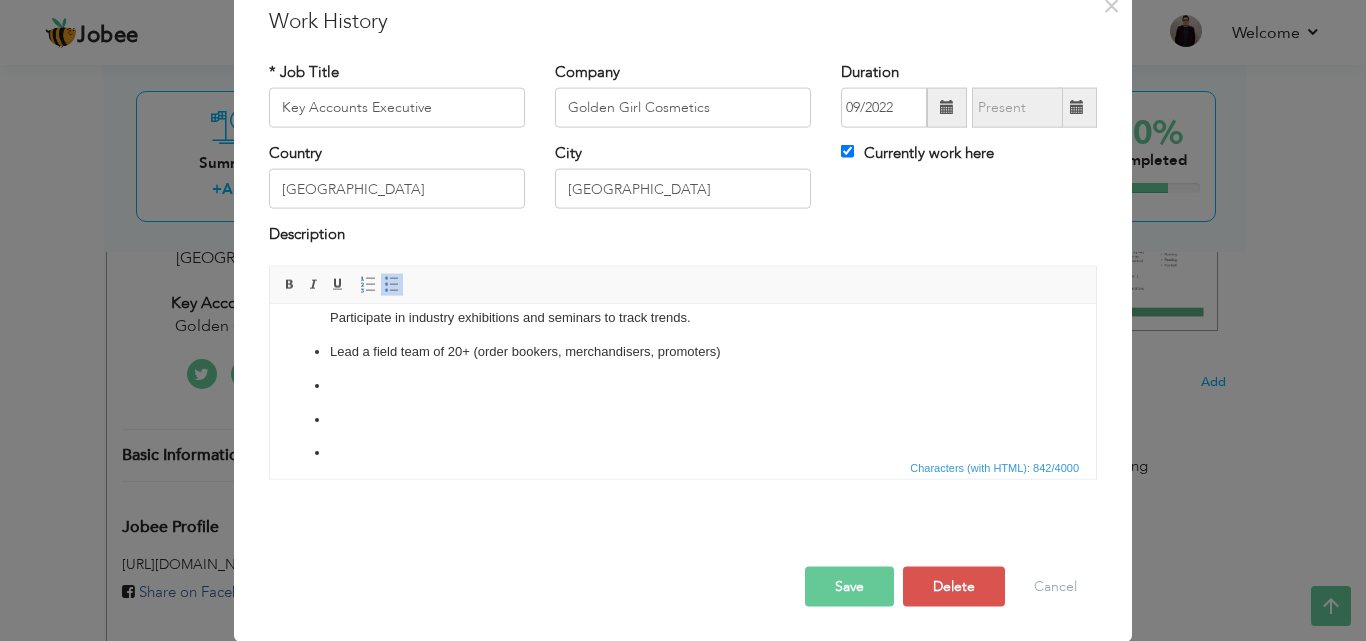 scroll, scrollTop: 200, scrollLeft: 0, axis: vertical 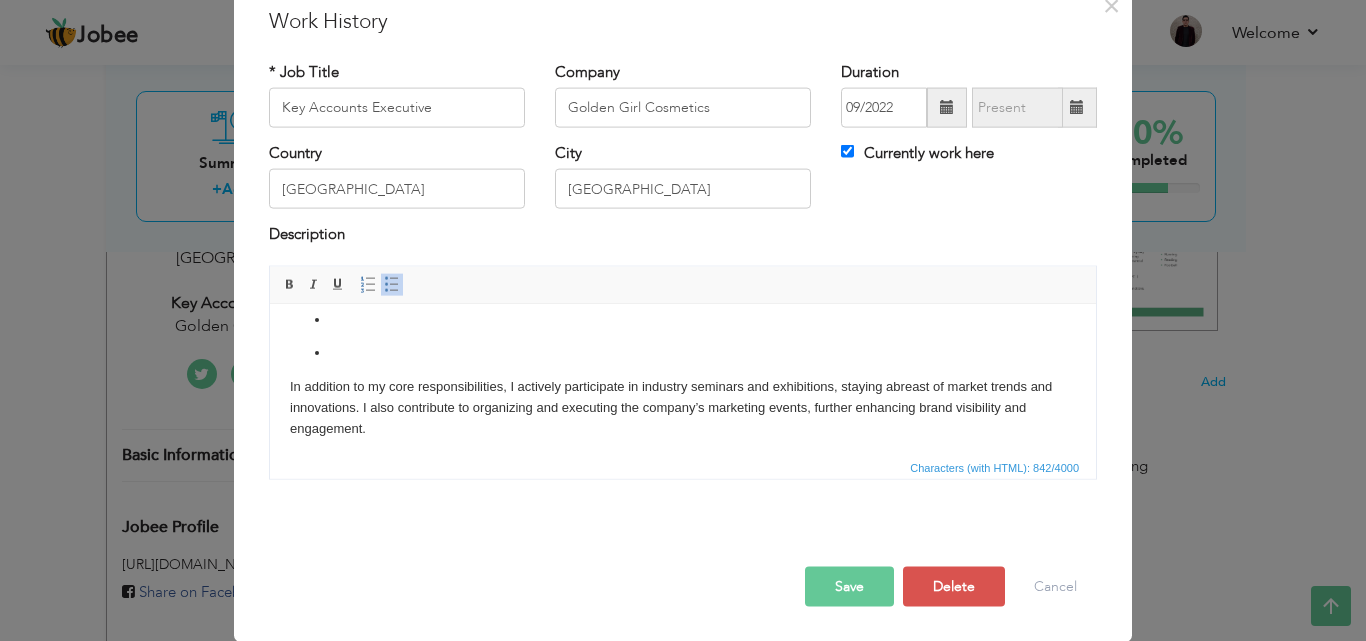click at bounding box center (683, 352) 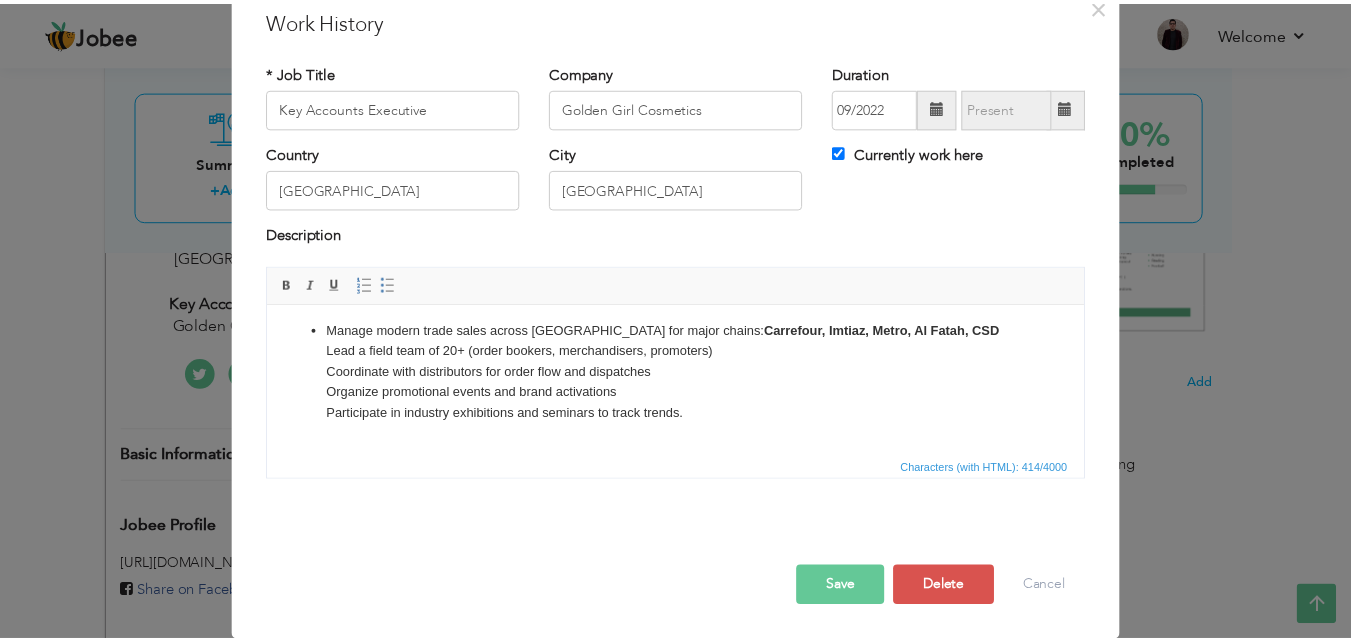 scroll, scrollTop: 0, scrollLeft: 0, axis: both 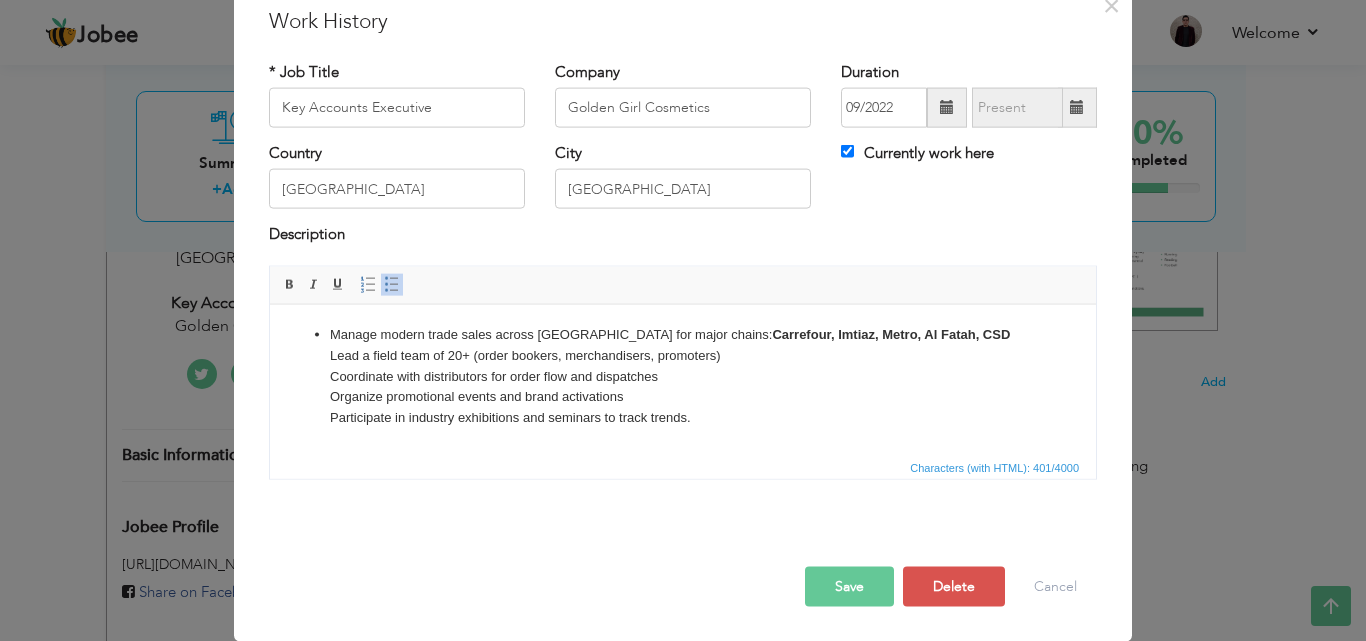click on "Manage modern trade sales across [GEOGRAPHIC_DATA] for major chains:  Carrefour, Imtiaz, Metro, Al Fatah, CSD Lead a field team of 20+ (order bookers, merchandisers, promoters) Coordinate with distributors for order flow and dispatches Organize promotional events and brand activations Participate in industry exhibitions and seminars to track trends. ​​​​​​​" at bounding box center [683, 376] 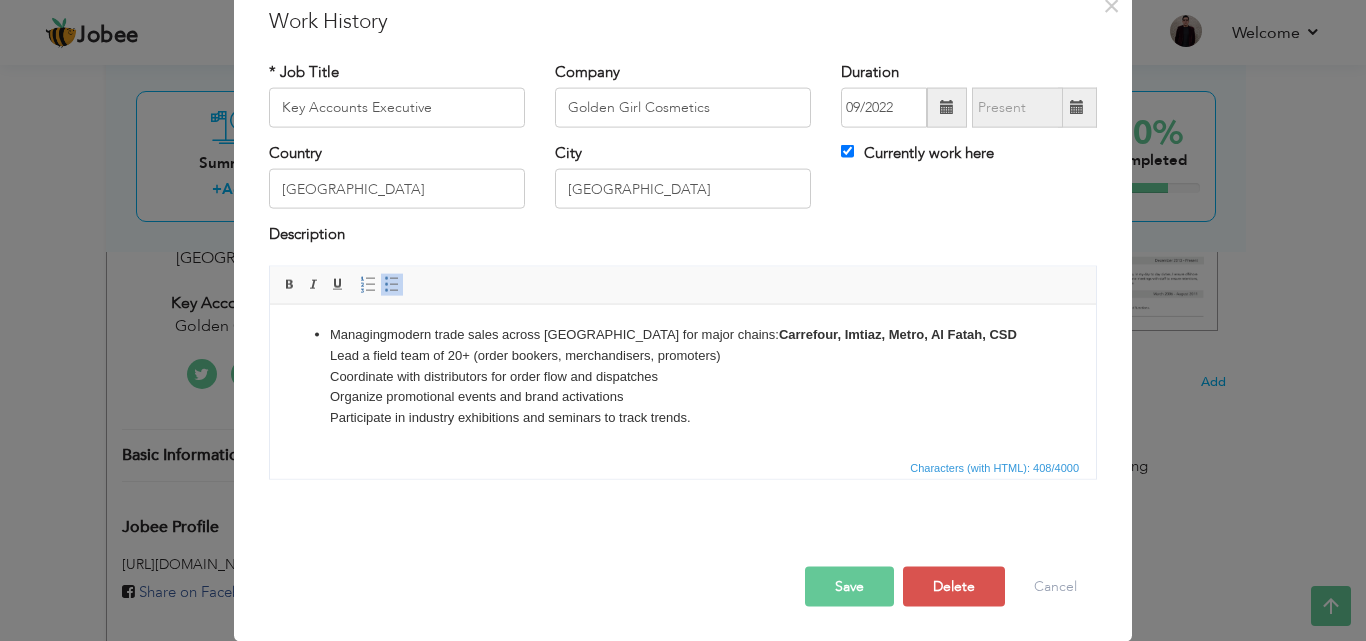 click on "Managing  modern trade sales across [GEOGRAPHIC_DATA] for major chains:  Carrefour, Imtiaz, Metro, Al Fatah, CSD Lead a field team of 20+ (order bookers, merchandisers, promoters) Coordinate with distributors for order flow and dispatches Organize promotional events and brand activations Participate in industry exhibitions and seminars to track trends." at bounding box center (683, 376) 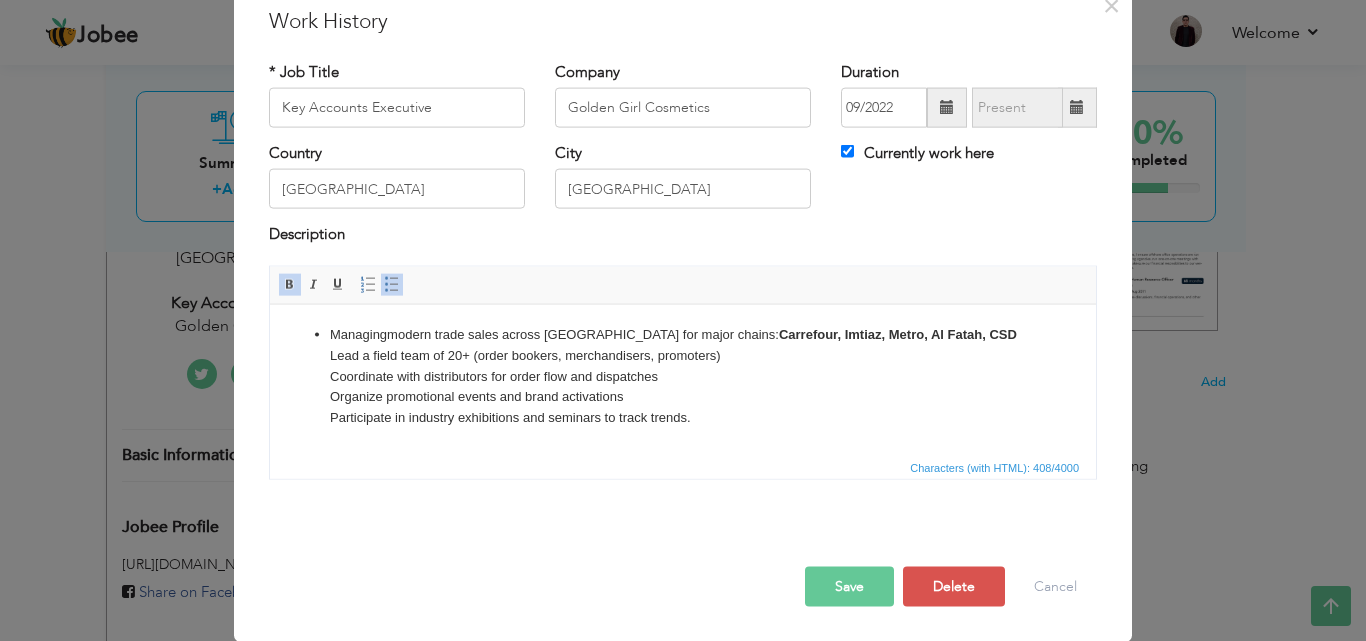 click on "Managing  modern trade sales across [GEOGRAPHIC_DATA] for major chains:  Carrefour, Imtiaz, Metro, Al Fatah, CSD Lead a field team of 20+ (order bookers, merchandisers, promoters) Coordinate with distributors for order flow and dispatches Organize promotional events and brand activations Participate in industry exhibitions and seminars to track trends." at bounding box center [683, 376] 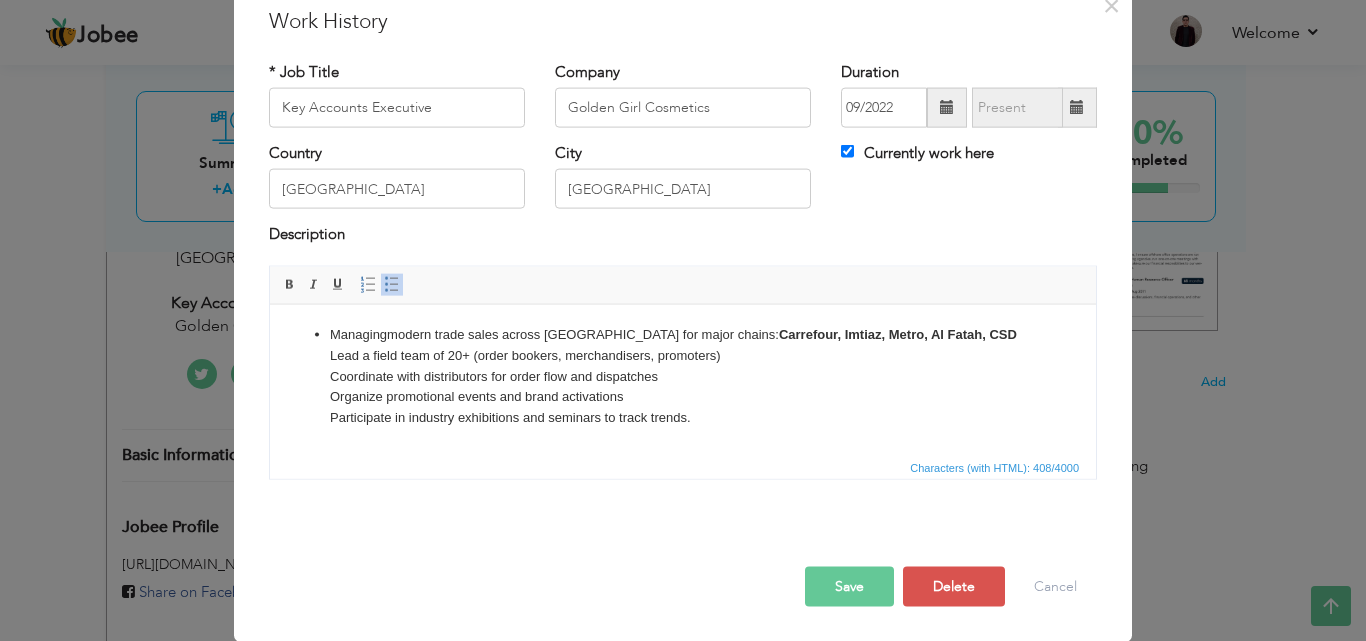 click on "Managing  modern trade sales across [GEOGRAPHIC_DATA] for major chains:  Carrefour, Imtiaz, Metro, Al Fatah, CSD Lead a field team of 20+ (order bookers, merchandisers, promoters) Coordinate with distributors for order flow and dispatches Organize promotional events and brand activations Participate in industry exhibitions and seminars to track trends." at bounding box center (683, 376) 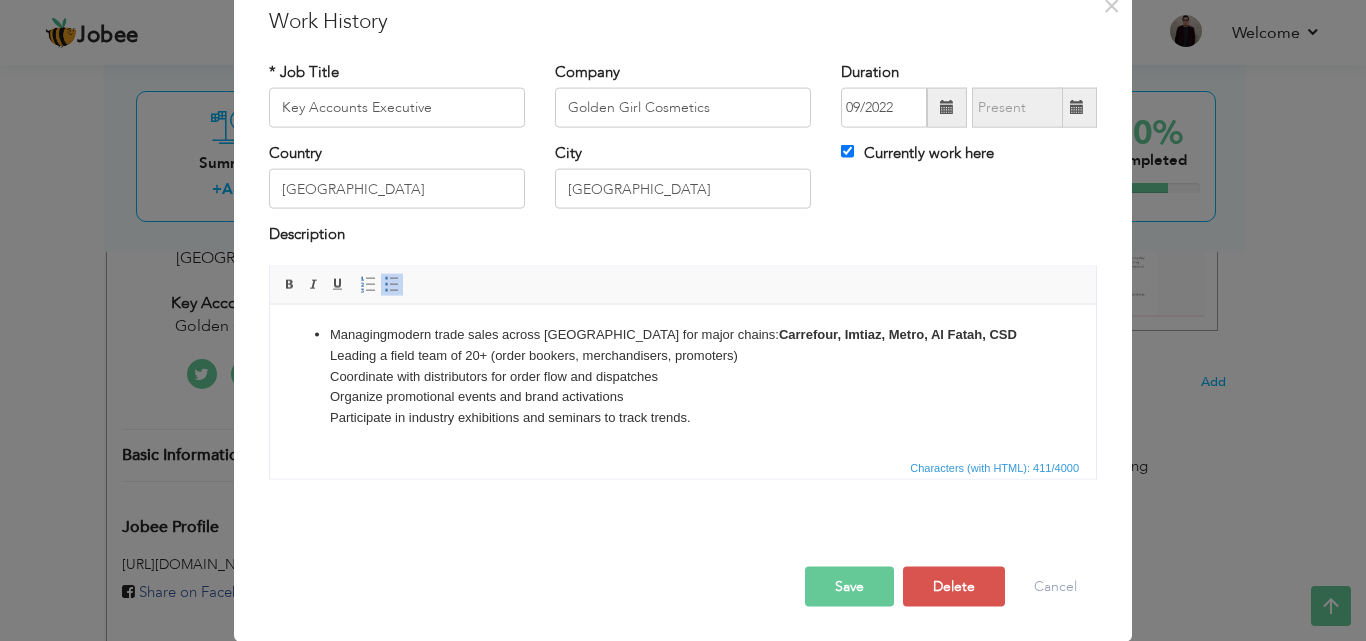 click on "Managing  modern trade sales across [GEOGRAPHIC_DATA] for major chains:  Carrefour, Imtiaz, Metro, Al Fatah, CSD Leading a field team of 20+ (order bookers, merchandisers, promoters) Coordinate with distributors for order flow and dispatches Organize promotional events and brand activations Participate in industry exhibitions and seminars to track trends." at bounding box center [683, 376] 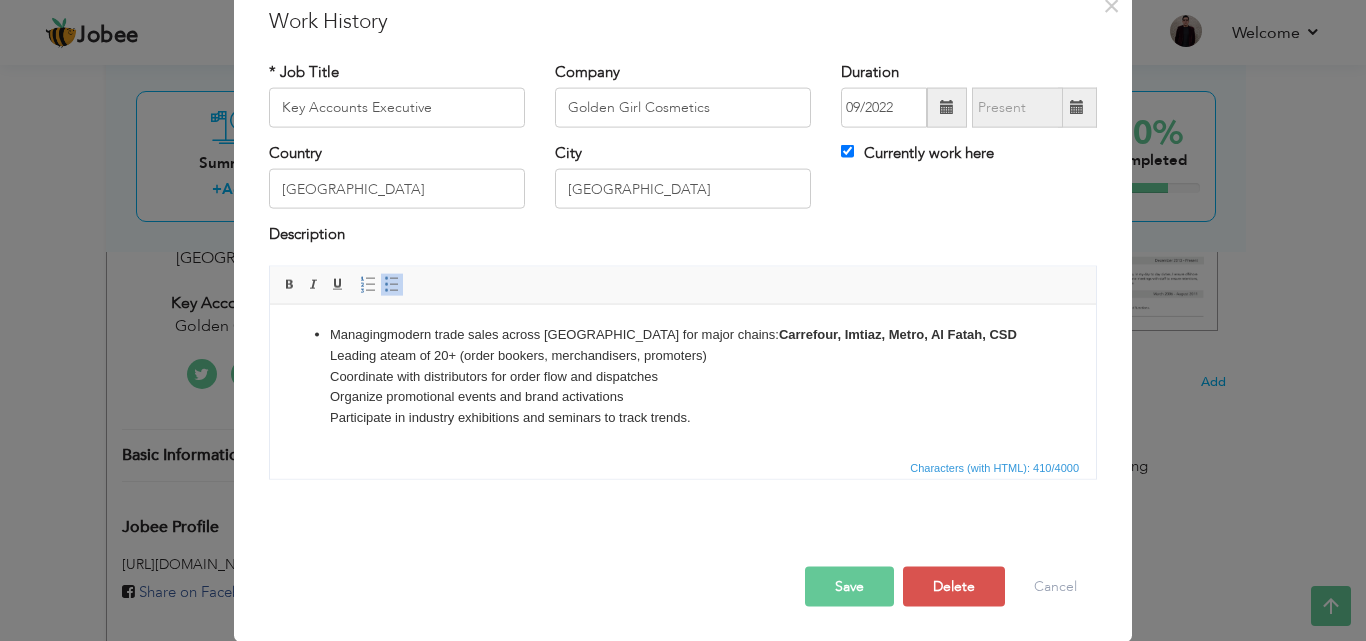 click on "Managing  modern trade sales across [GEOGRAPHIC_DATA] for major chains:  Carrefour, Imtiaz, Metro, Al Fatah, CSD Leading a  team of 20+ (order bookers, merchandisers, promoters) Coordinate with distributors for order flow and dispatches Organize promotional events and brand activations Participate in industry exhibitions and seminars to track trends." at bounding box center (683, 376) 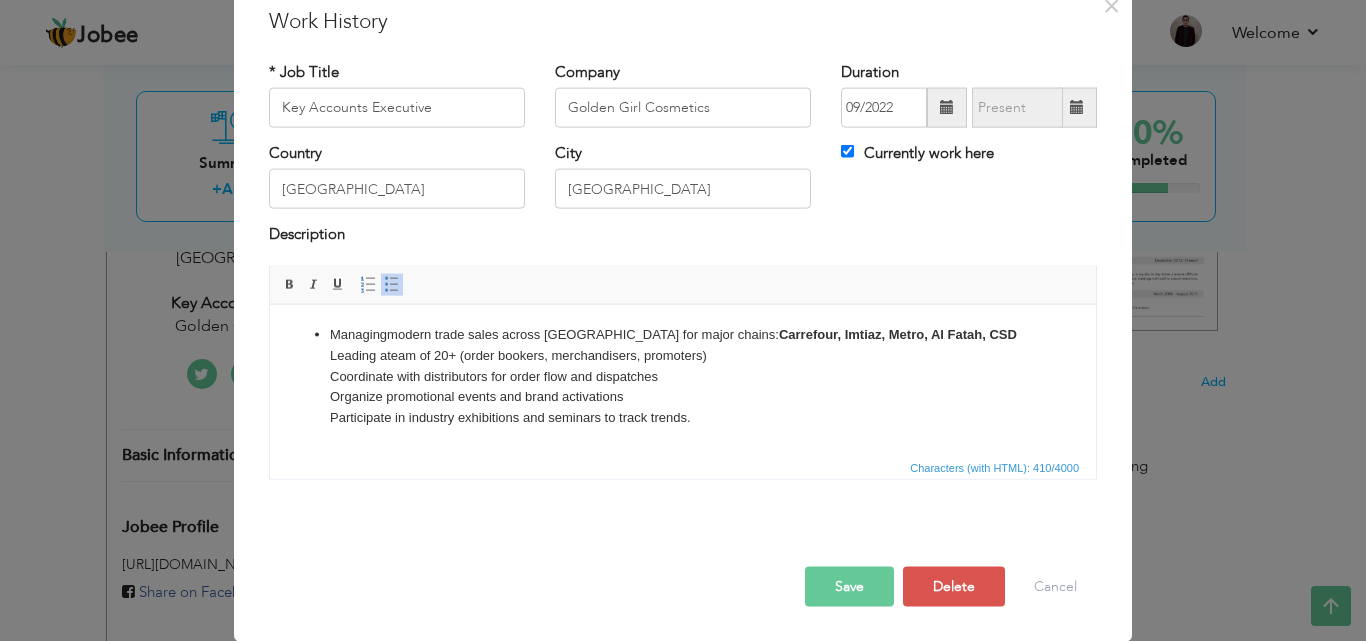 click on "Managing  modern trade sales across [GEOGRAPHIC_DATA] for major chains:  Carrefour, Imtiaz, Metro, Al Fatah, CSD Leading a  team of 20+ (order bookers, merchandisers, promoters) Coordinate with distributors for order flow and dispatches Organize promotional events and brand activations Participate in industry exhibitions and seminars to track trends." at bounding box center (683, 376) 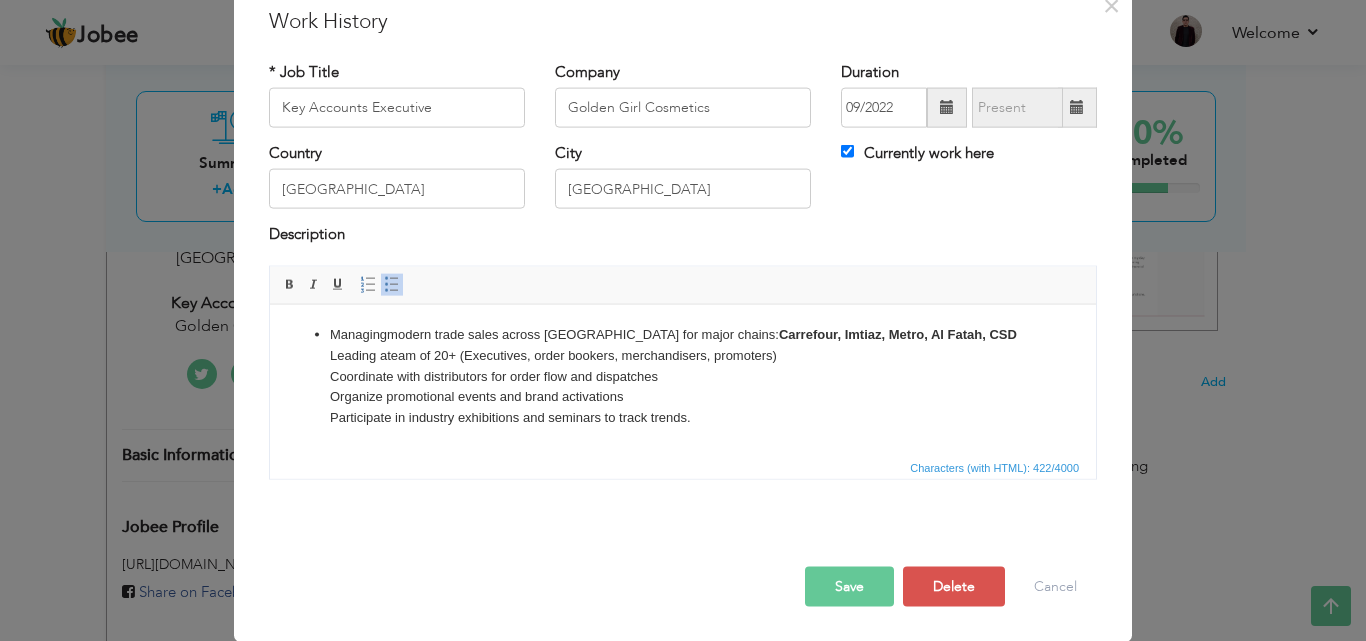 click on "Managing  modern trade sales across [GEOGRAPHIC_DATA] for major chains:  Carrefour, Imtiaz, Metro, Al Fatah, CSD Leading a  team of 20+ (Executives, order bookers, merchandisers, promoters) Coordinate with distributors for order flow and dispatches Organize promotional events and brand activations Participate in industry exhibitions and seminars to track trends." at bounding box center [683, 376] 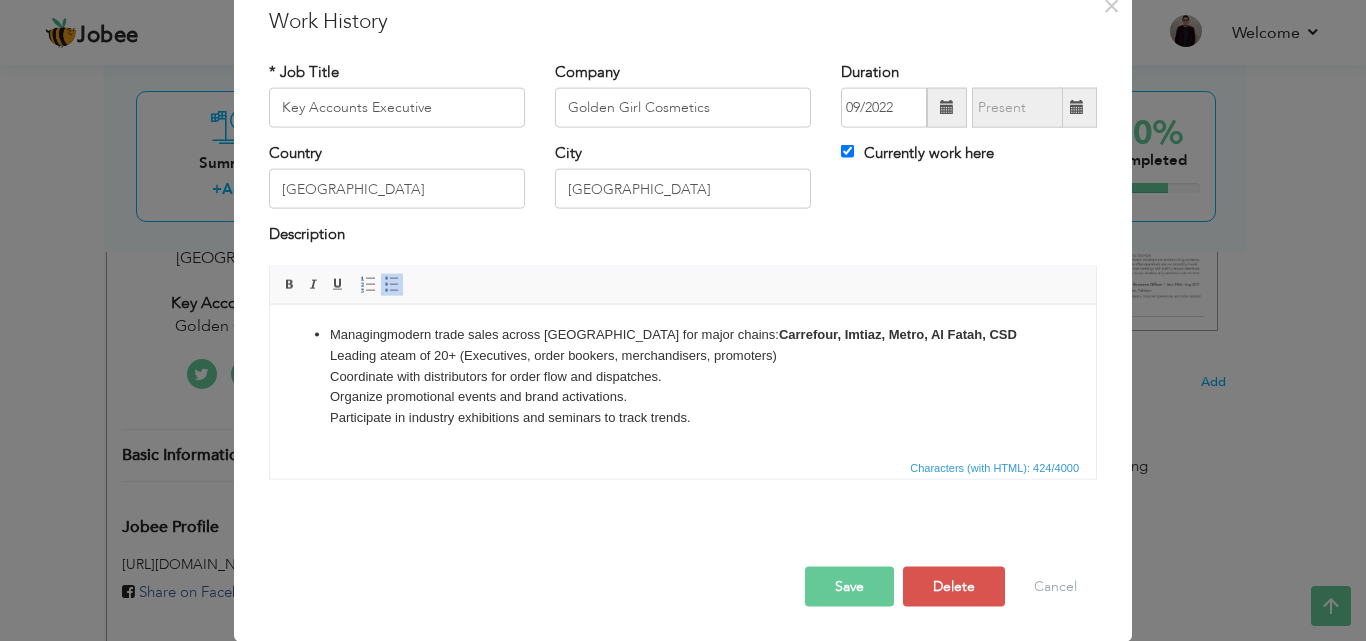 click on "Save" at bounding box center (849, 586) 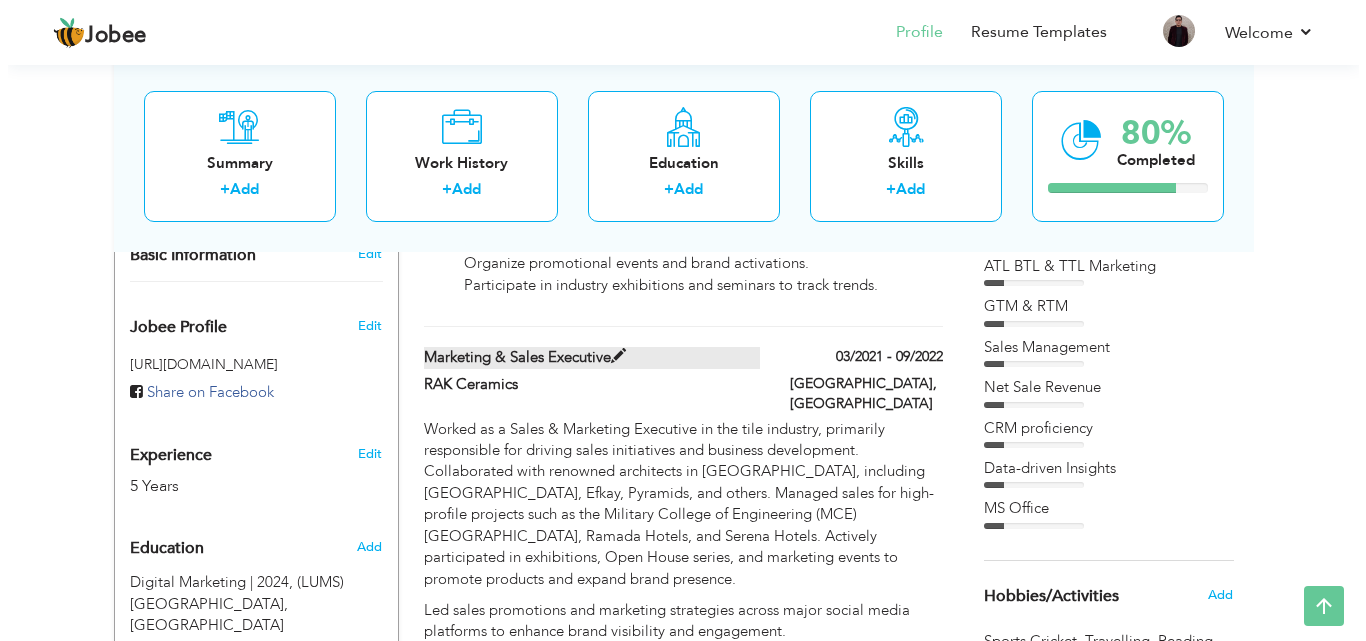 scroll, scrollTop: 698, scrollLeft: 0, axis: vertical 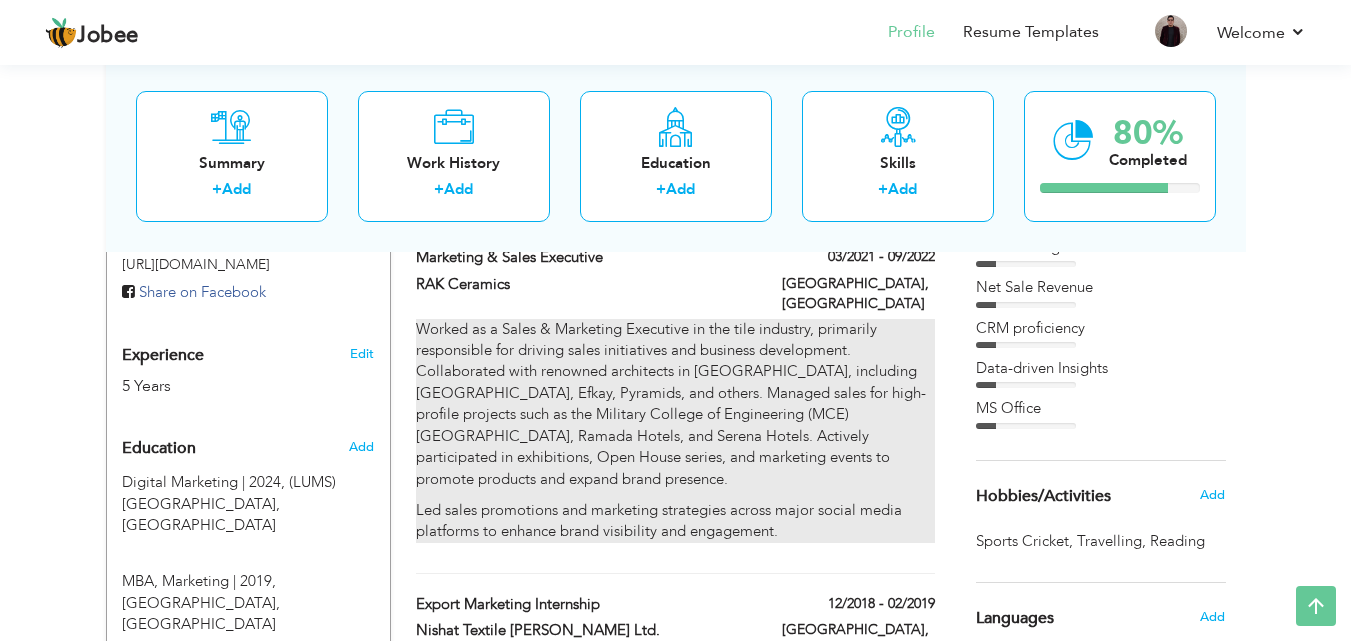 click on "Worked as a Sales & Marketing Executive in the tile industry, primarily responsible for driving sales initiatives and business development. Collaborated with renowned architects in [GEOGRAPHIC_DATA], including [GEOGRAPHIC_DATA], Efkay, Pyramids, and others. Managed sales for high-profile projects such as the Military College of Engineering (MCE) [GEOGRAPHIC_DATA], Ramada Hotels, and Serena Hotels. Actively participated in exhibitions, Open House series, and marketing events to promote products and expand brand presence." at bounding box center (675, 404) 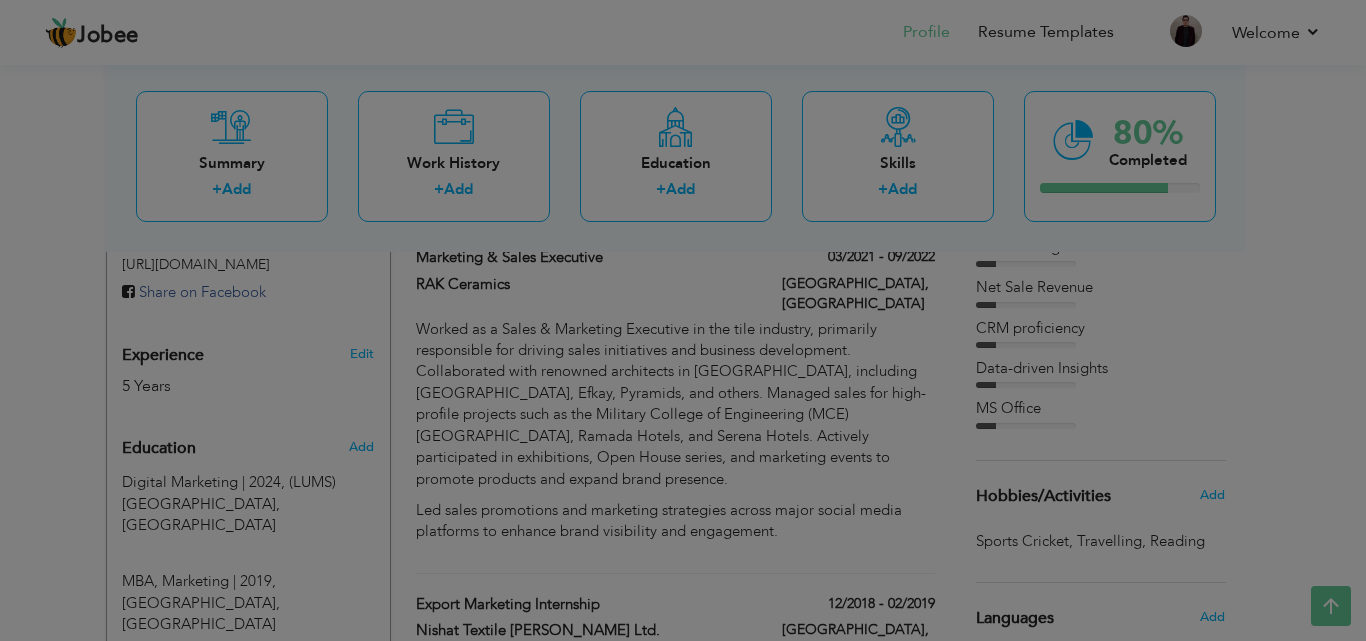 scroll, scrollTop: 0, scrollLeft: 0, axis: both 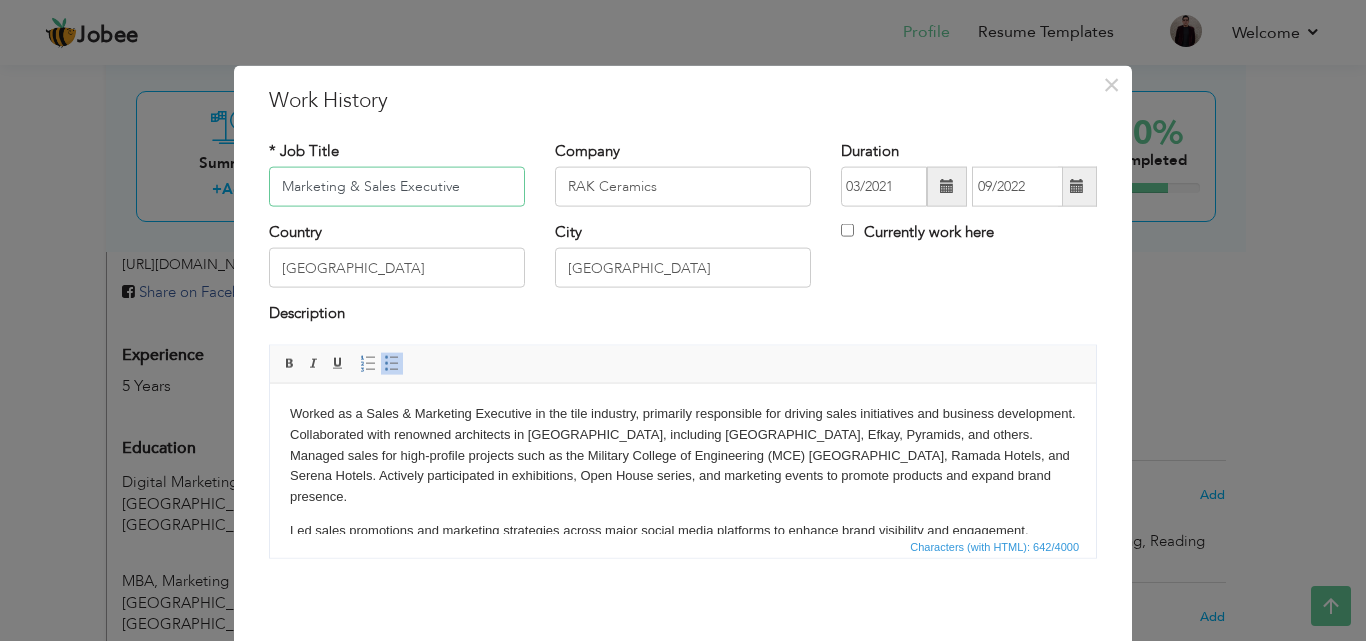 paste on "Handled sales for large-scale architectural and construction projects  Worked with top architects an" 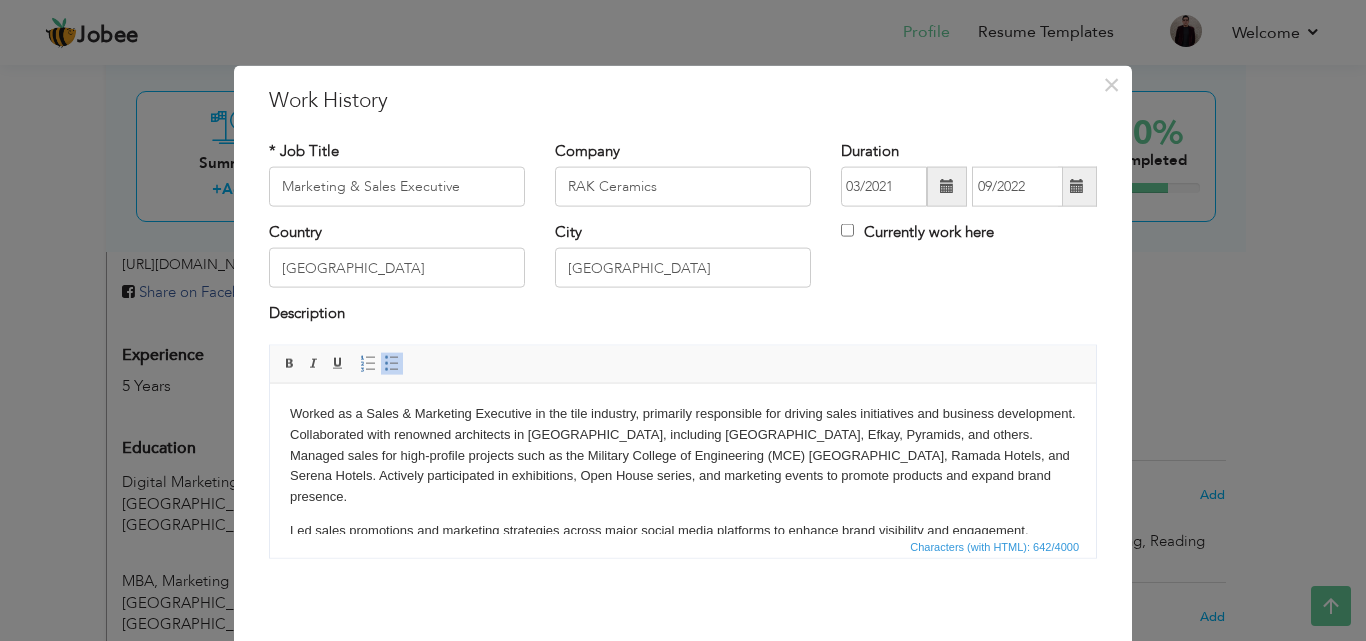 click on "Worked as a Sales & Marketing Executive in the tile industry, primarily responsible for driving sales initiatives and business development. Collaborated with renowned architects in [GEOGRAPHIC_DATA], including [GEOGRAPHIC_DATA], Efkay, Pyramids, and others. Managed sales for high-profile projects such as the Military College of Engineering (MCE) [GEOGRAPHIC_DATA], Ramada Hotels, and Serena Hotels. Actively participated in exhibitions, Open House series, and marketing events to promote products and expand brand presence." at bounding box center [683, 455] 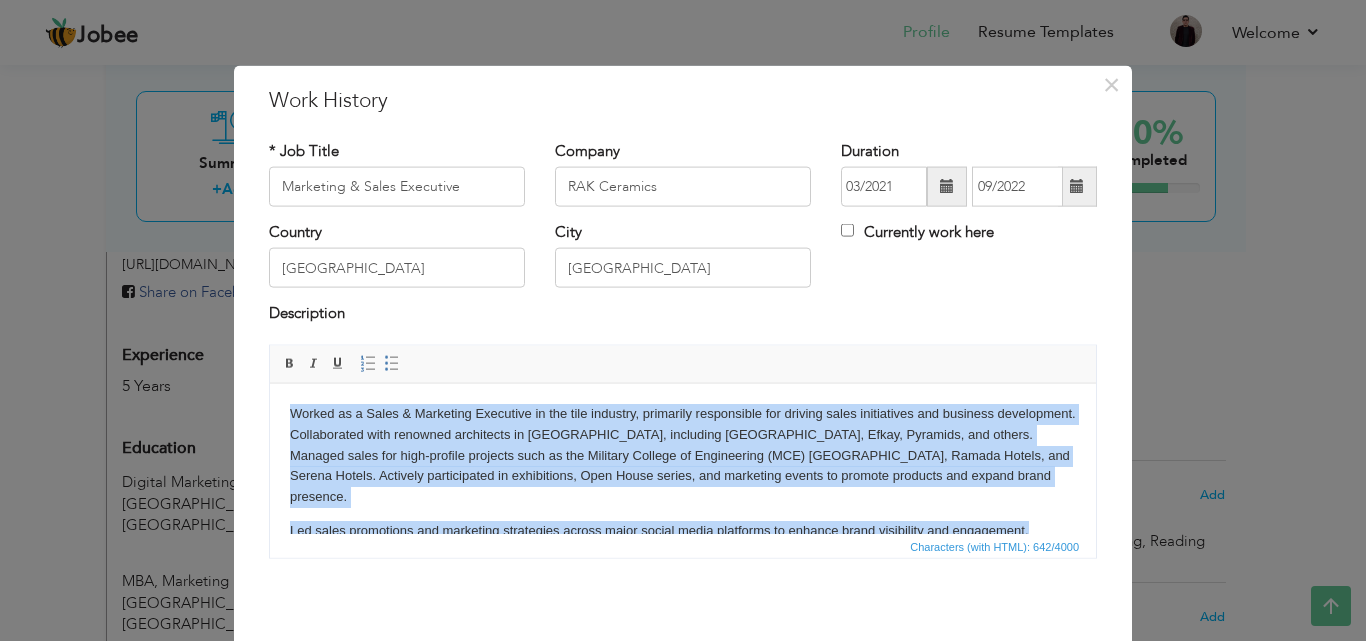 drag, startPoint x: 1037, startPoint y: 504, endPoint x: 264, endPoint y: 402, distance: 779.70056 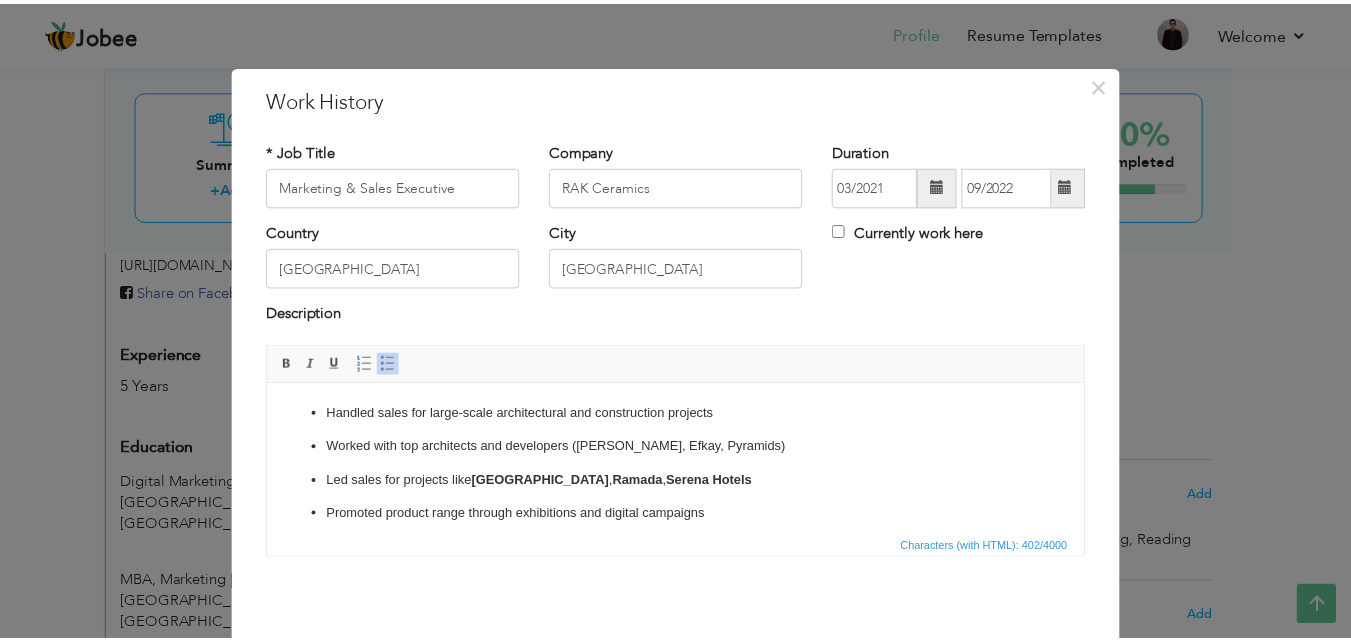 scroll, scrollTop: 79, scrollLeft: 0, axis: vertical 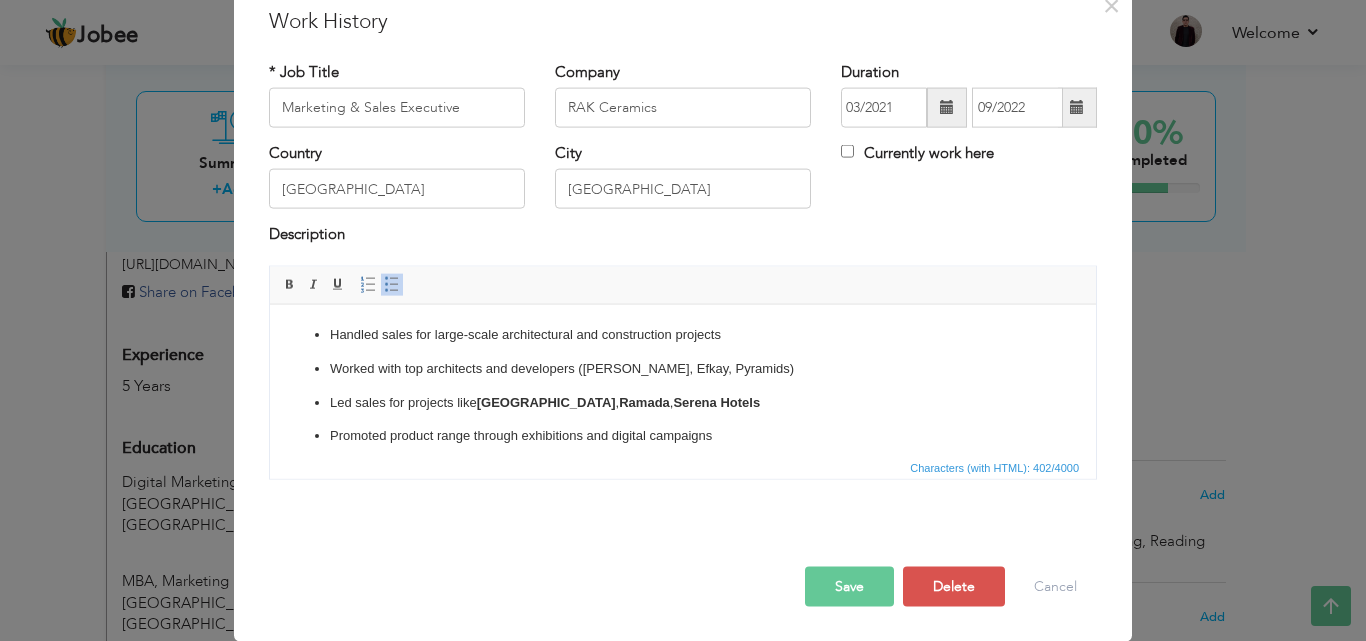 click on "Save" at bounding box center [849, 586] 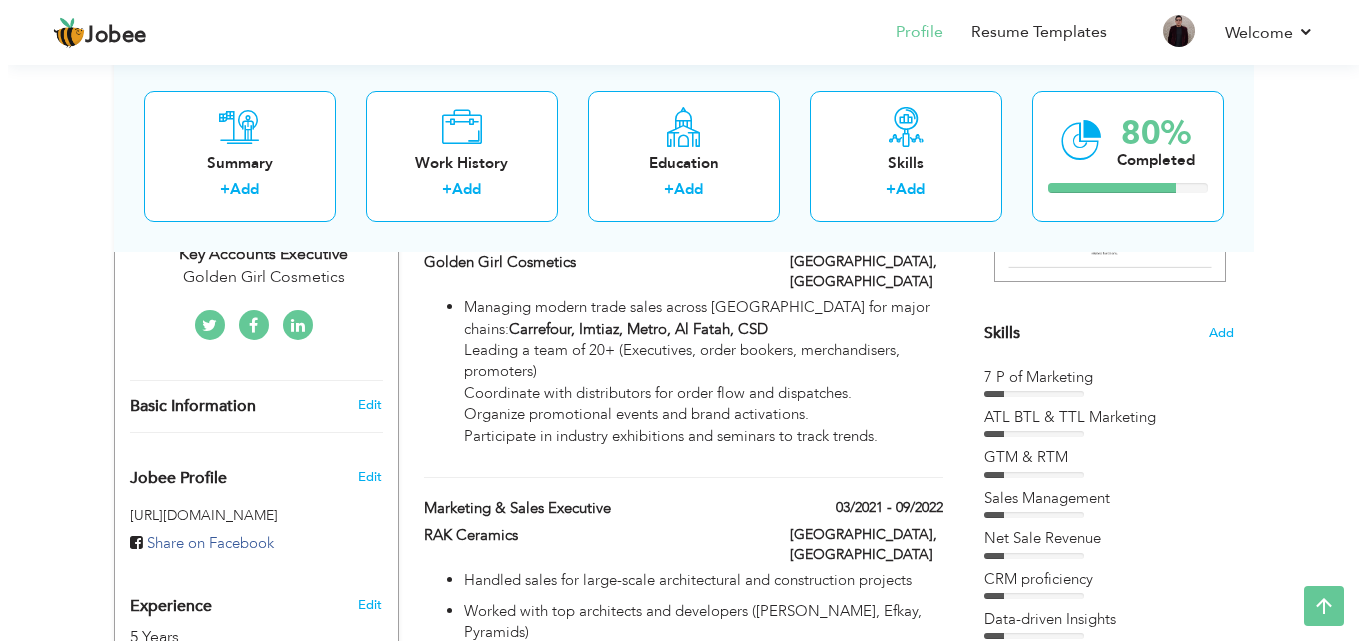 scroll, scrollTop: 398, scrollLeft: 0, axis: vertical 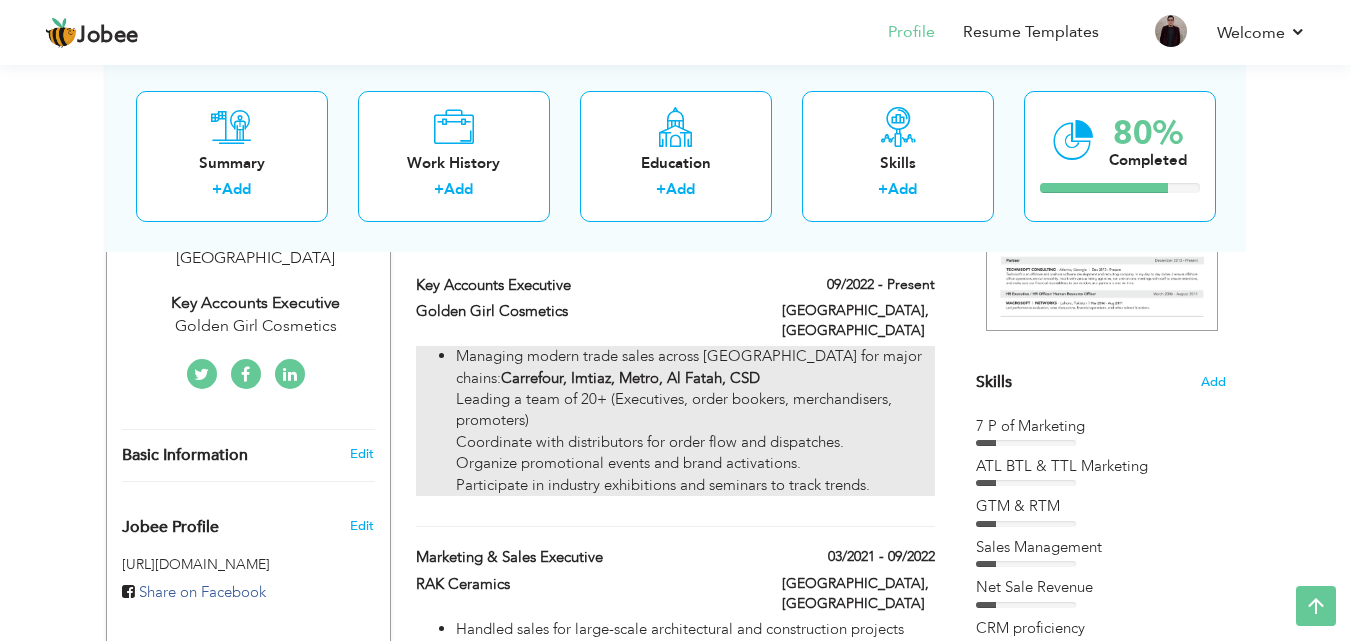 click on "Managing modern trade sales across [GEOGRAPHIC_DATA] for major chains:  Carrefour, Imtiaz, Metro, Al Fatah, CSD
Leading a team of 20+ (Executives, order bookers, merchandisers, promoters)
Coordinate with distributors for order flow and dispatches.
Organize promotional events and brand activations.
Participate in industry exhibitions and seminars to track trends." at bounding box center [695, 421] 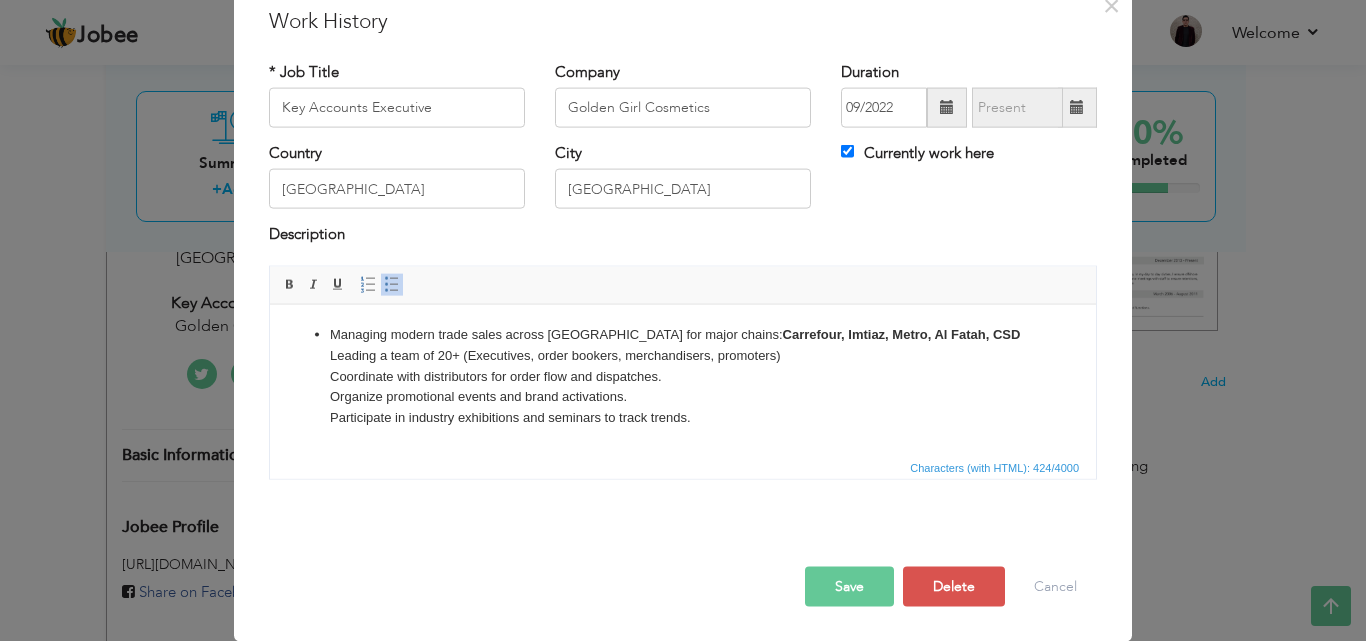 scroll, scrollTop: 0, scrollLeft: 0, axis: both 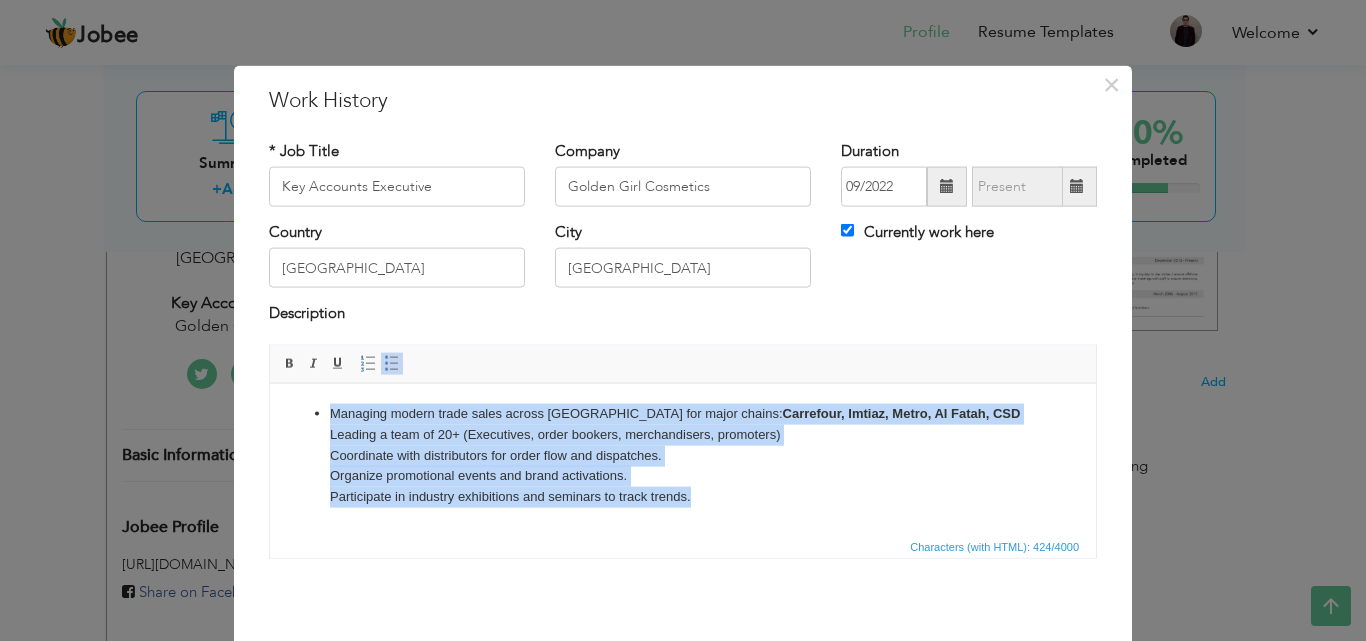 drag, startPoint x: 708, startPoint y: 505, endPoint x: 289, endPoint y: 413, distance: 428.98135 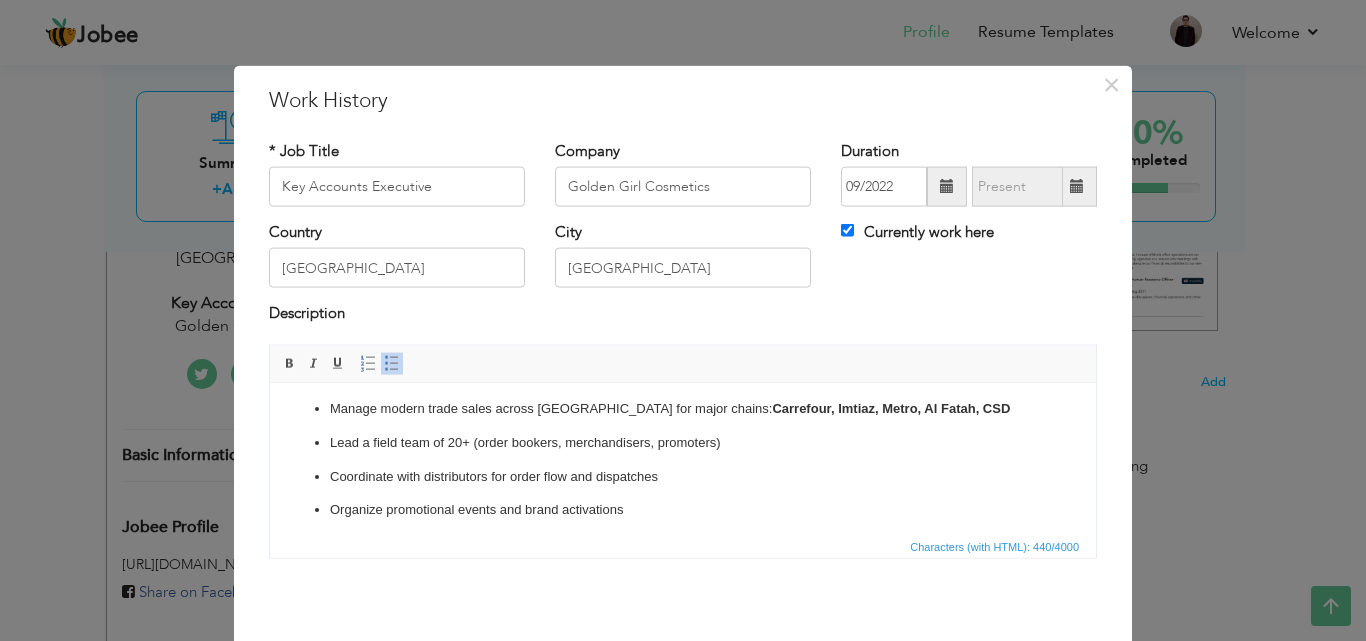 scroll, scrollTop: 0, scrollLeft: 0, axis: both 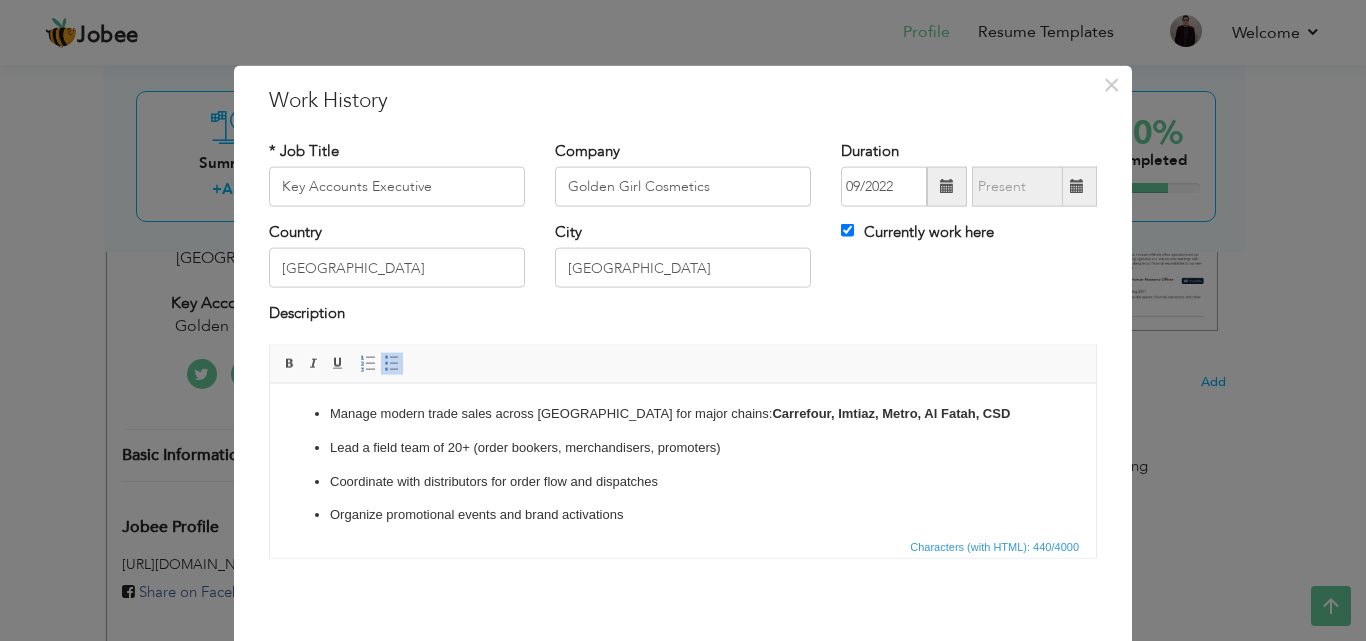 click on "Manage modern trade sales across [GEOGRAPHIC_DATA] for major chains:  Carrefour, Imtiaz, Metro, Al Fatah, CSD" at bounding box center (683, 413) 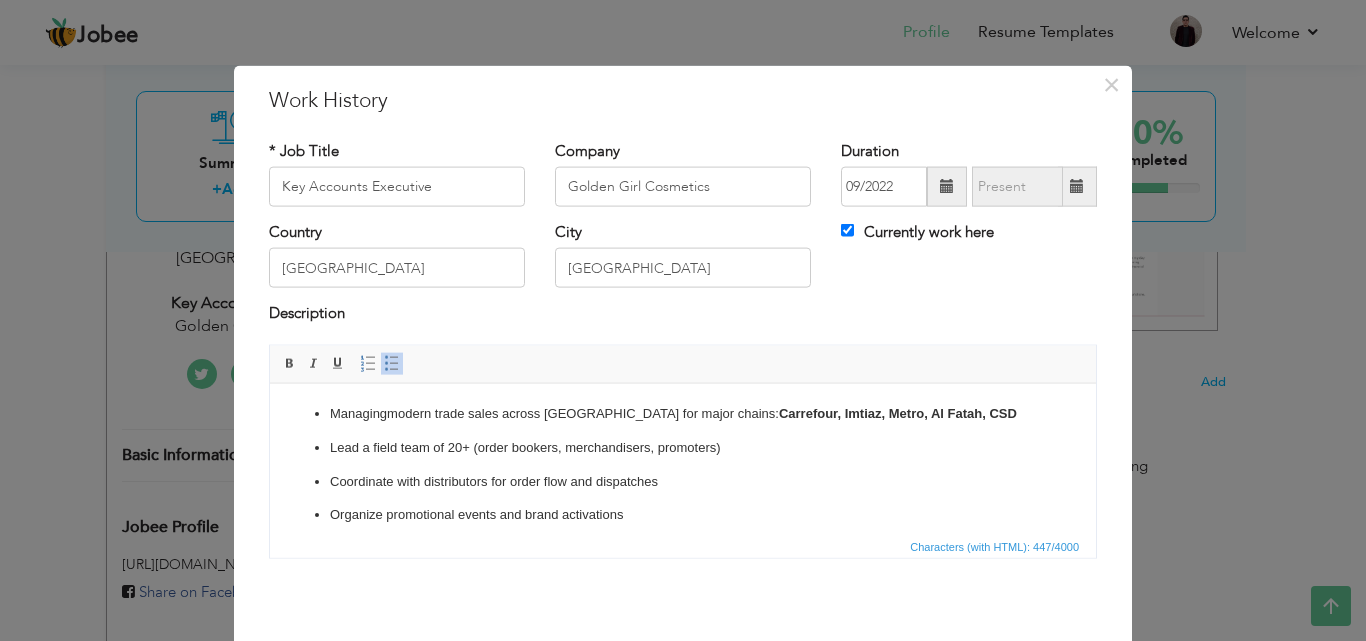 click on "Lead a field team of 20+ (order bookers, merchandisers, promoters)" at bounding box center [683, 447] 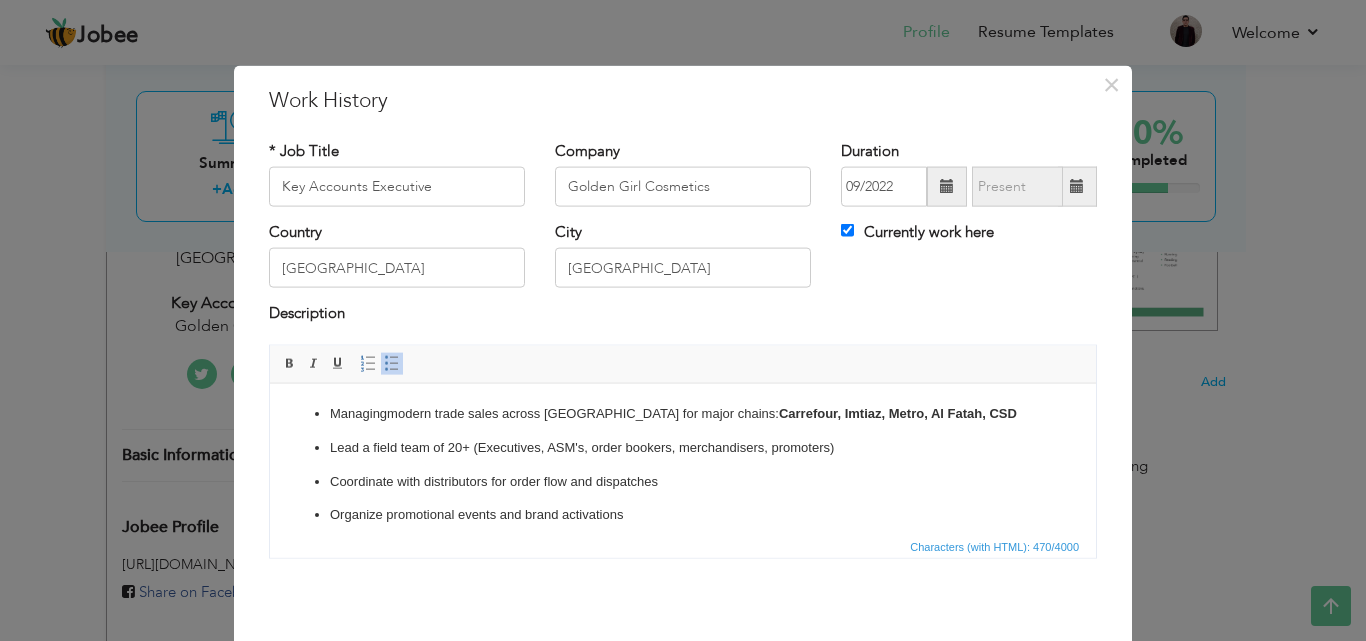 scroll, scrollTop: 46, scrollLeft: 0, axis: vertical 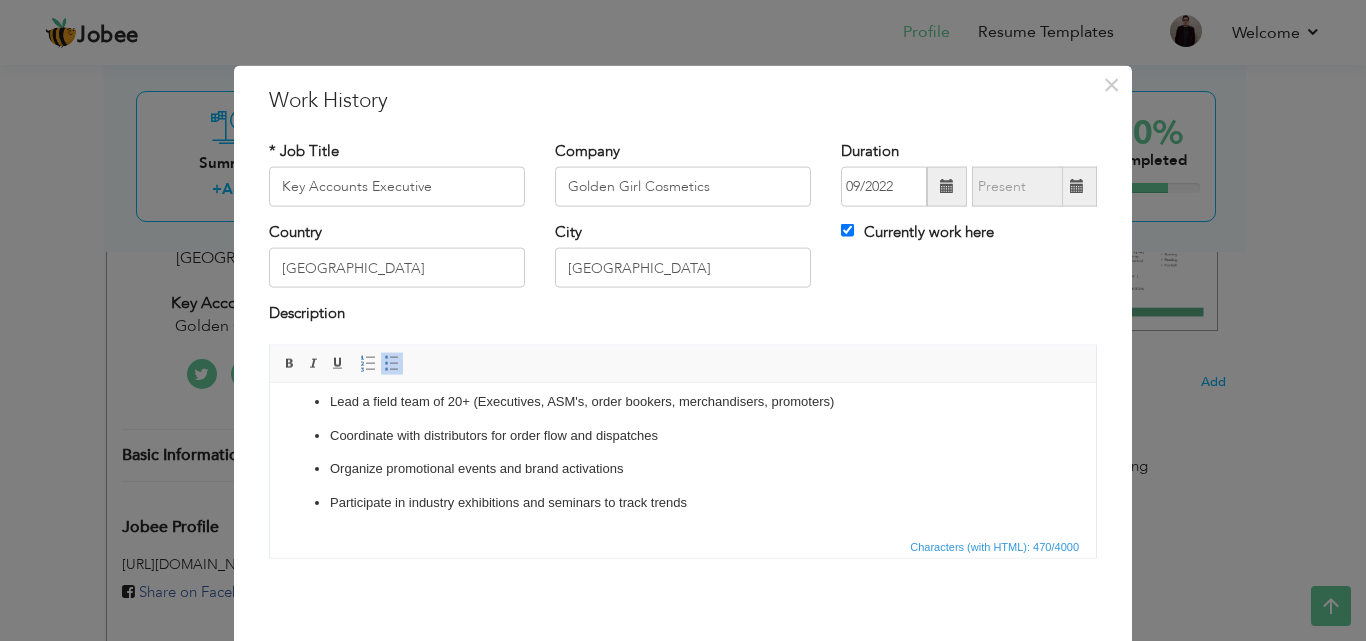 click on "Coordinate with distributors for order flow and dispatches" at bounding box center [683, 435] 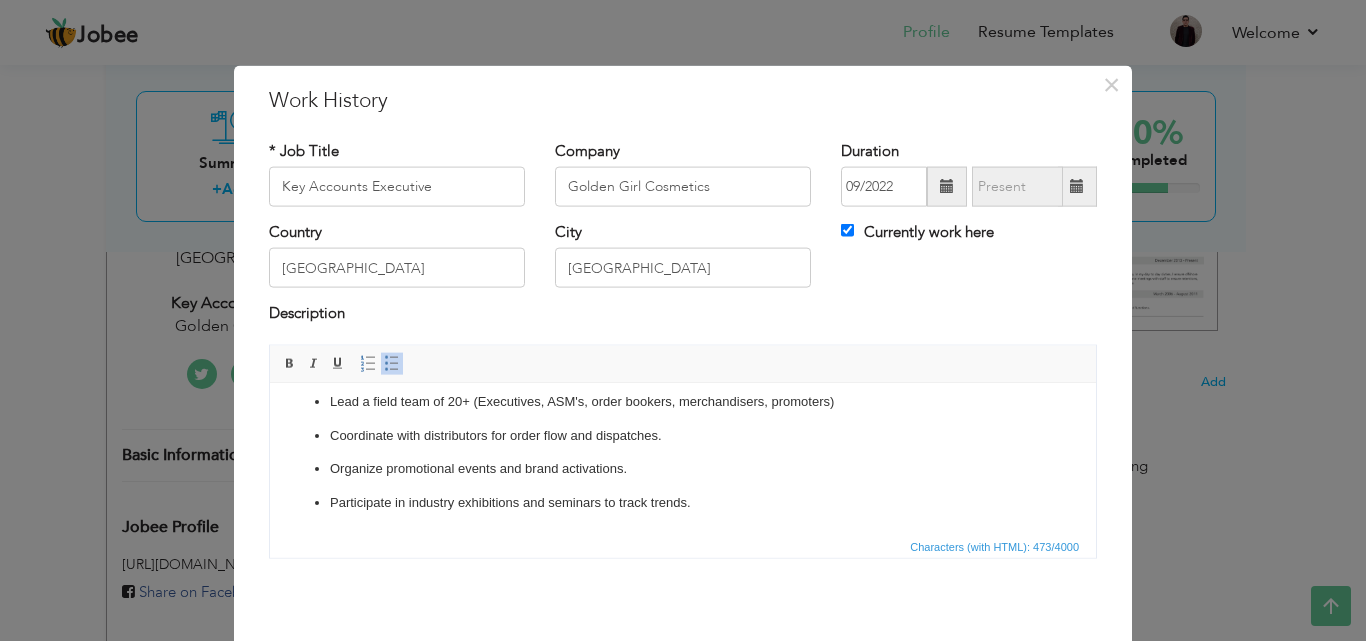 scroll, scrollTop: 79, scrollLeft: 0, axis: vertical 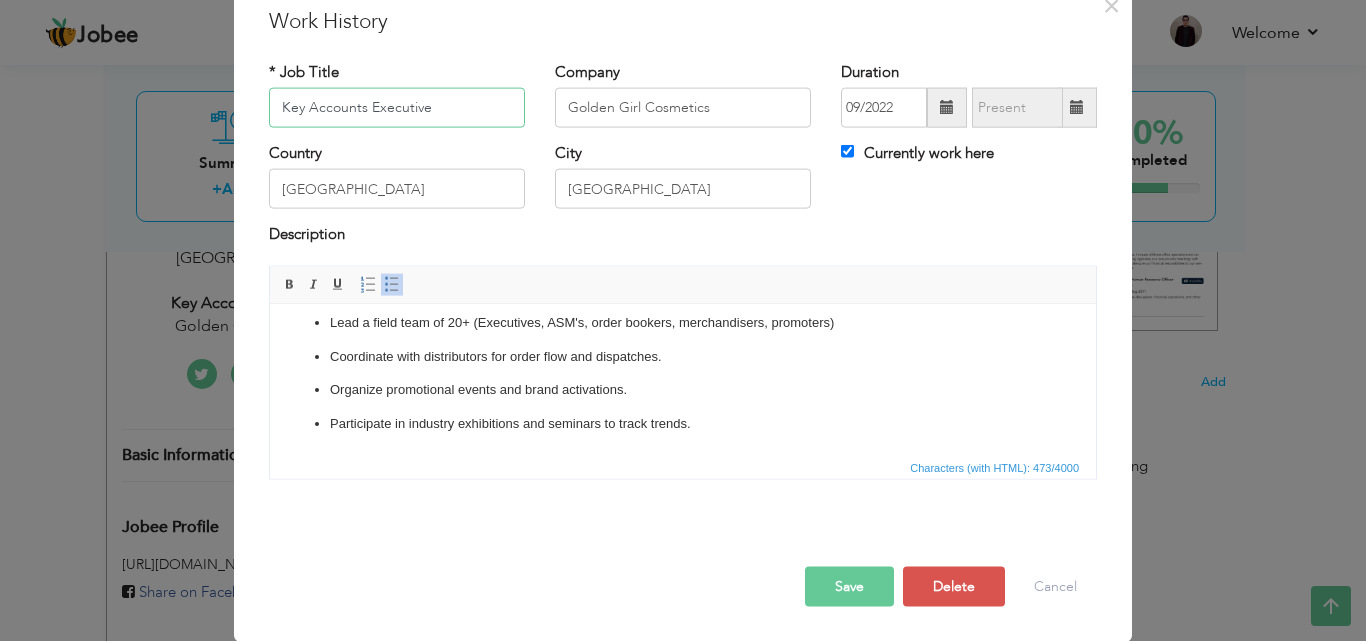 drag, startPoint x: 431, startPoint y: 112, endPoint x: 366, endPoint y: 112, distance: 65 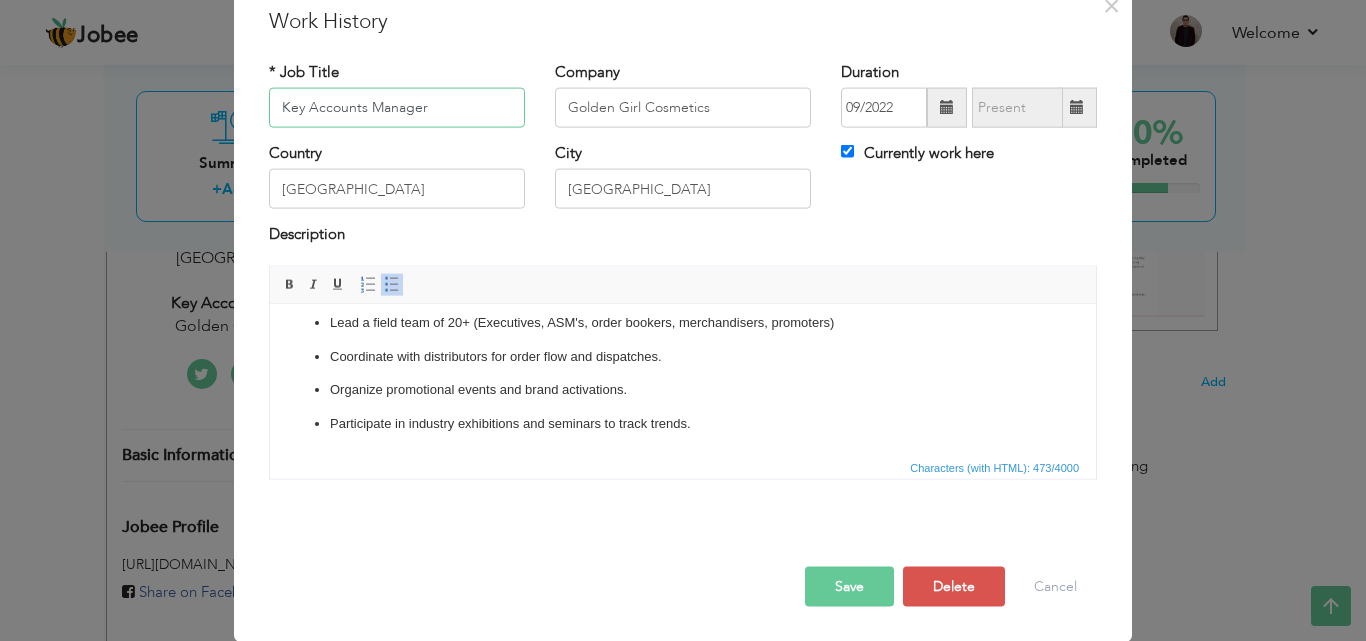 type on "Key Accounts Manager" 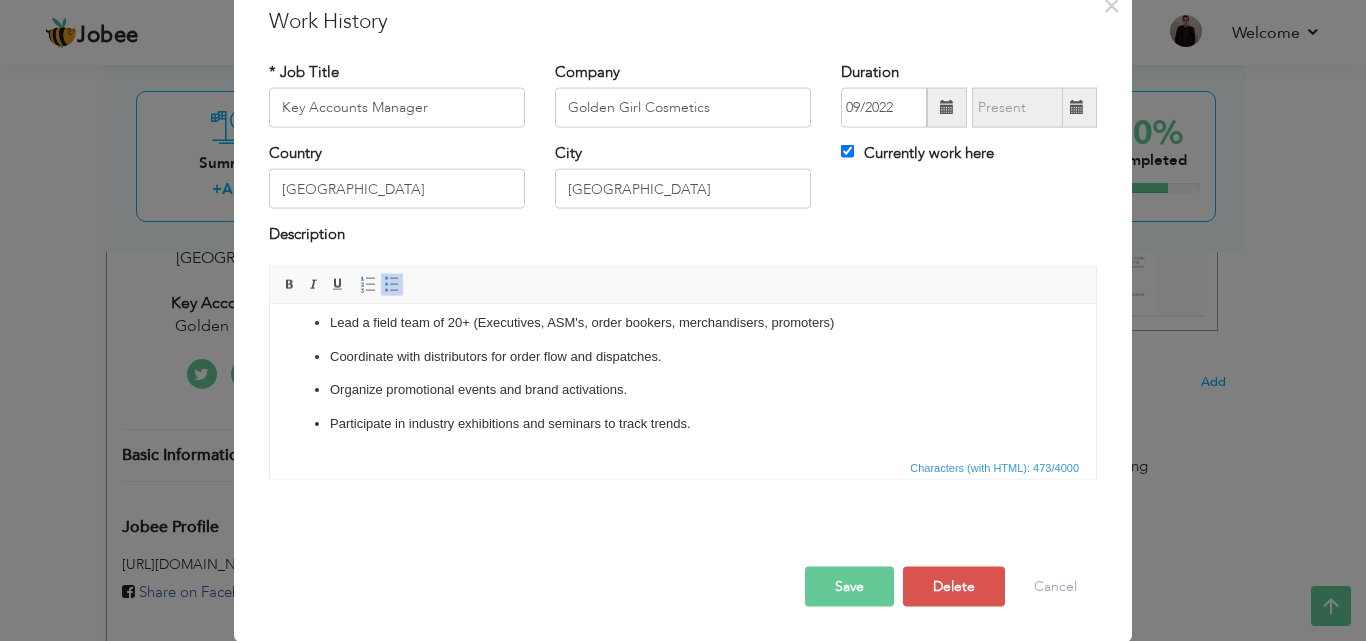 click on "Save" at bounding box center (849, 586) 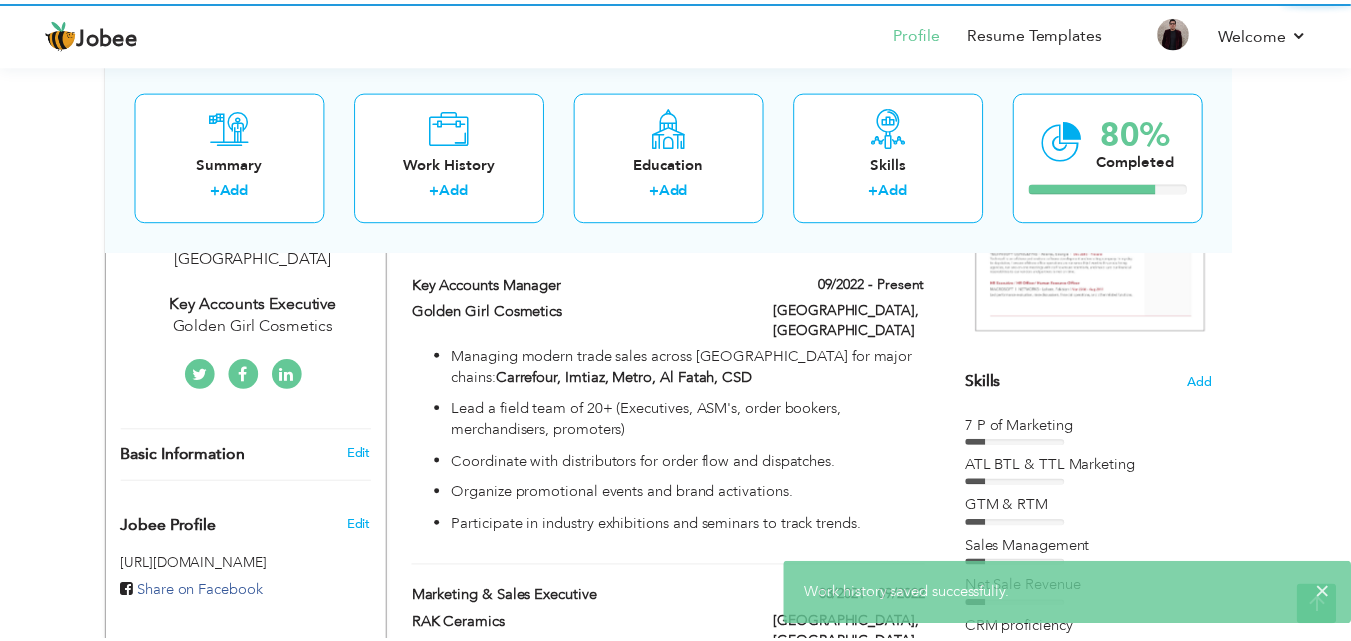 scroll, scrollTop: 0, scrollLeft: 0, axis: both 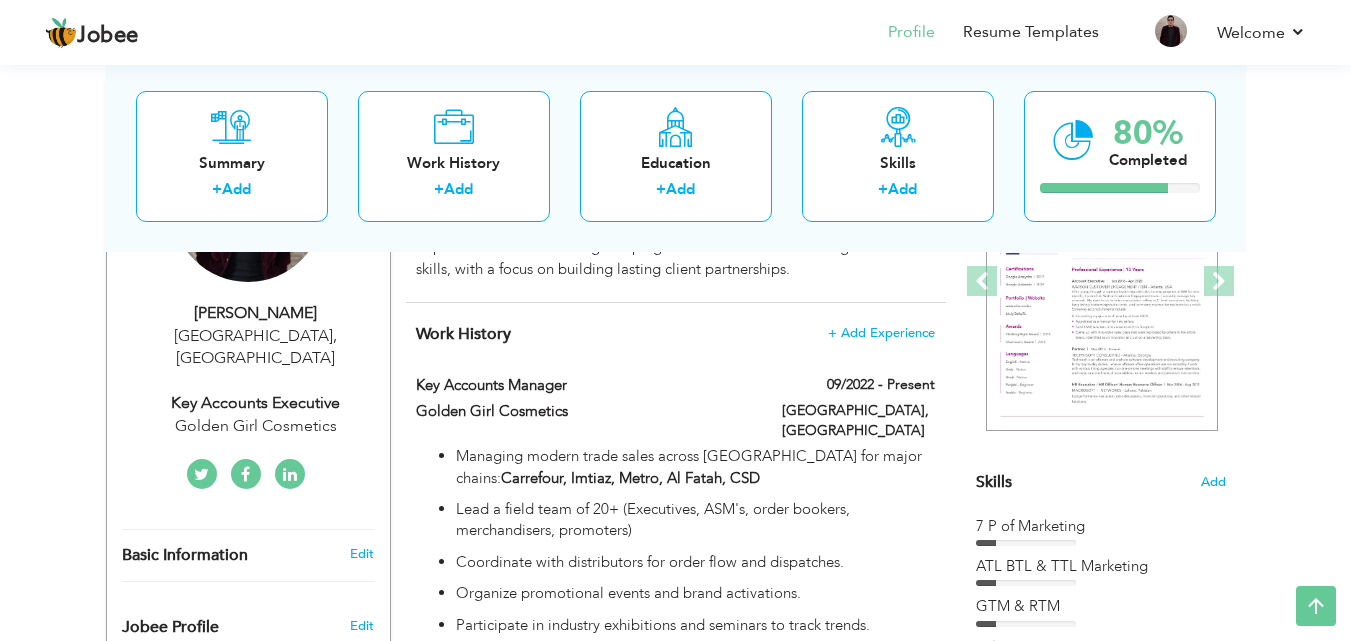 click on "Key Accounts Executive" at bounding box center (256, 403) 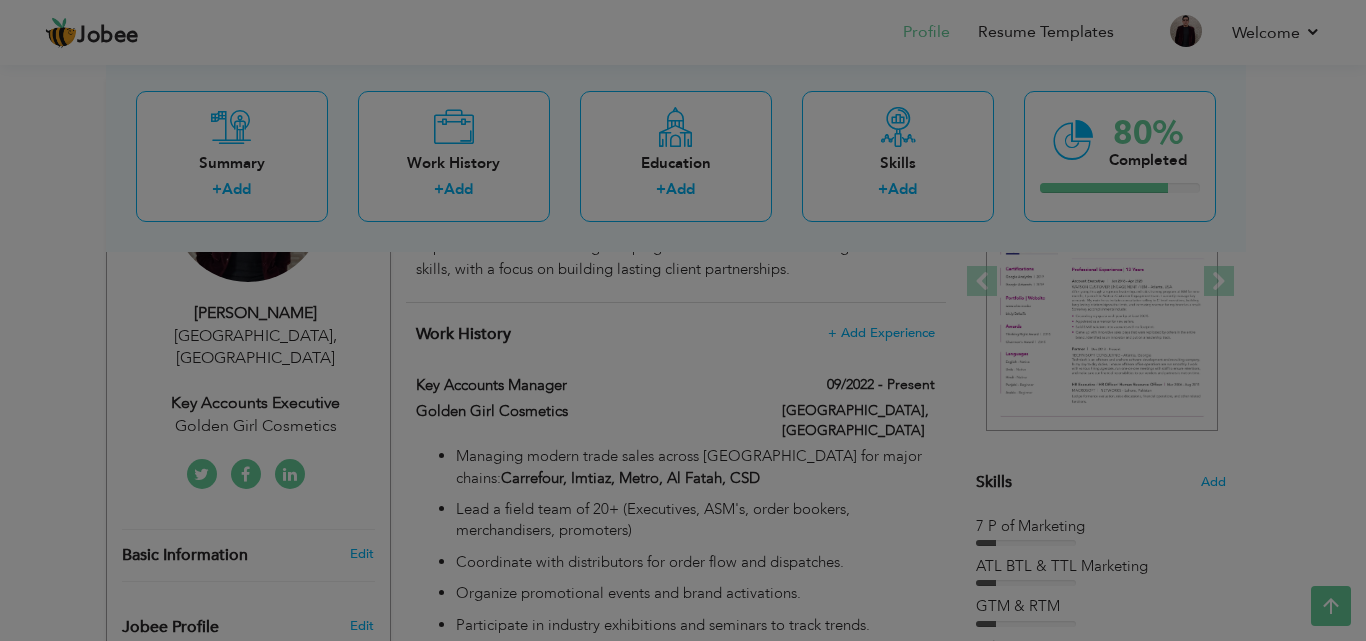scroll, scrollTop: 0, scrollLeft: 0, axis: both 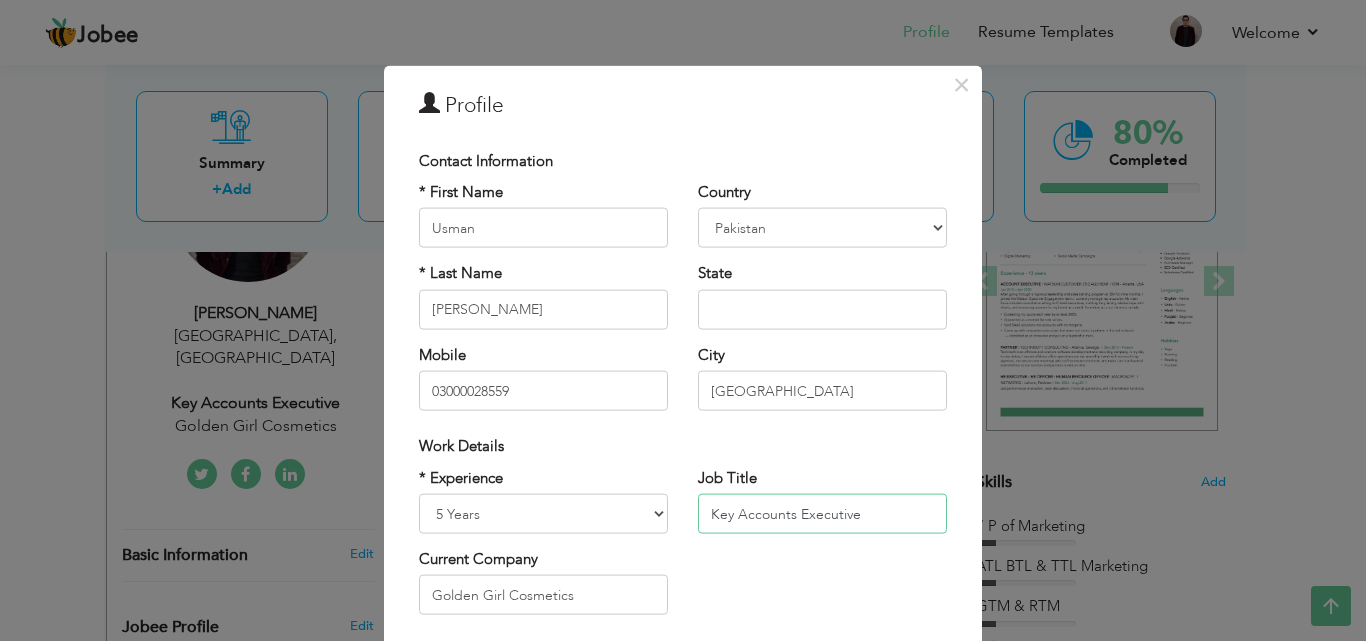 drag, startPoint x: 830, startPoint y: 515, endPoint x: 792, endPoint y: 513, distance: 38.052597 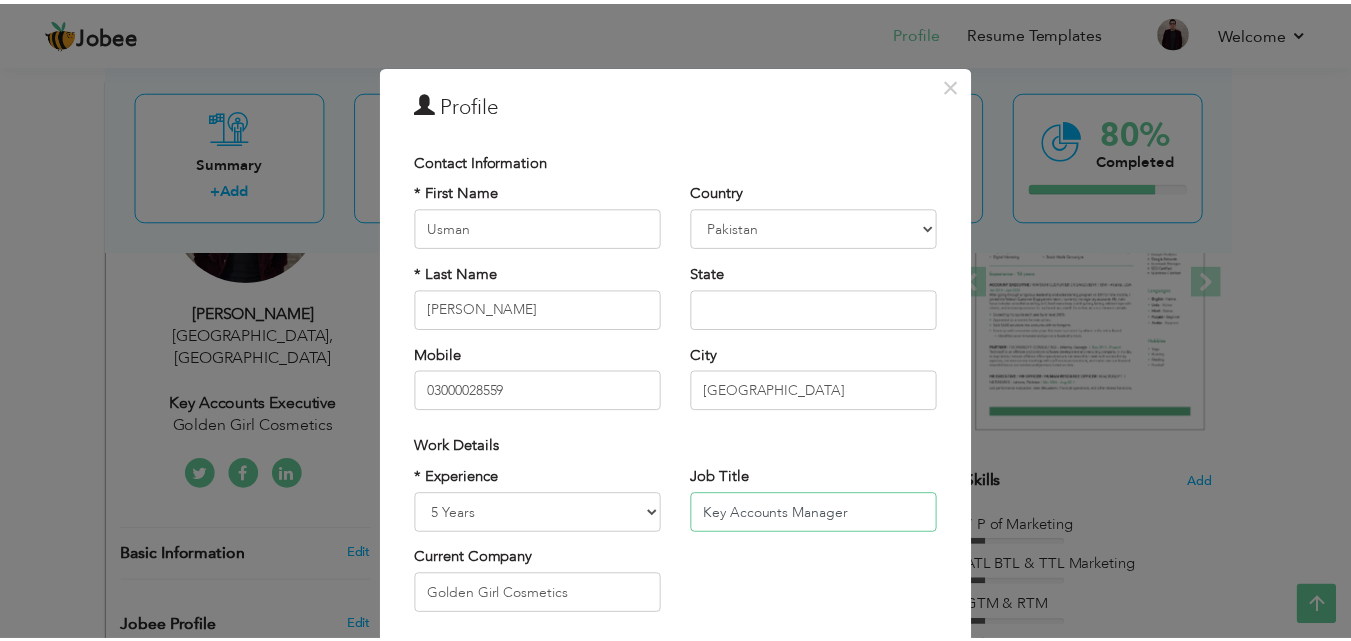 scroll, scrollTop: 261, scrollLeft: 0, axis: vertical 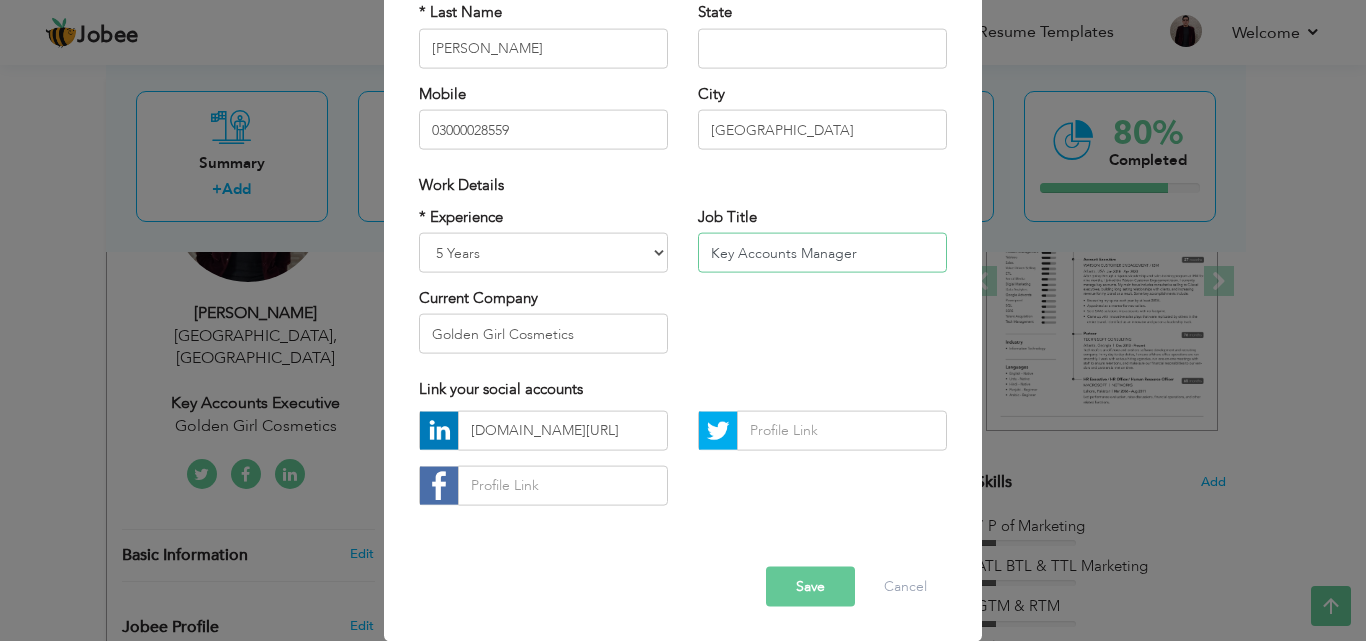 type on "Key Accounts Manager" 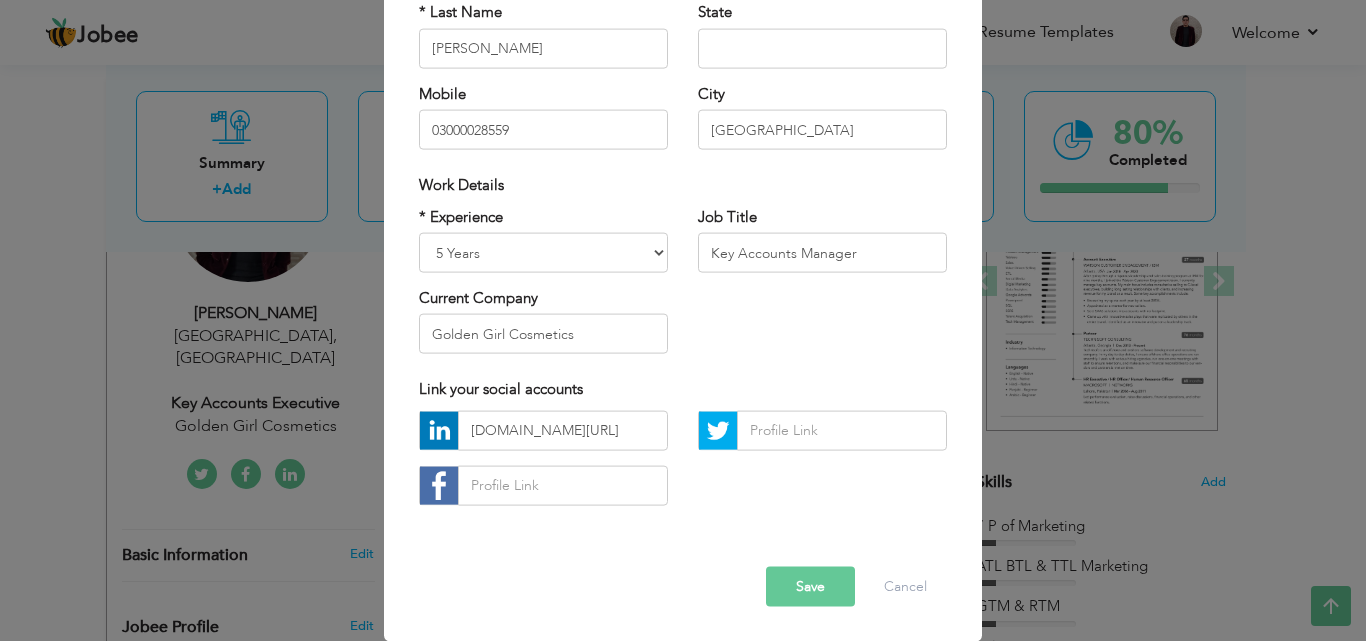 click on "Save" at bounding box center [810, 586] 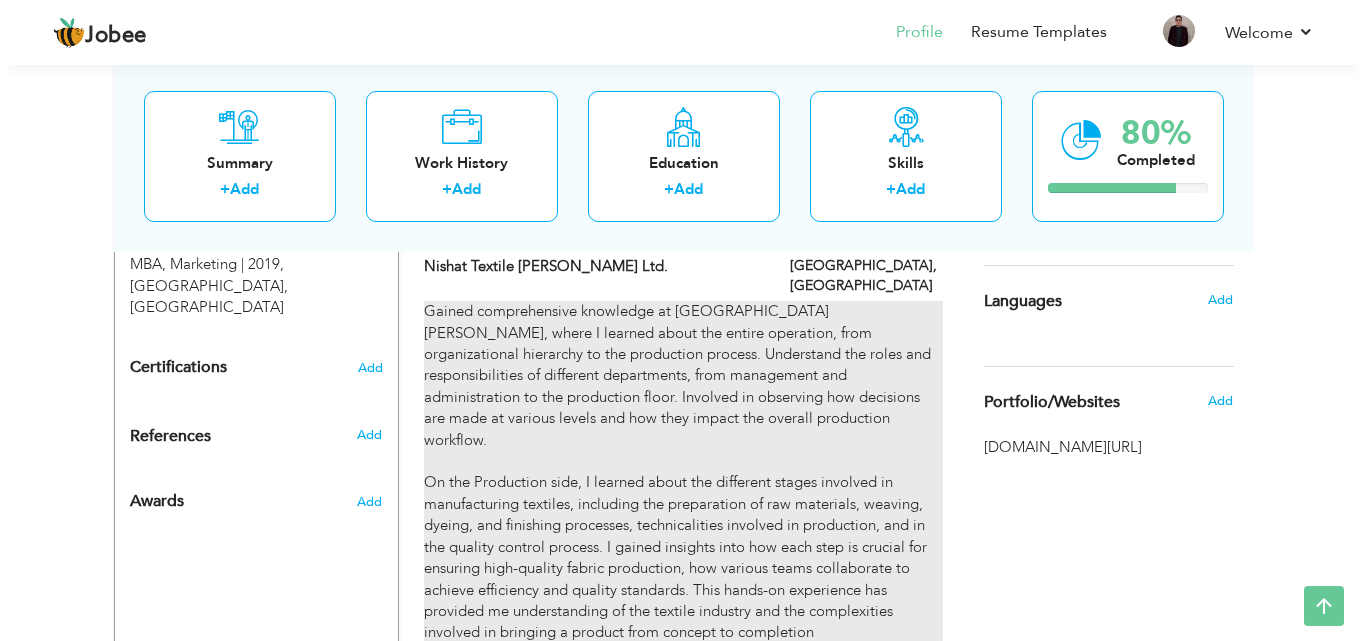 scroll, scrollTop: 998, scrollLeft: 0, axis: vertical 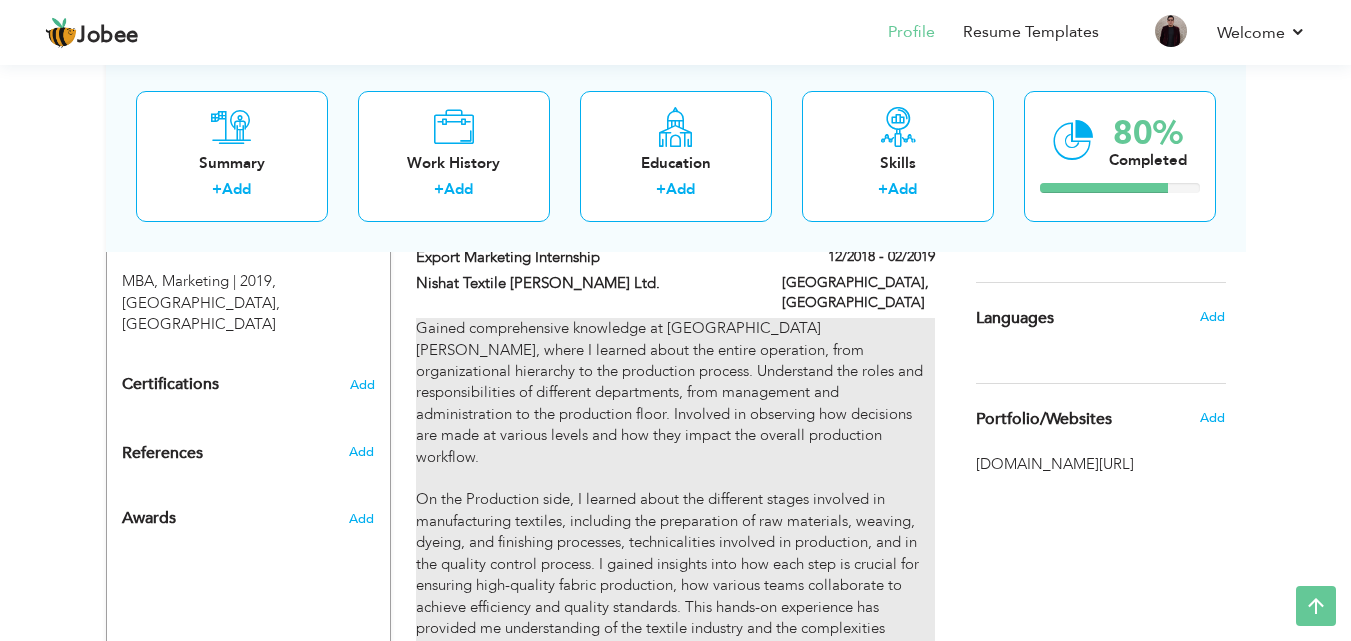 click on "Gained comprehensive knowledge at [GEOGRAPHIC_DATA][PERSON_NAME], where I learned about the entire operation, from organizational hierarchy to the production process. Understand the roles and responsibilities of different departments, from management and administration to the production floor. Involved in observing how decisions are made at various levels and how they impact the overall production workflow.
On the Production side, I learned about the different stages involved in manufacturing textiles, including the preparation of raw materials, weaving, dyeing, and finishing processes, technicalities involved in production, and in the quality control process. I gained insights into how each step is crucial for ensuring high-quality fabric production, how various teams collaborate to achieve efficiency and quality standards. This hands-on experience has provided me understanding of the textile industry and the complexities involved in bringing a product from concept to completion" at bounding box center [675, 532] 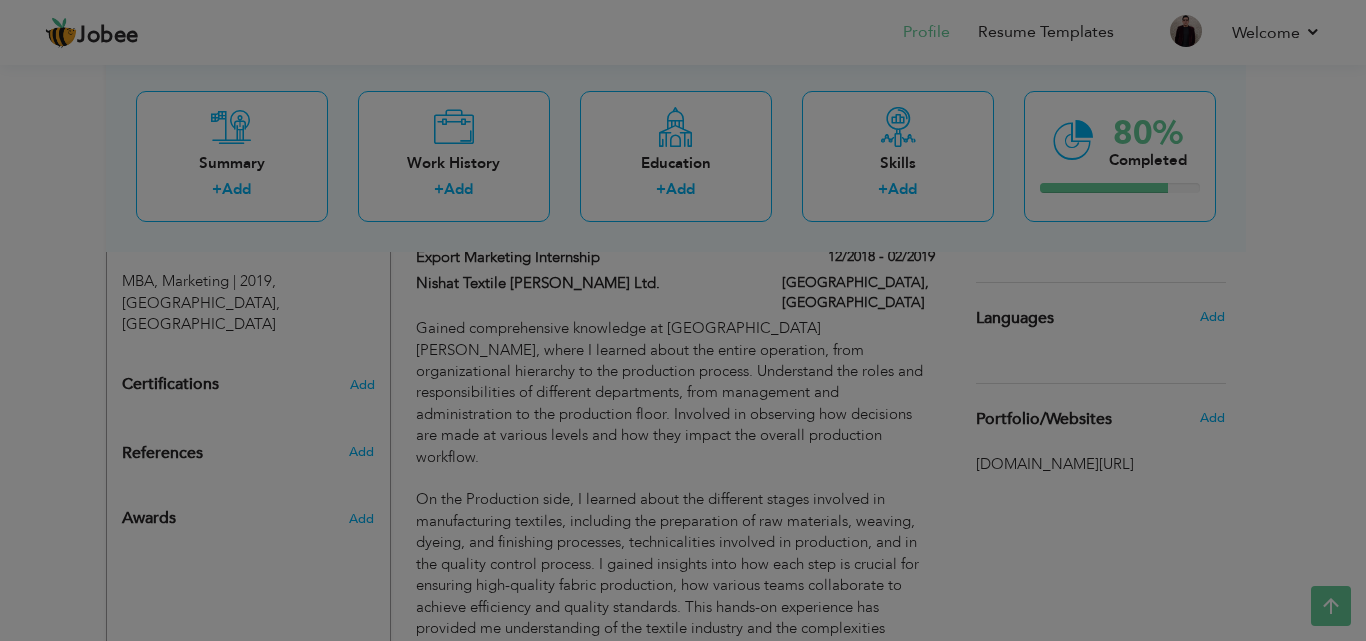 scroll, scrollTop: 0, scrollLeft: 0, axis: both 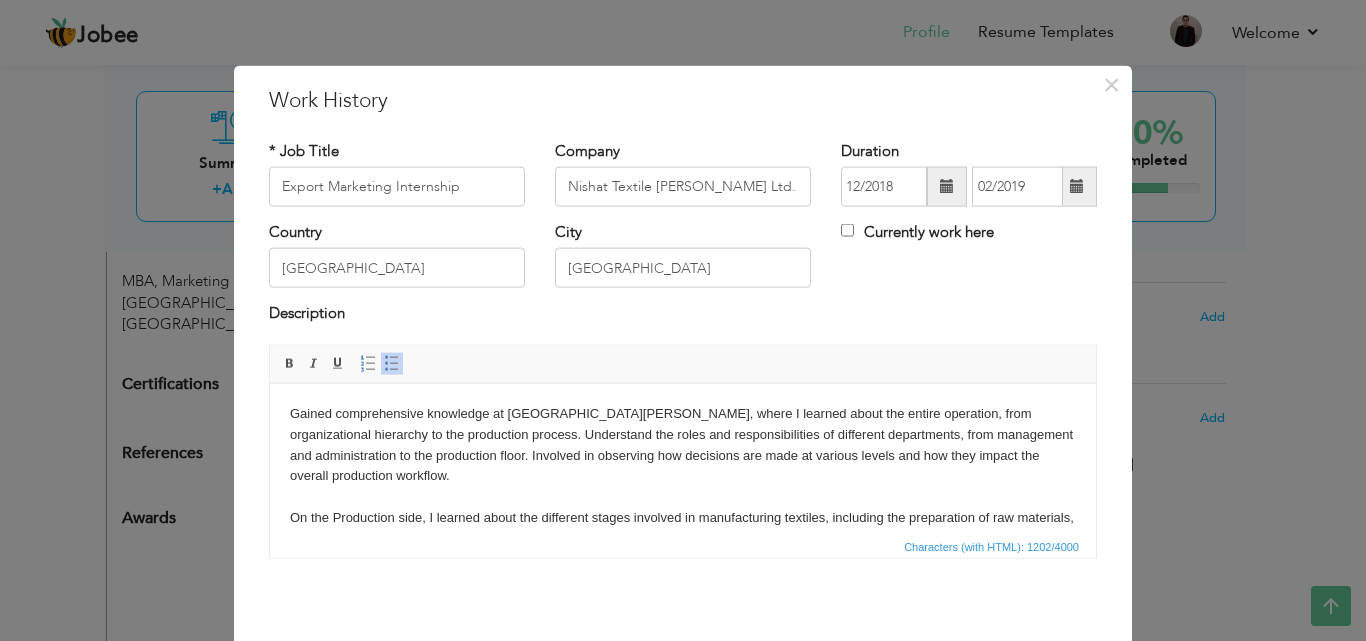 click on "Gained comprehensive knowledge at [GEOGRAPHIC_DATA][PERSON_NAME], where I learned about the entire operation, from organizational hierarchy to the production process. Understand the roles and responsibilities of different departments, from management and administration to the production floor. Involved in observing how decisions are made at various levels and how they impact the overall production workflow. On the Production side, I learned about the different stages involved in manufacturing textiles, including the preparation of raw materials, weaving, dyeing, and finishing processes, technicalities involved in production, and in the quality control process. I gained insights into how each step is crucial for ensuring high-quality fabric production, how various teams collaborate to achieve efficiency and quality standards. This hands-on experience has provided me understanding of the textile industry and the complexities involved in bringing a product from concept to completion" at bounding box center (683, 538) 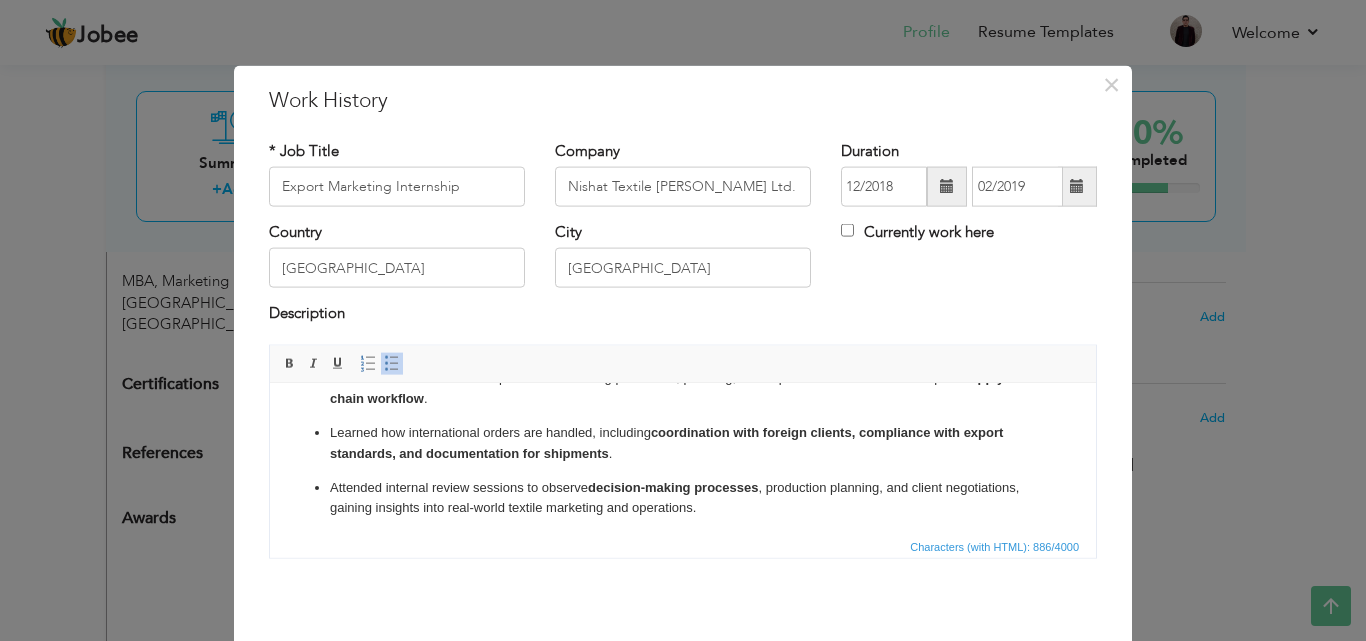 scroll, scrollTop: 129, scrollLeft: 0, axis: vertical 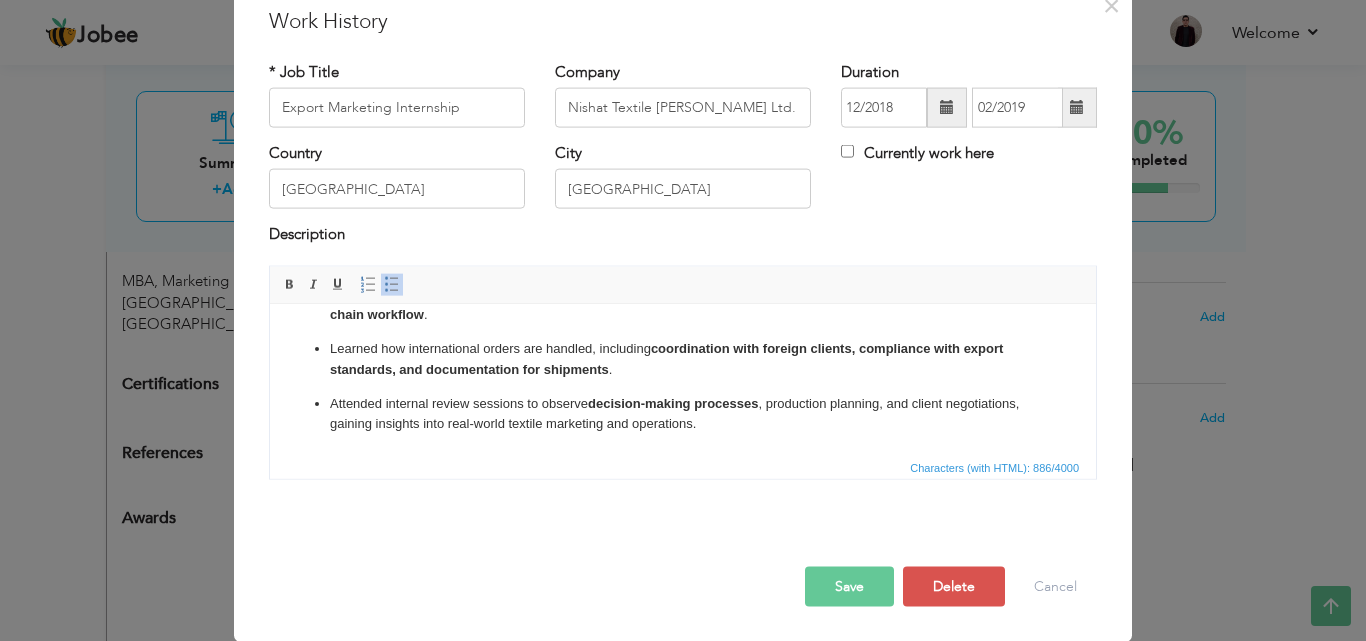 click on "Save" at bounding box center [849, 586] 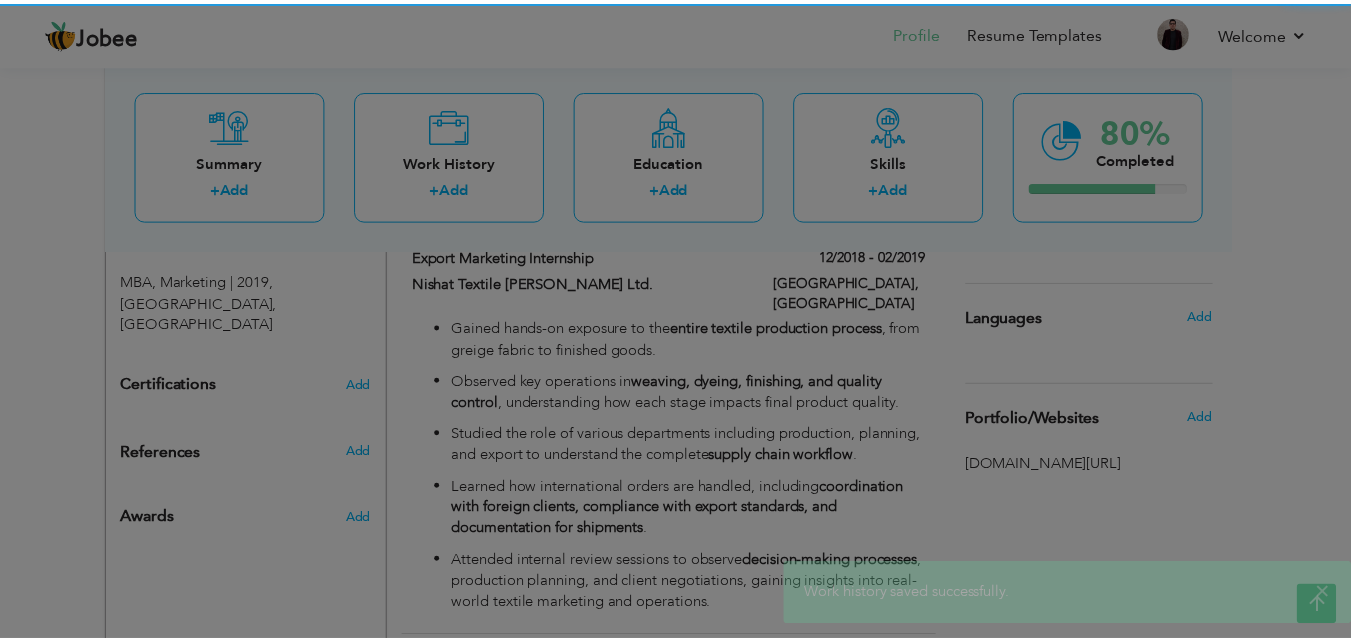 scroll, scrollTop: 0, scrollLeft: 0, axis: both 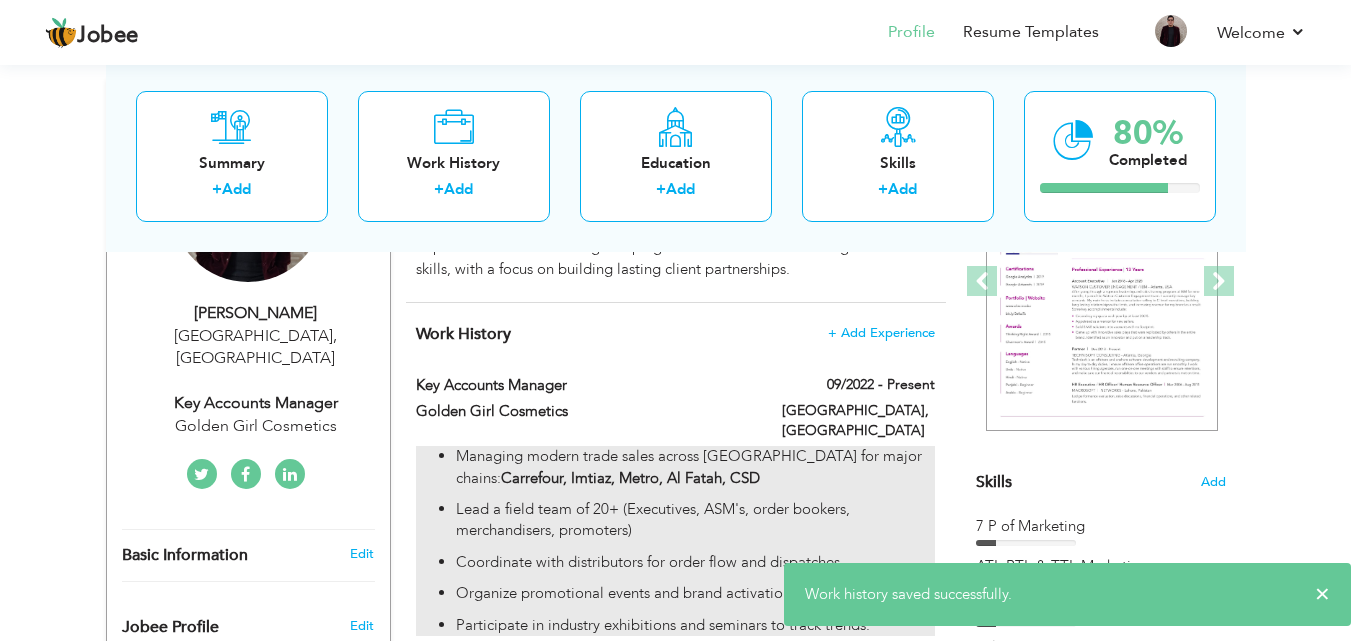 click on "Lead a field team of 20+ (Executives, ASM's, order bookers, merchandisers, promoters)" at bounding box center (695, 520) 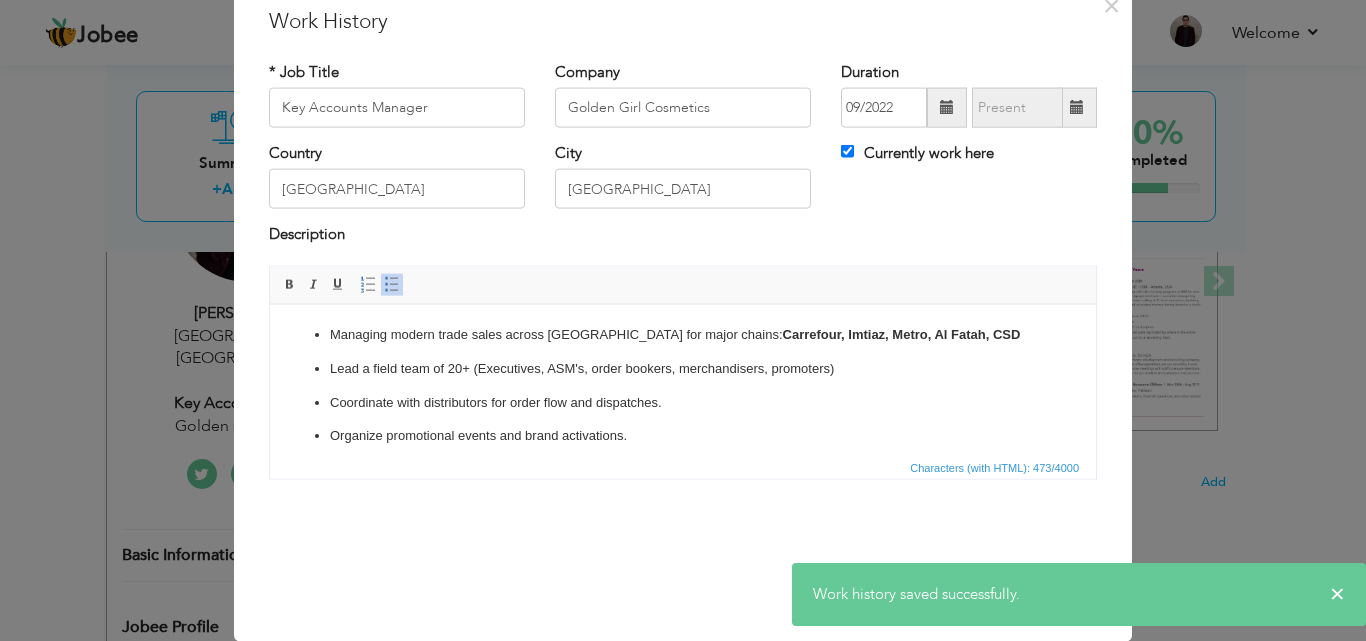 scroll, scrollTop: 0, scrollLeft: 0, axis: both 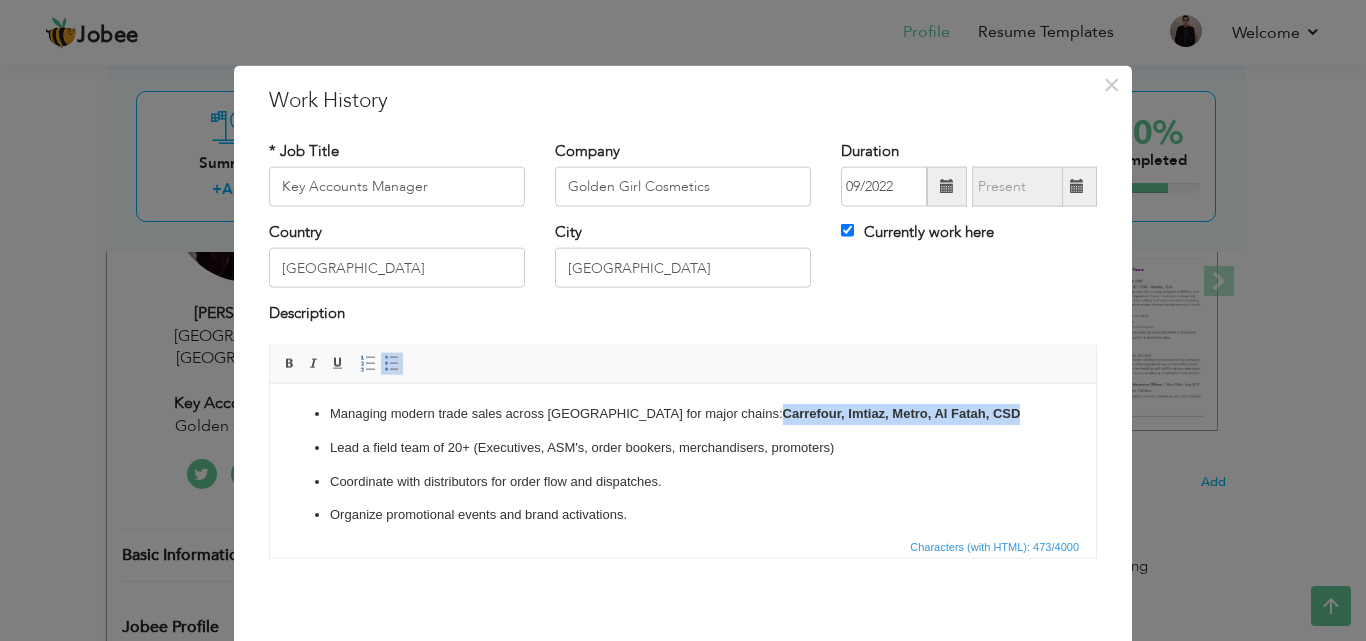 drag, startPoint x: 935, startPoint y: 412, endPoint x: 691, endPoint y: 413, distance: 244.00204 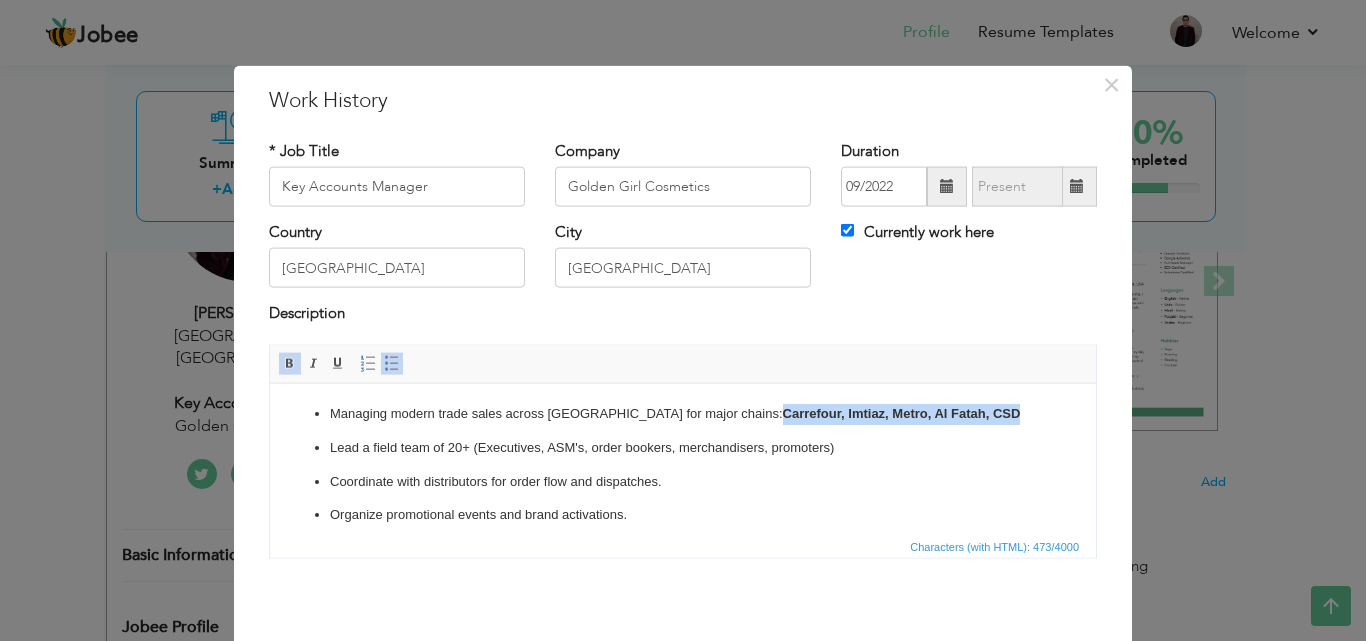 click at bounding box center [290, 363] 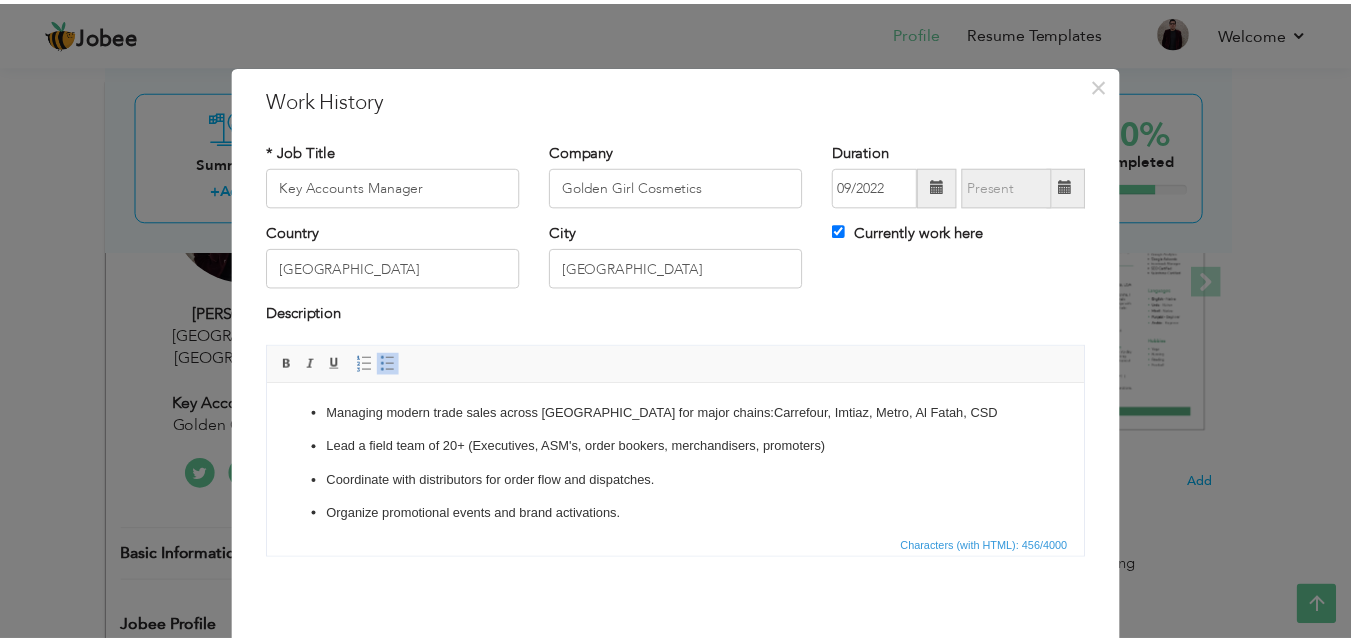 scroll, scrollTop: 79, scrollLeft: 0, axis: vertical 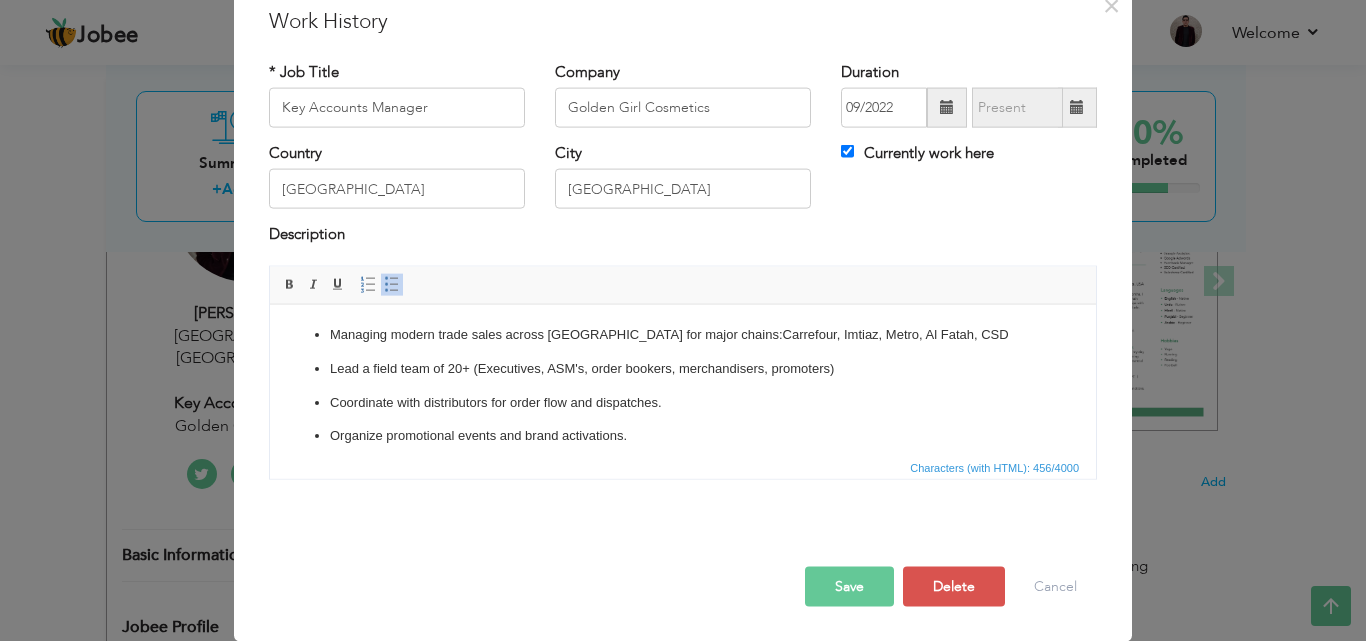 click on "Save" at bounding box center (849, 586) 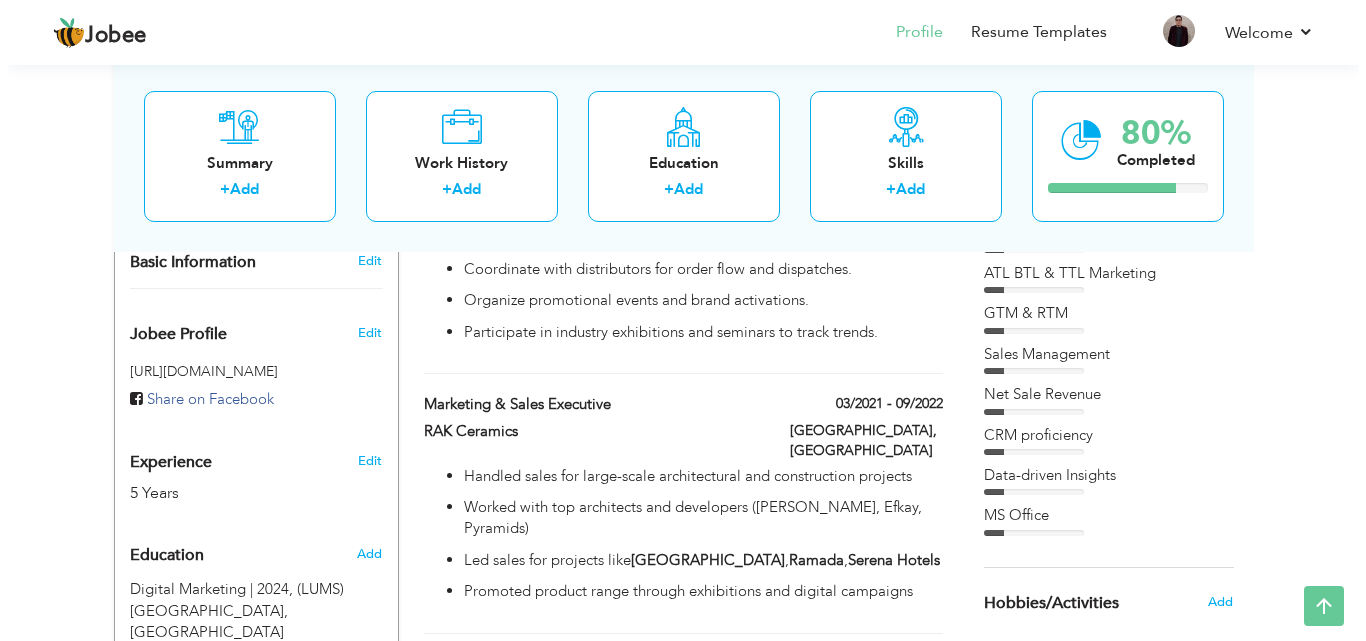 scroll, scrollTop: 598, scrollLeft: 0, axis: vertical 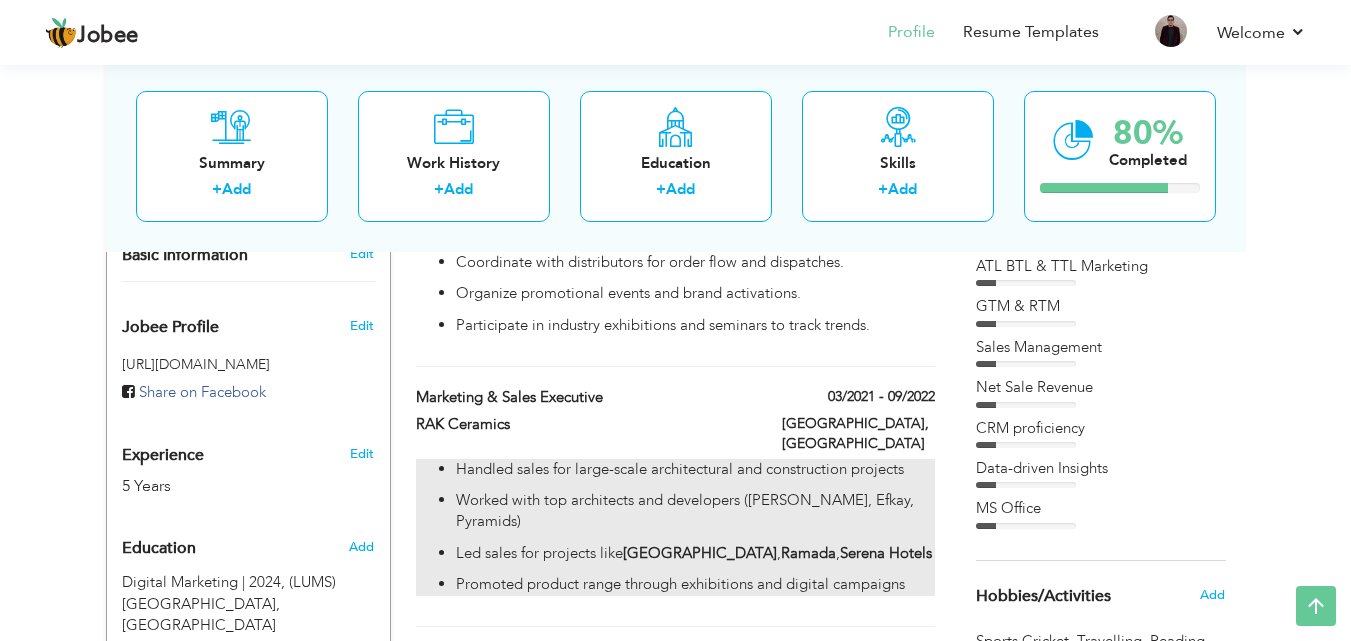 click on "[GEOGRAPHIC_DATA]" at bounding box center (700, 553) 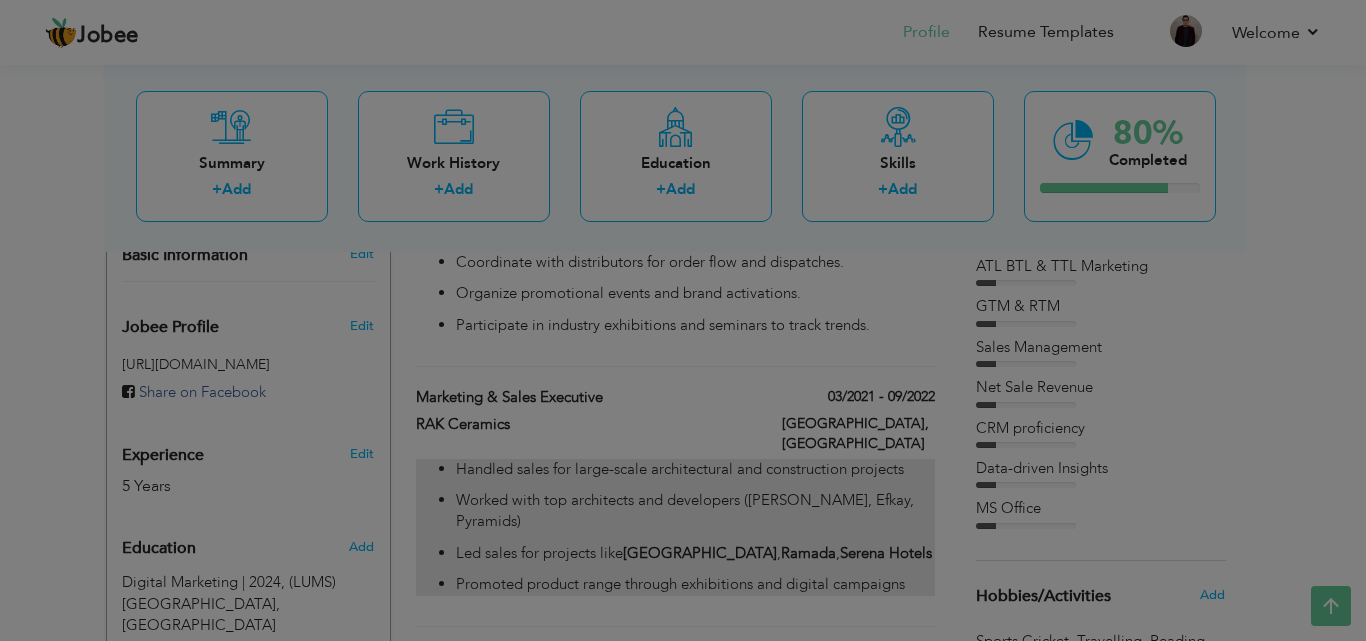 scroll, scrollTop: 0, scrollLeft: 0, axis: both 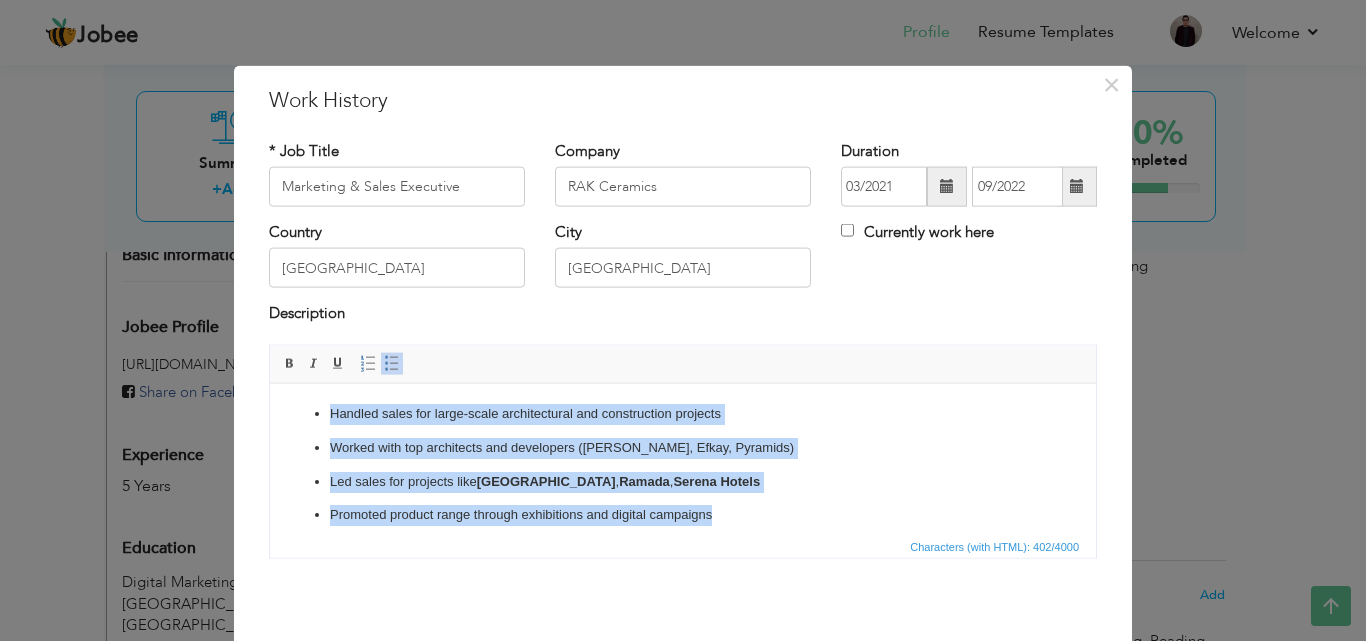drag, startPoint x: 718, startPoint y: 511, endPoint x: 324, endPoint y: 405, distance: 408.0098 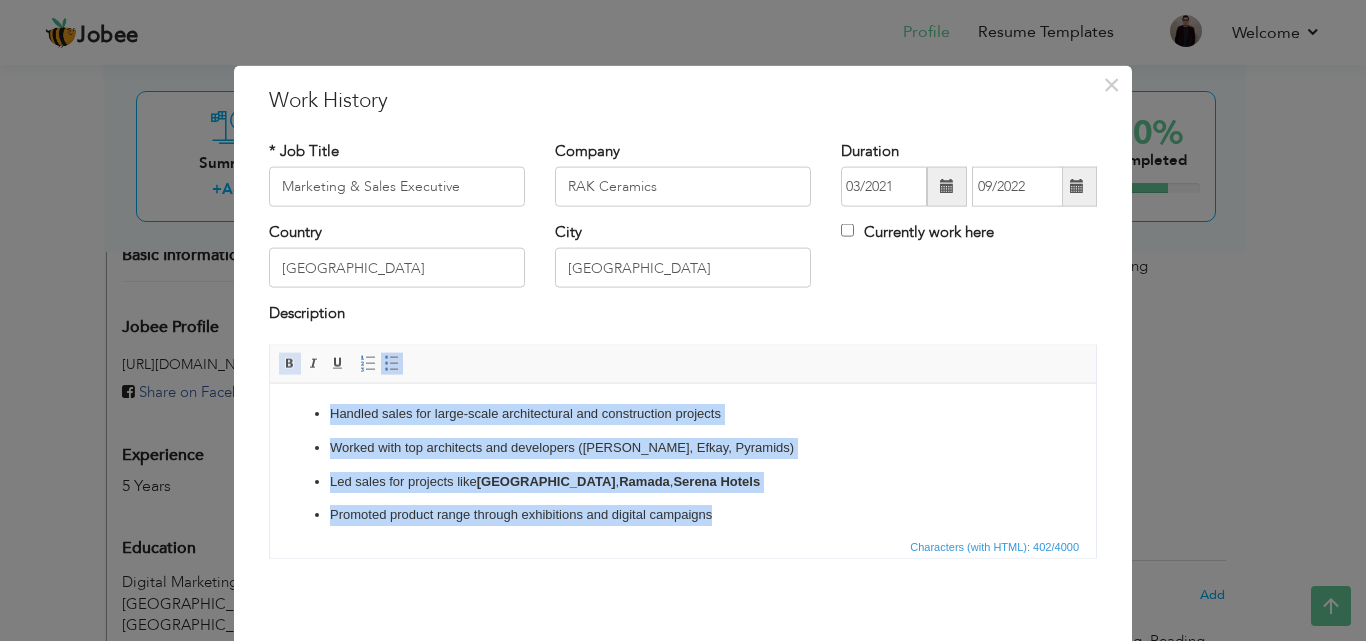 click at bounding box center [290, 363] 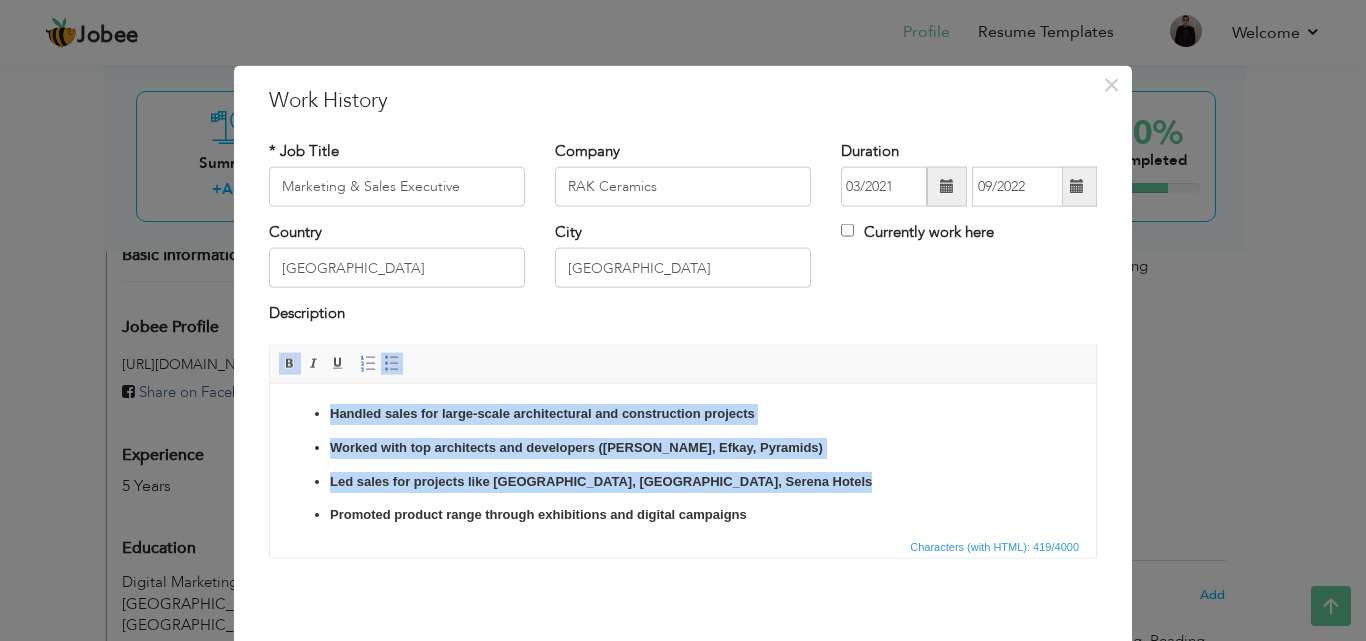 click at bounding box center [290, 363] 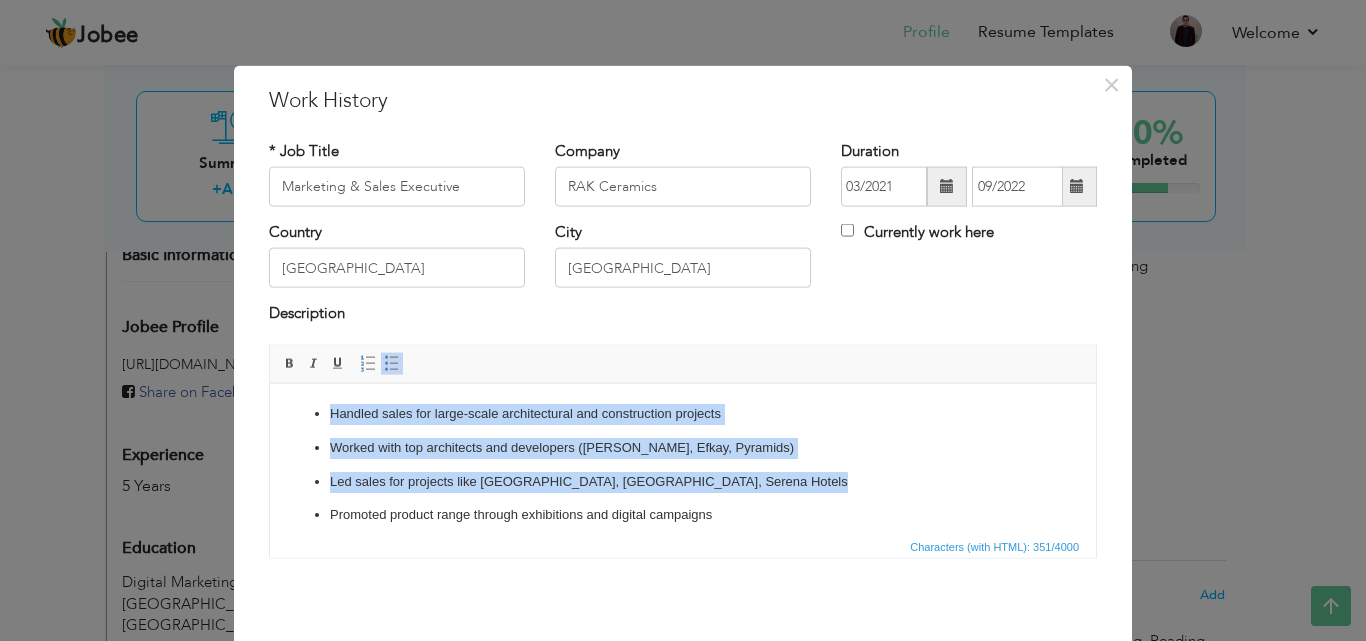 click on "Promoted product range through exhibitions and digital campaigns" at bounding box center [683, 514] 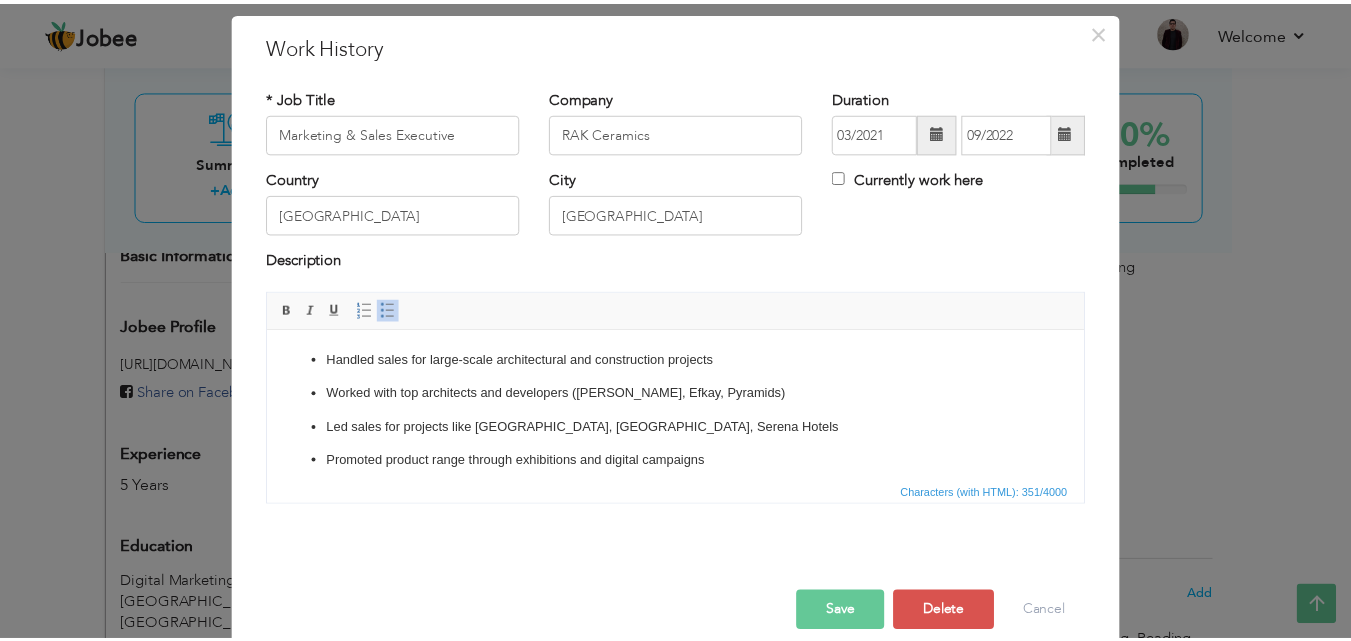 scroll, scrollTop: 79, scrollLeft: 0, axis: vertical 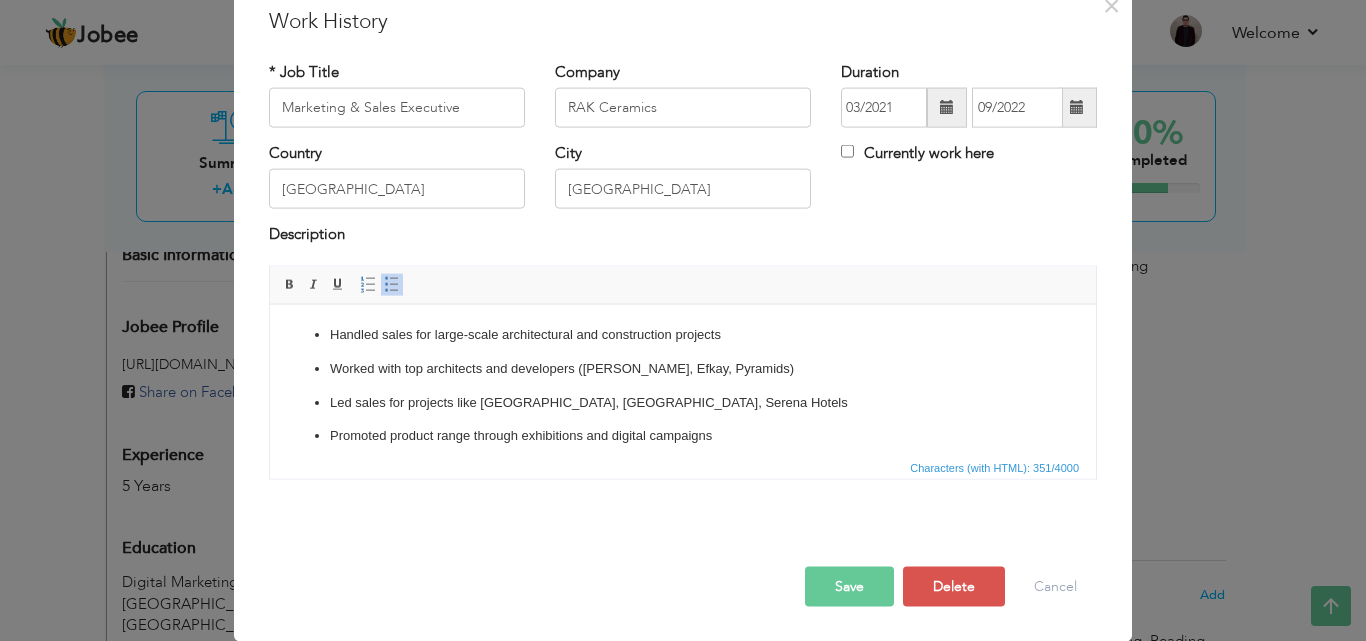 click on "Save" at bounding box center (849, 586) 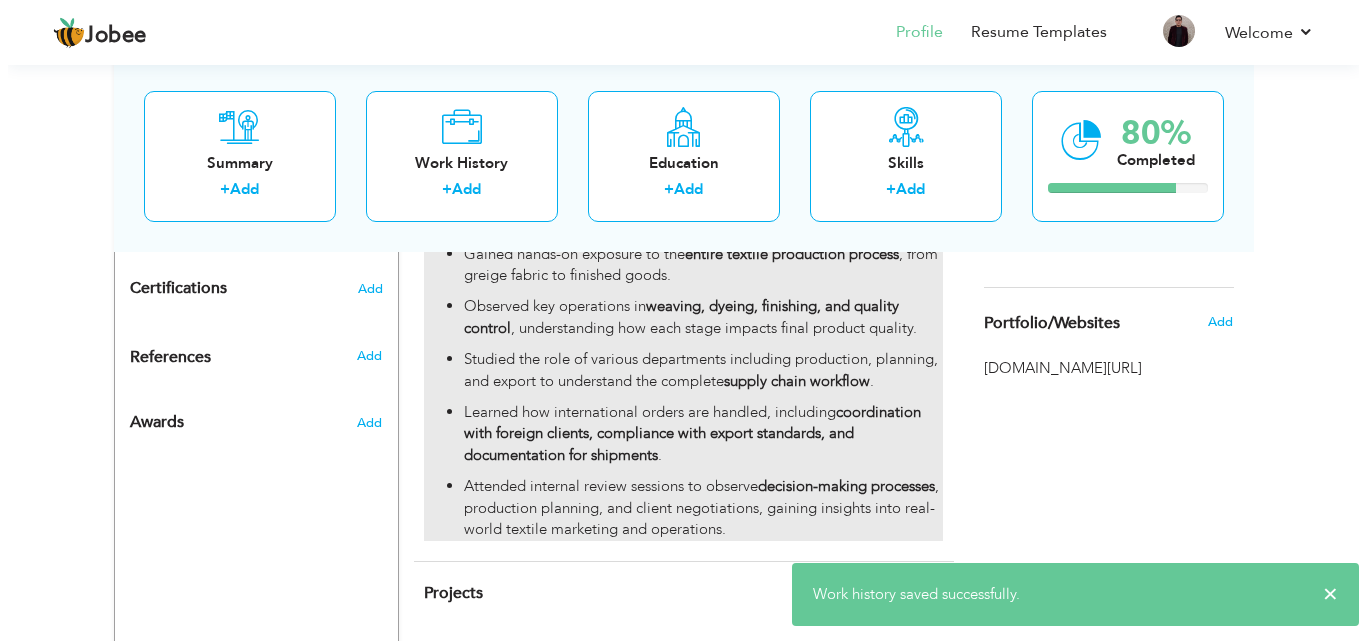 scroll, scrollTop: 1098, scrollLeft: 0, axis: vertical 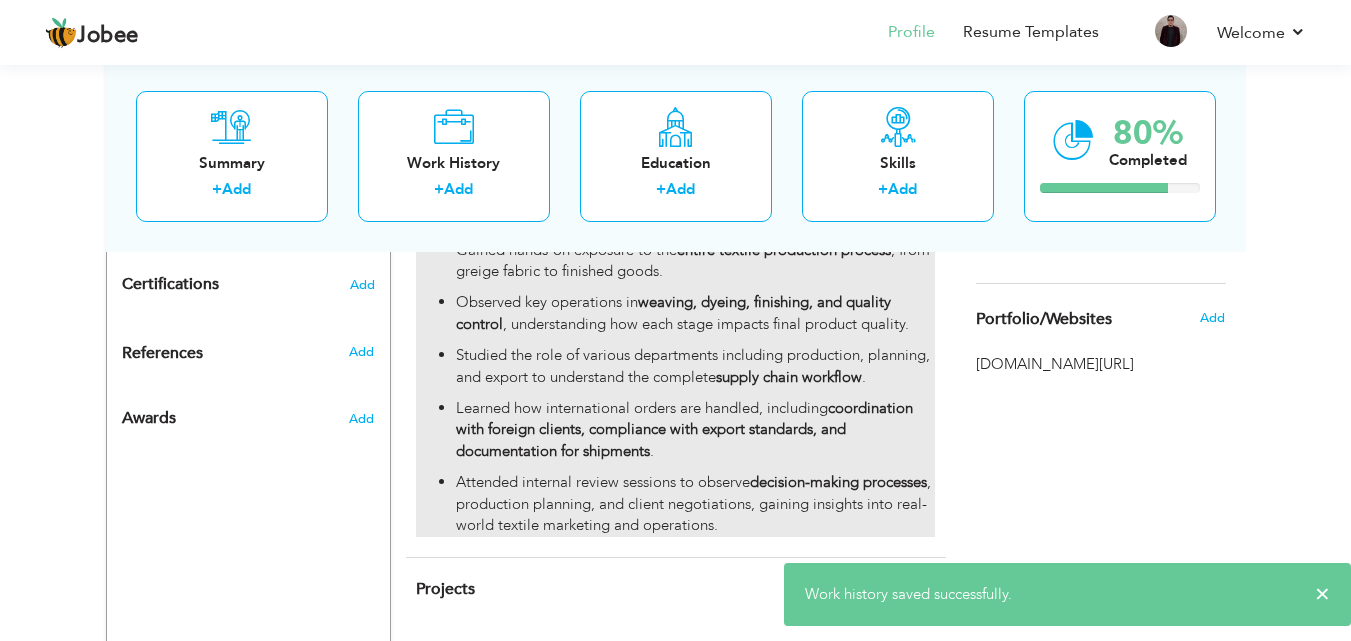 click on "Learned how international orders are handled, including  coordination with foreign clients, compliance with export standards, and documentation for shipments ." at bounding box center [695, 430] 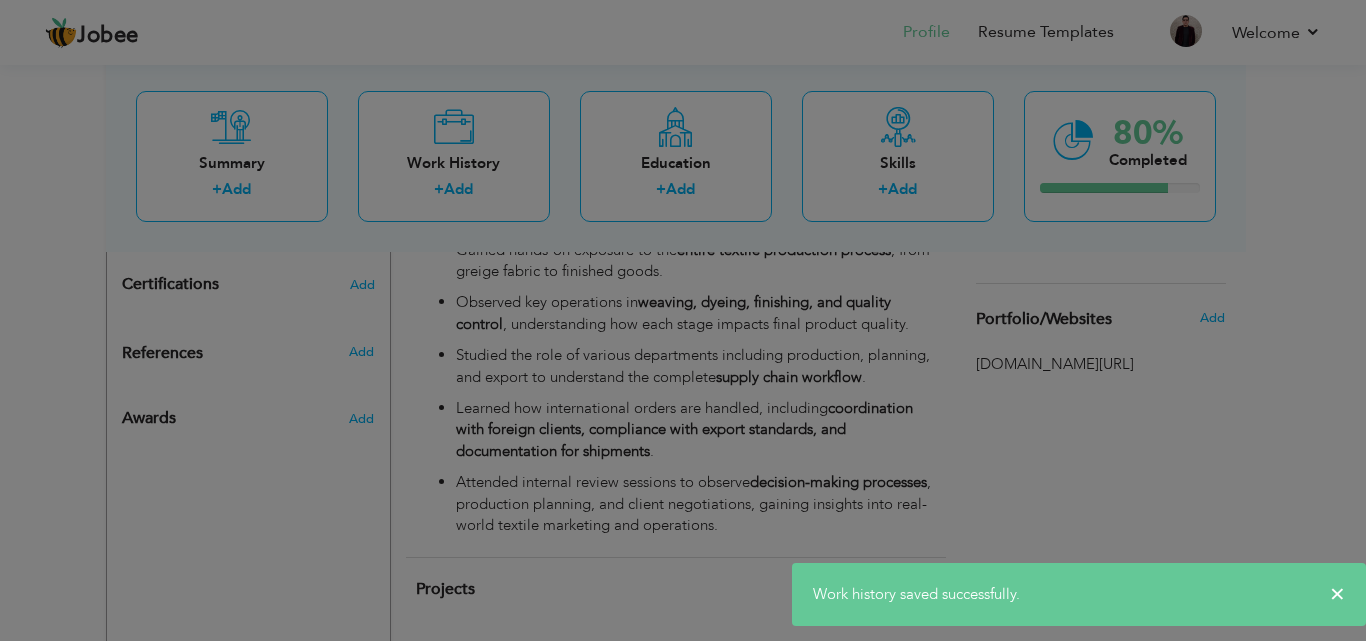 scroll, scrollTop: 0, scrollLeft: 0, axis: both 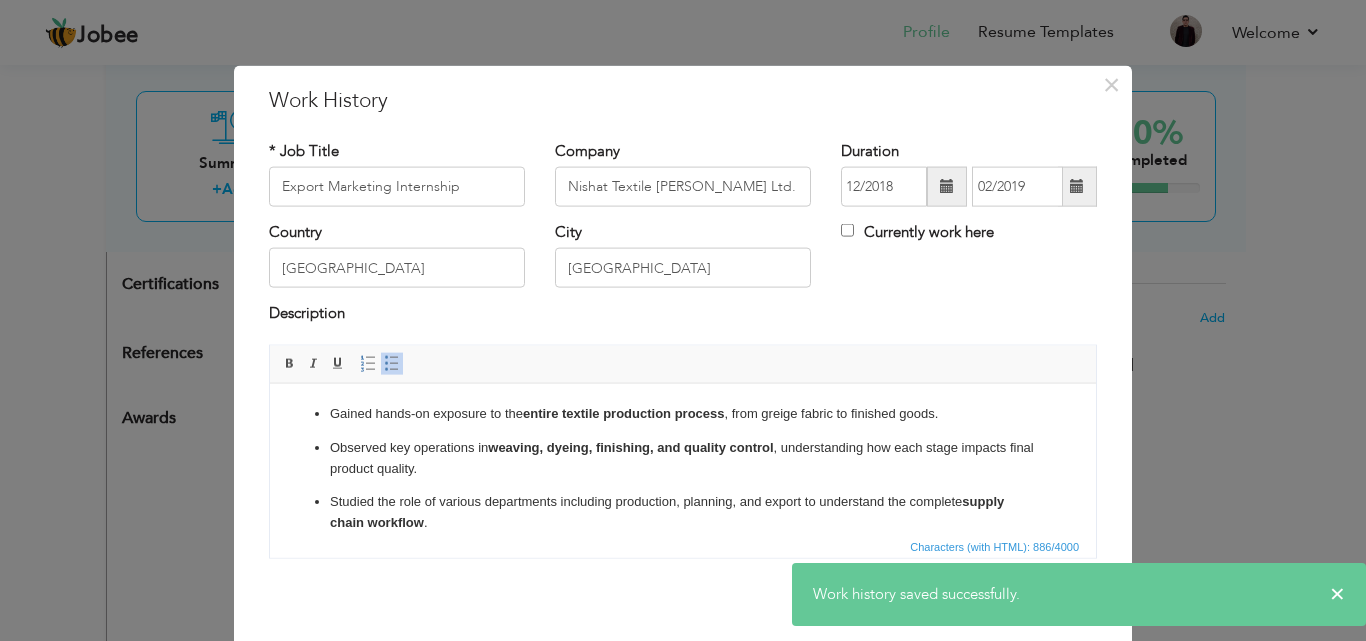 click on "weaving, dyeing, finishing, and quality control" at bounding box center (630, 446) 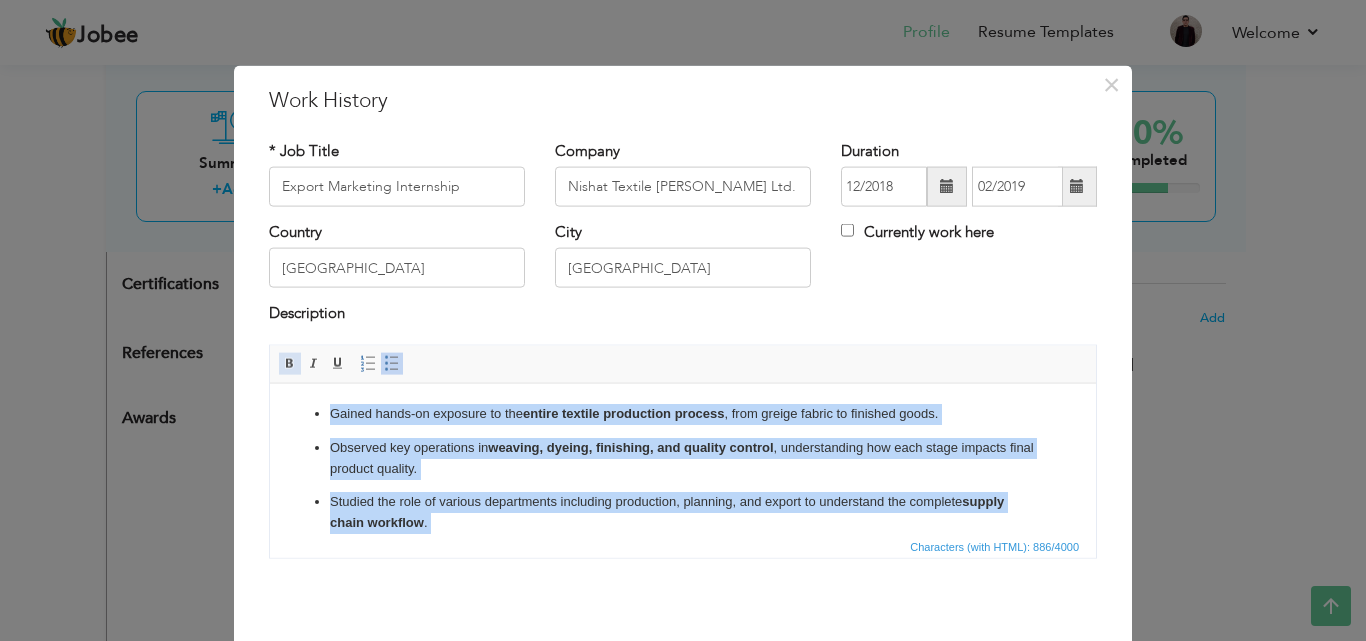 click at bounding box center [290, 363] 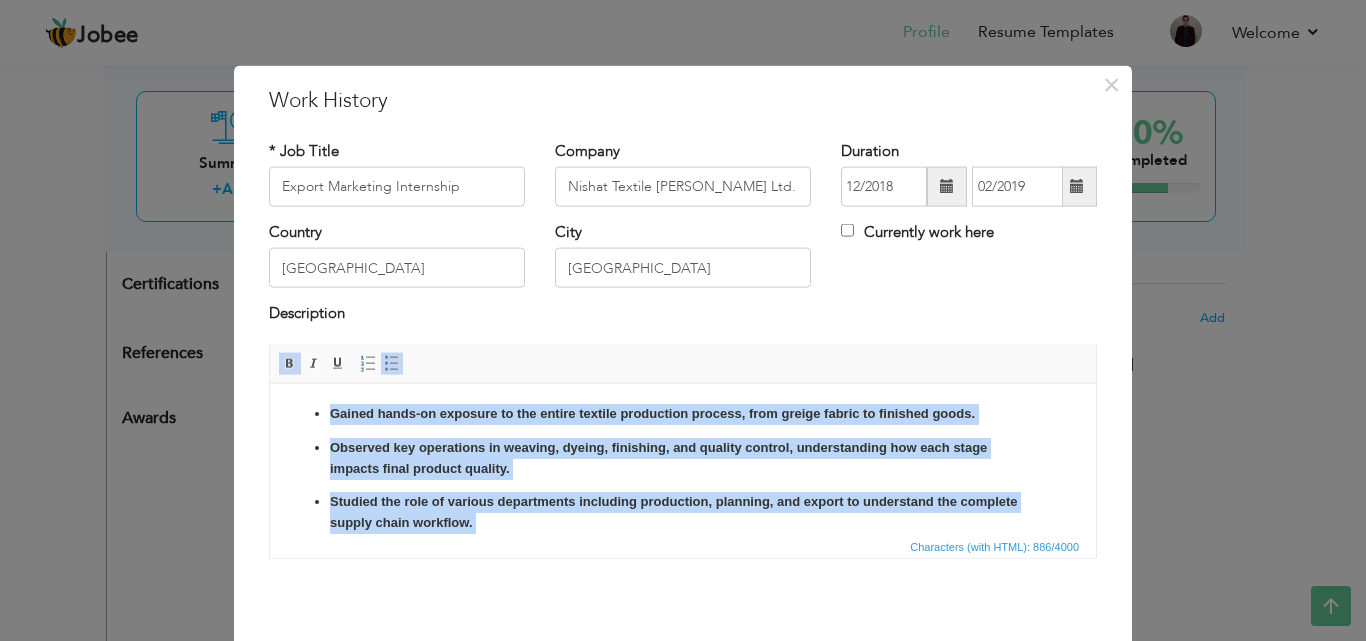 click at bounding box center [290, 363] 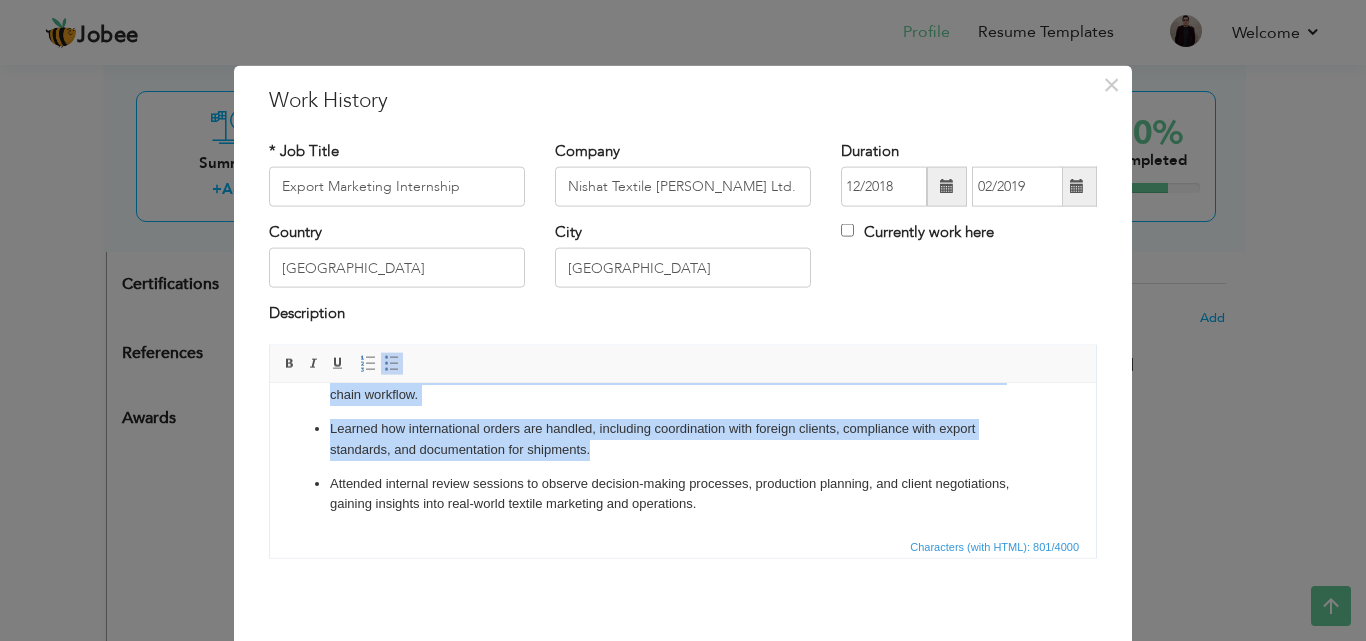 scroll, scrollTop: 129, scrollLeft: 0, axis: vertical 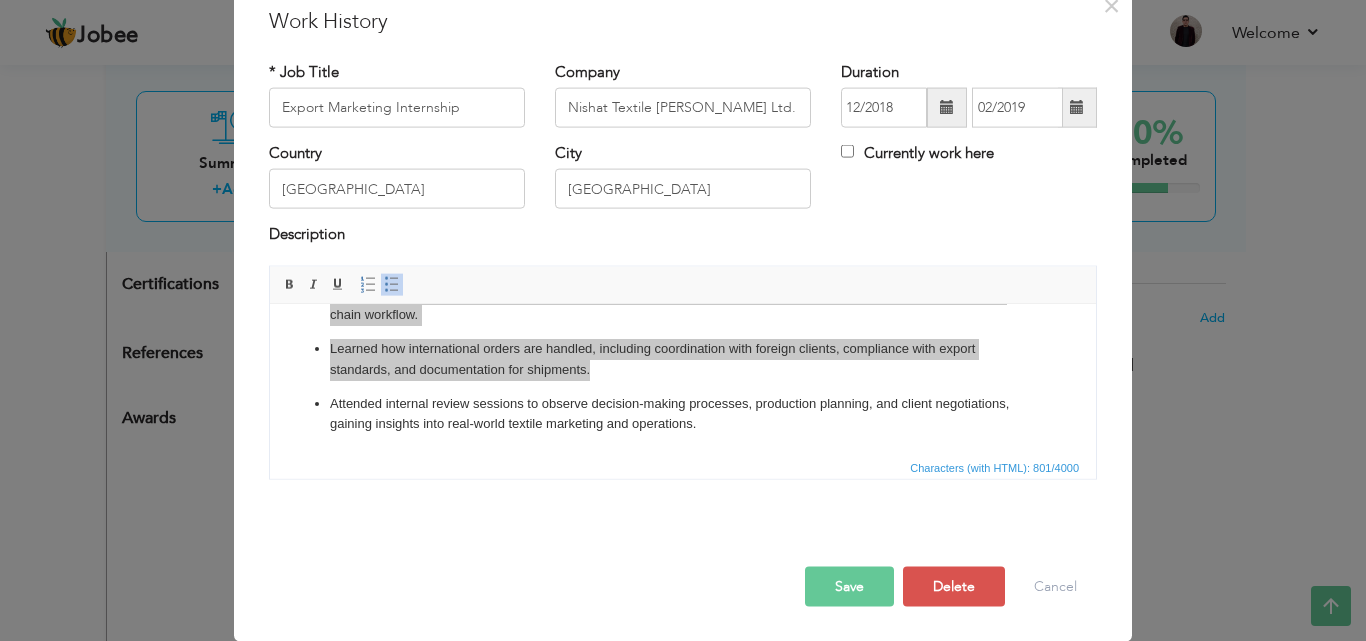 click on "Save" at bounding box center [849, 586] 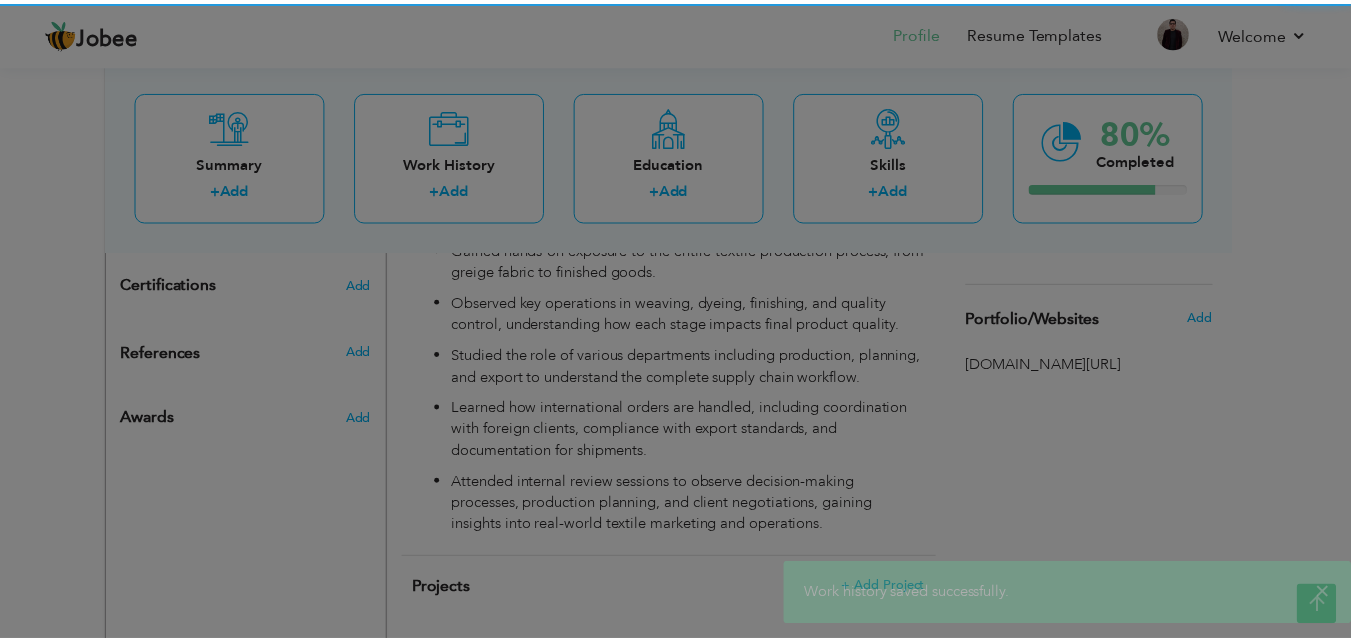 scroll, scrollTop: 0, scrollLeft: 0, axis: both 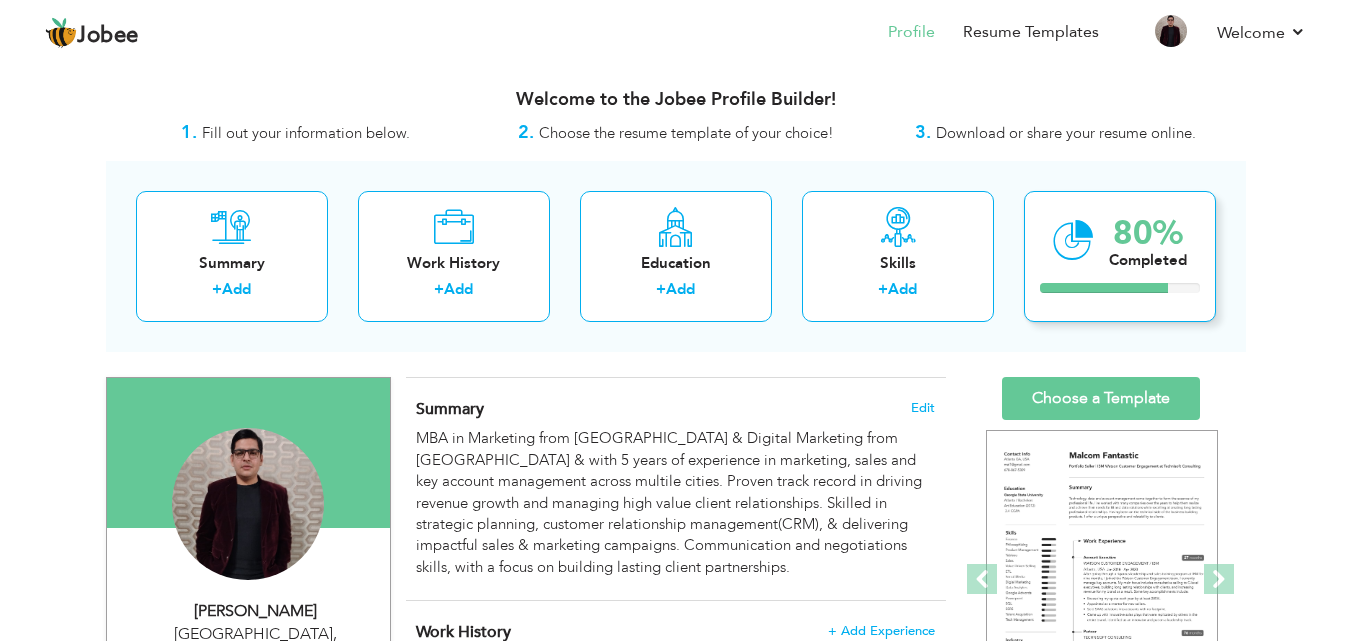 click on "80%
Completed" at bounding box center [1120, 256] 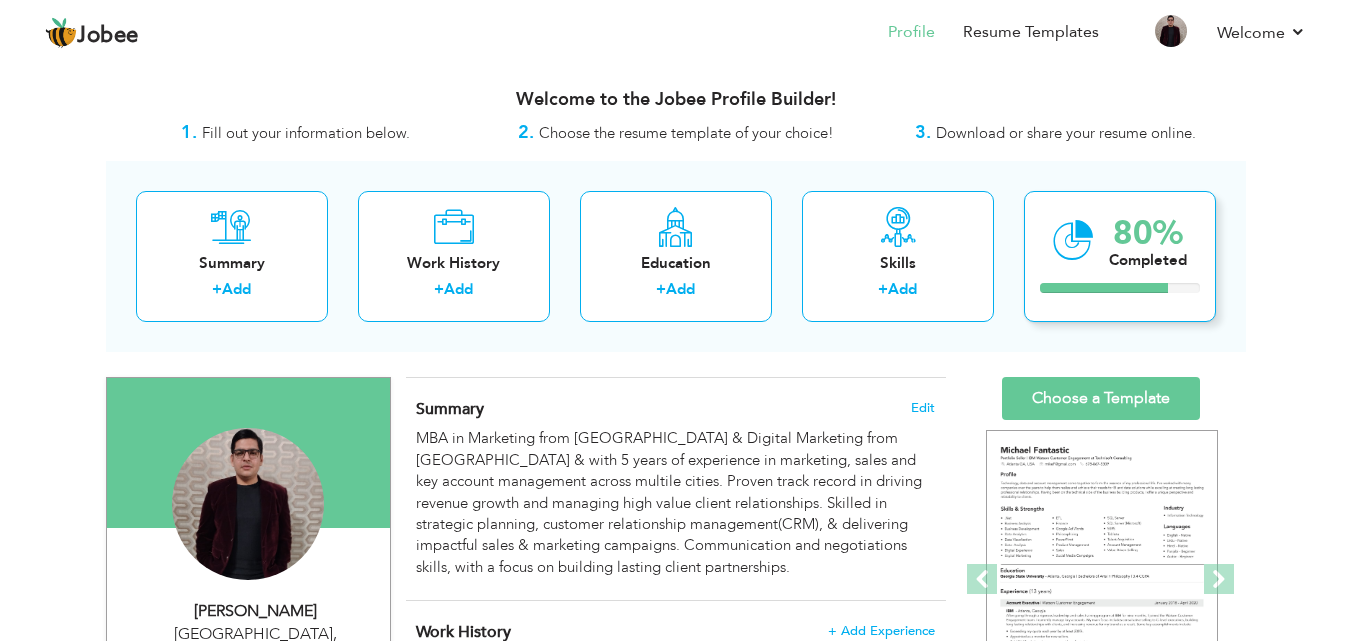 click on "Completed" at bounding box center (1148, 260) 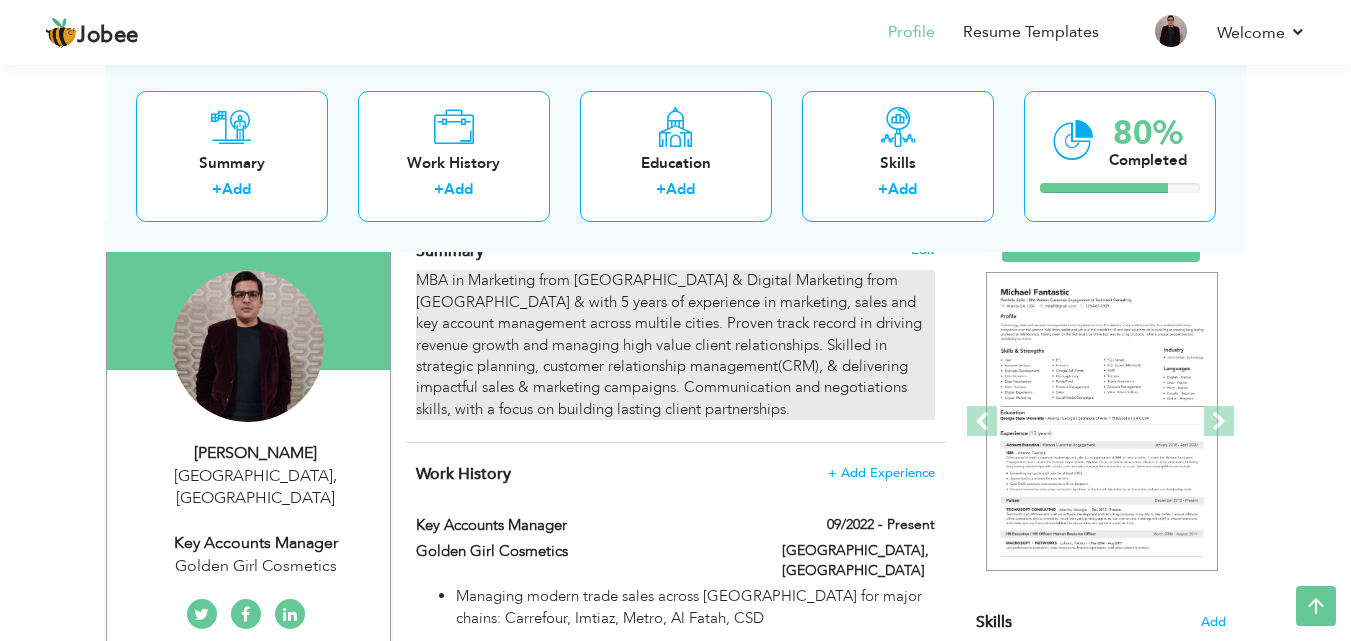 scroll, scrollTop: 100, scrollLeft: 0, axis: vertical 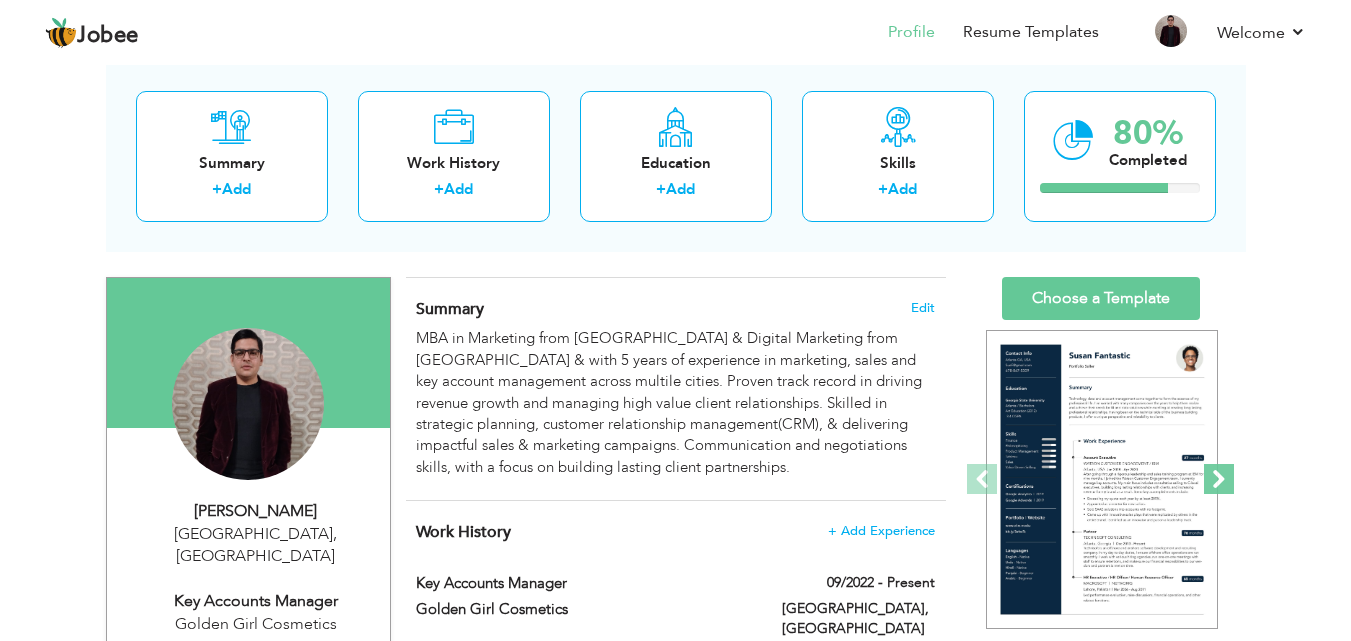 click at bounding box center (1219, 479) 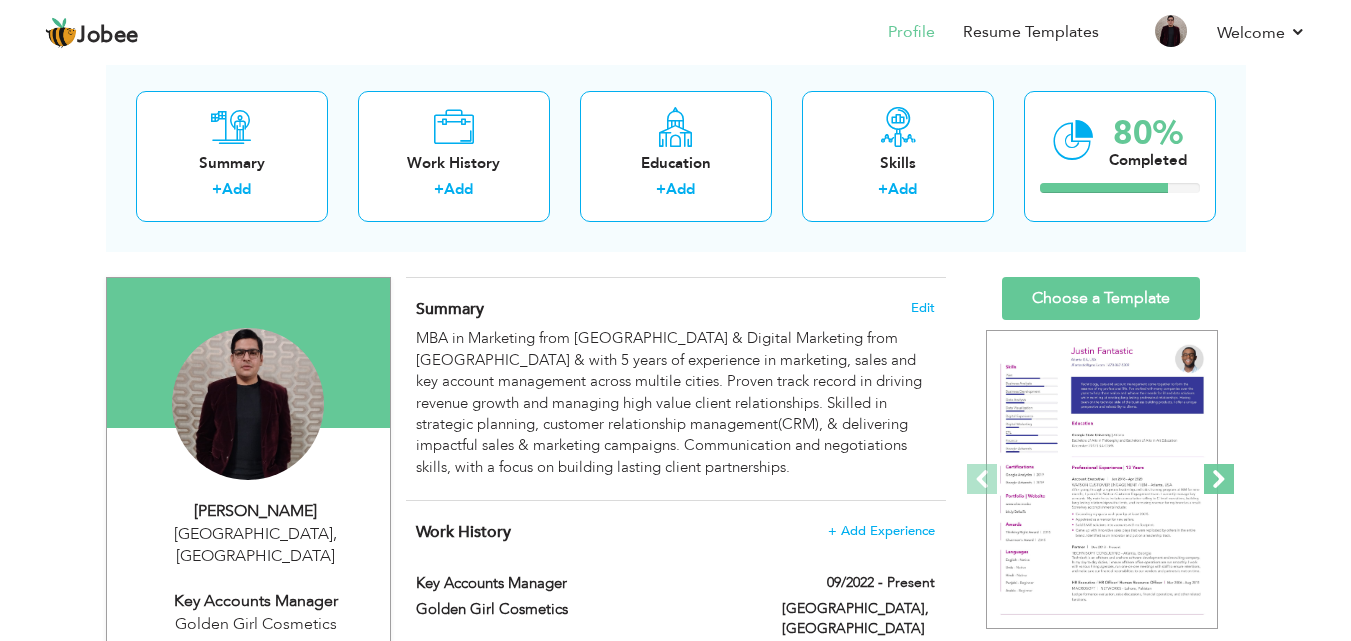 click at bounding box center [1219, 479] 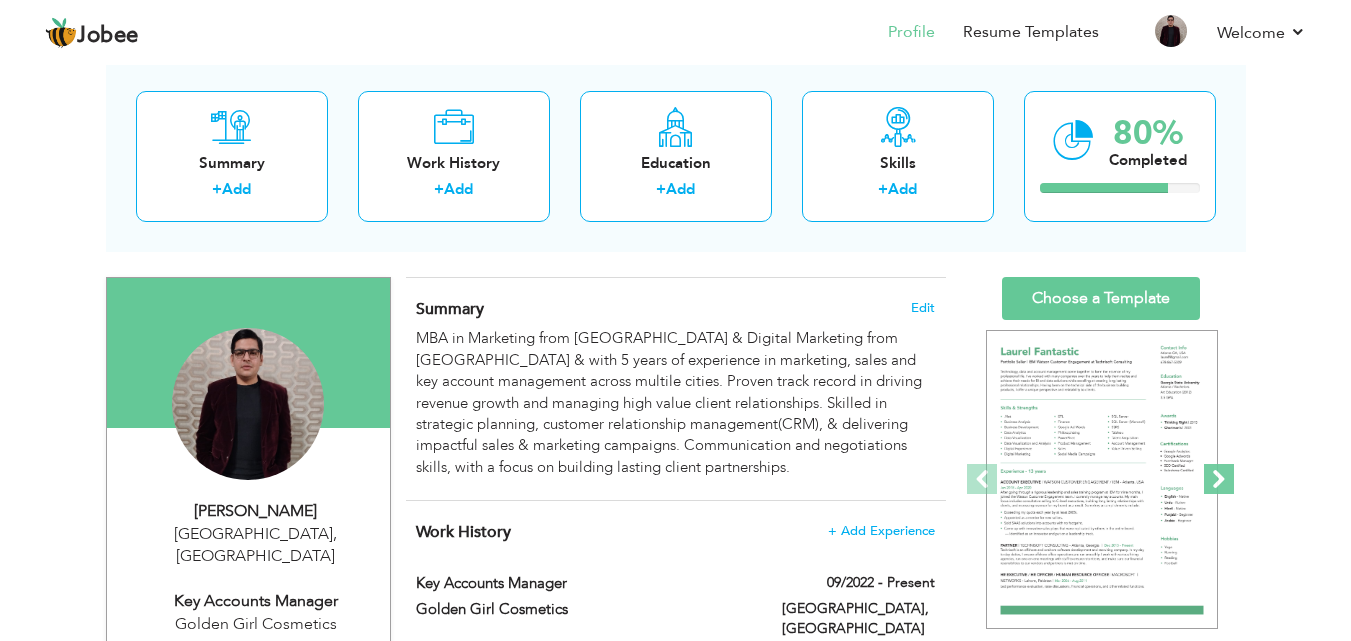 click at bounding box center (1219, 479) 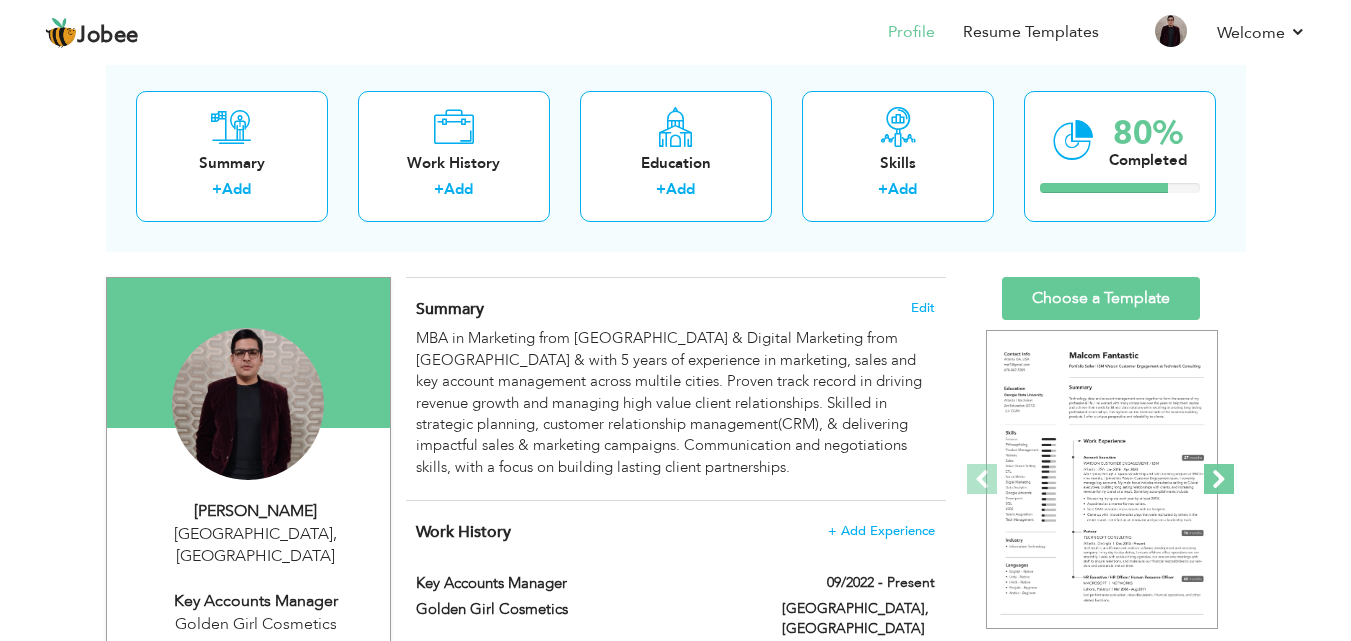 click at bounding box center [1219, 479] 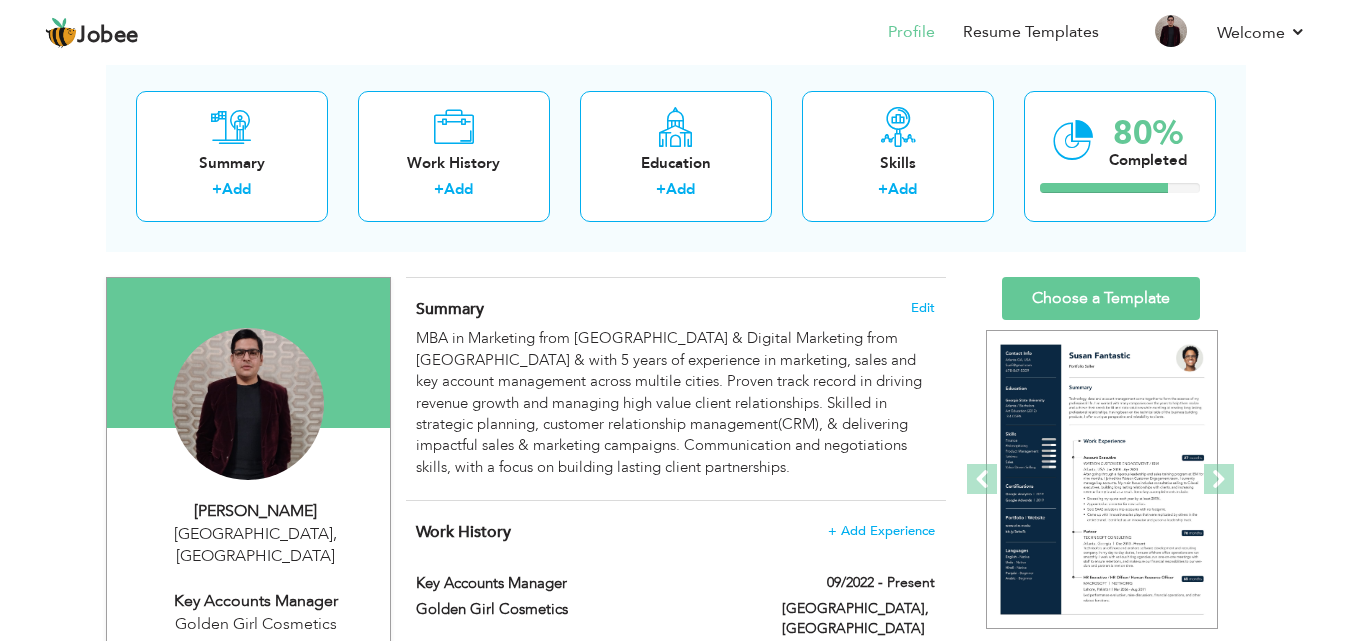 click on "View Resume
Export PDF
Profile
Summary
Public Link
Experience
Education
Awards
Work Histroy
Projects
Certifications
Skills
Preferred Job City" at bounding box center (675, 899) 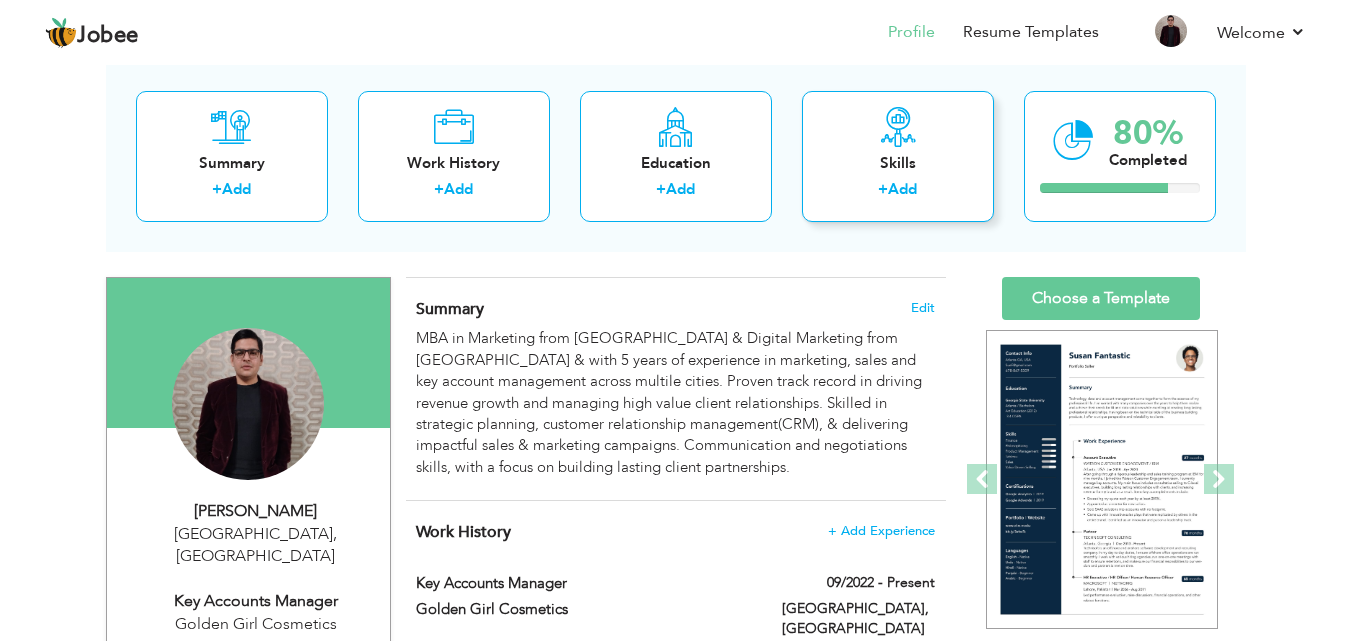 click on "+  Add" at bounding box center [898, 192] 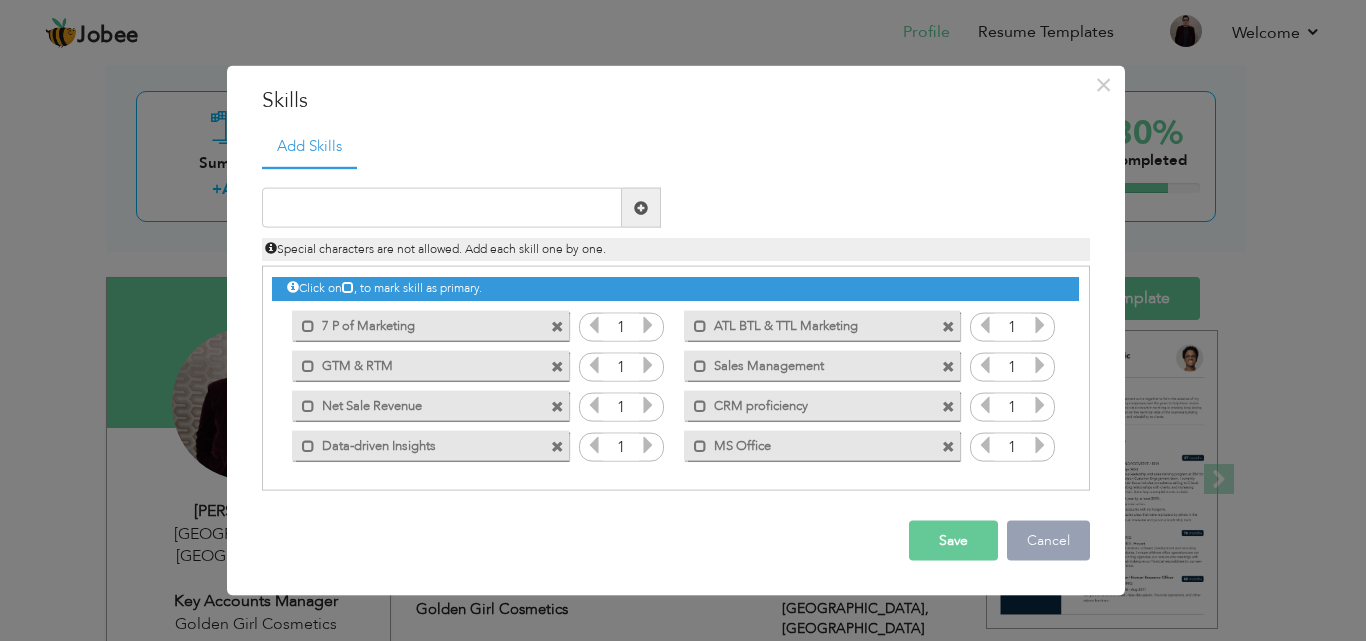 click on "Cancel" at bounding box center [1048, 541] 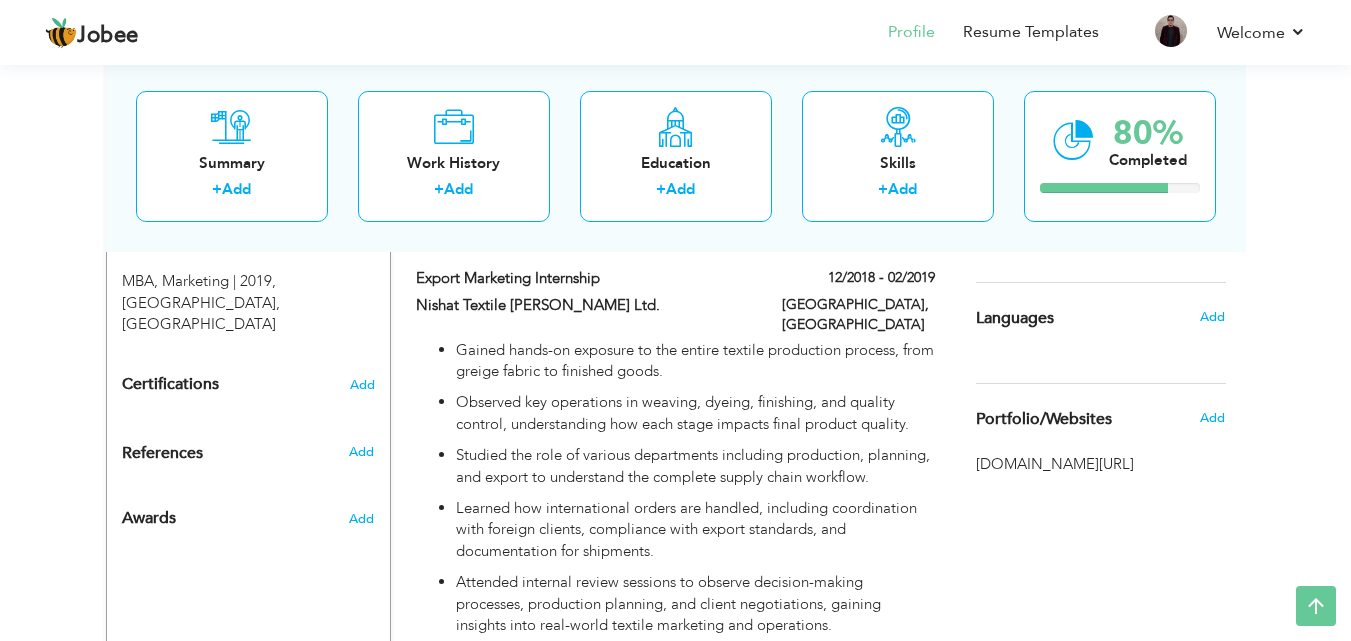 scroll, scrollTop: 898, scrollLeft: 0, axis: vertical 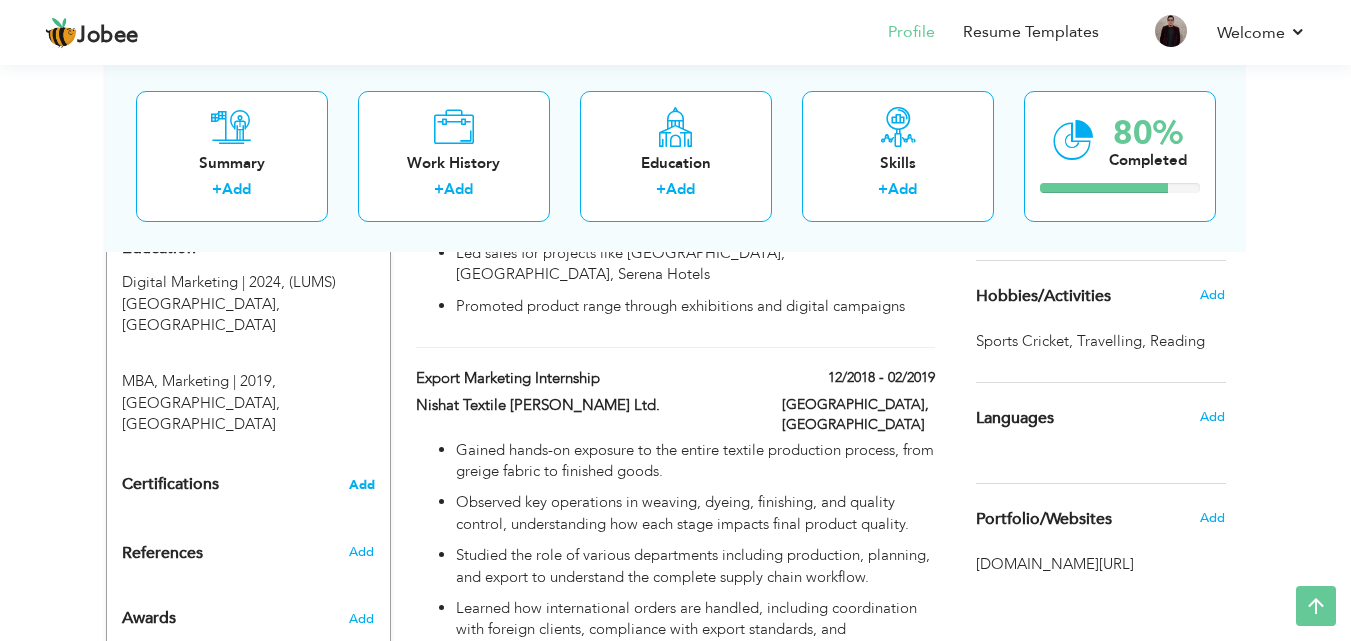 click on "Add" at bounding box center (362, 485) 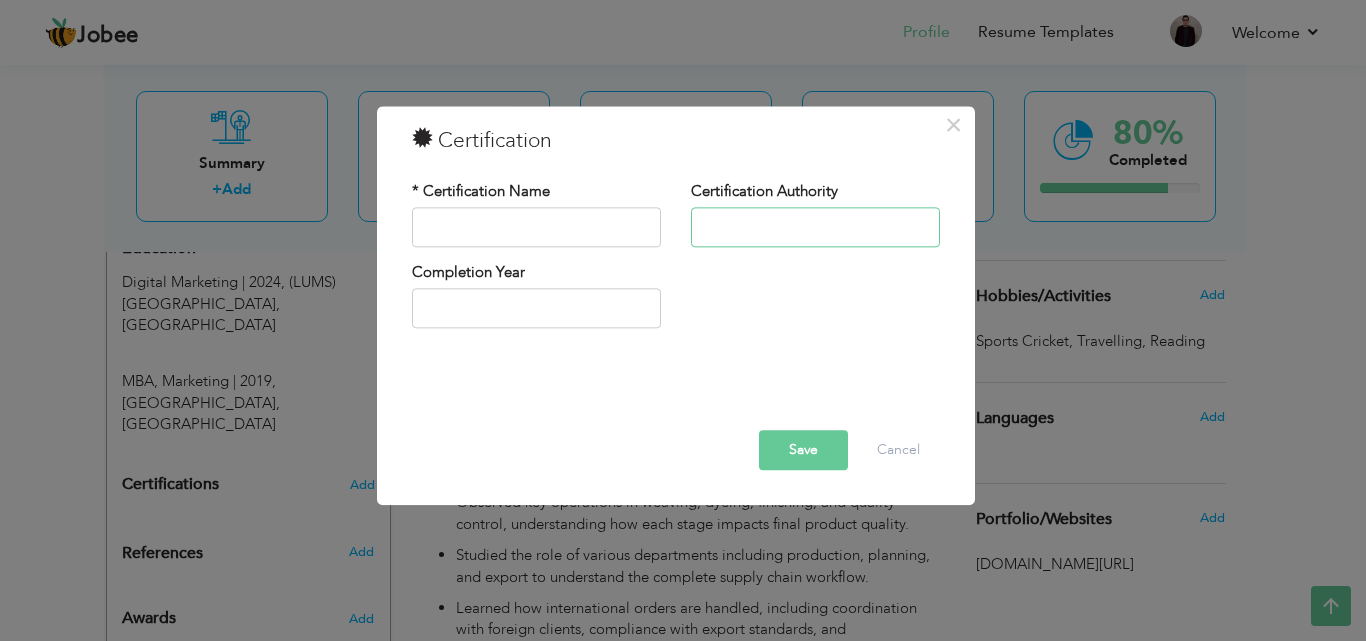 click at bounding box center [815, 227] 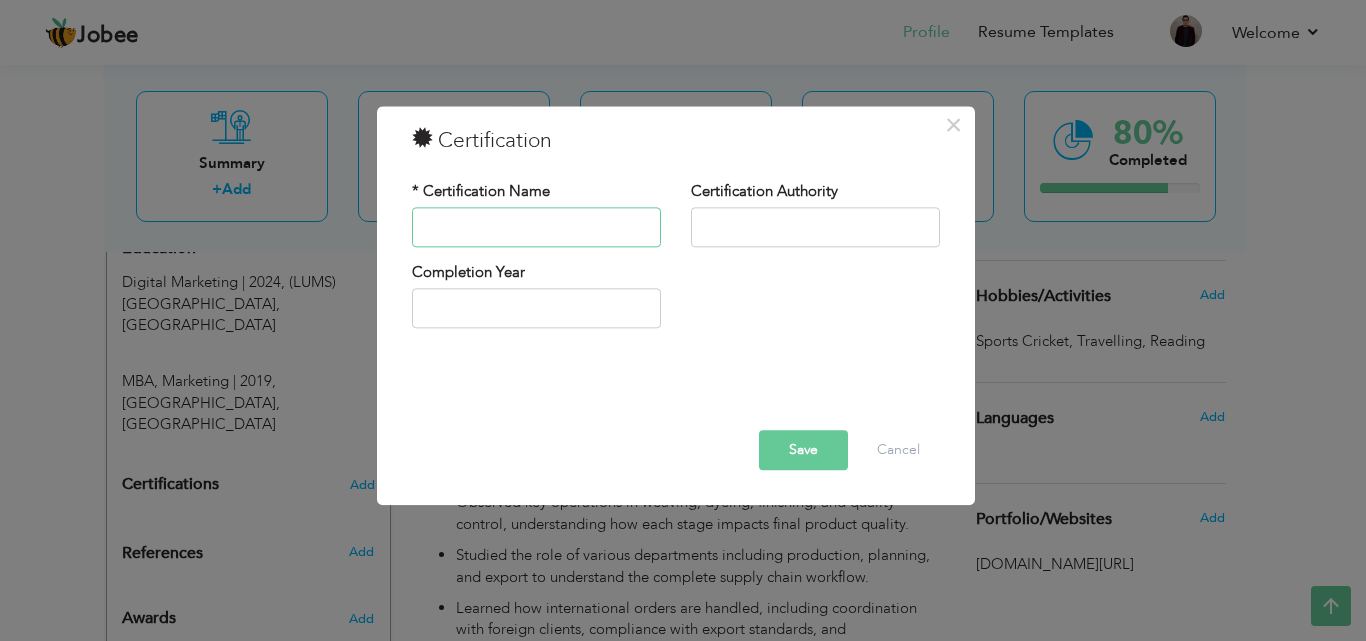 click at bounding box center (536, 227) 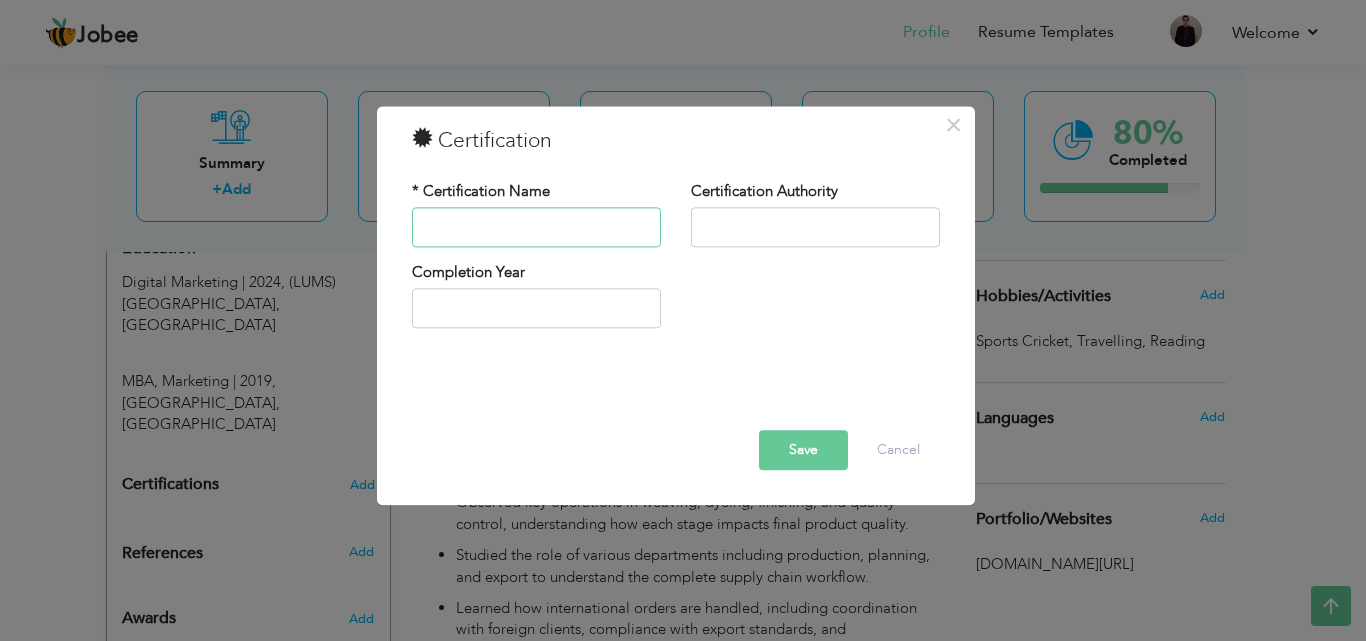 type on "Digital Marketing" 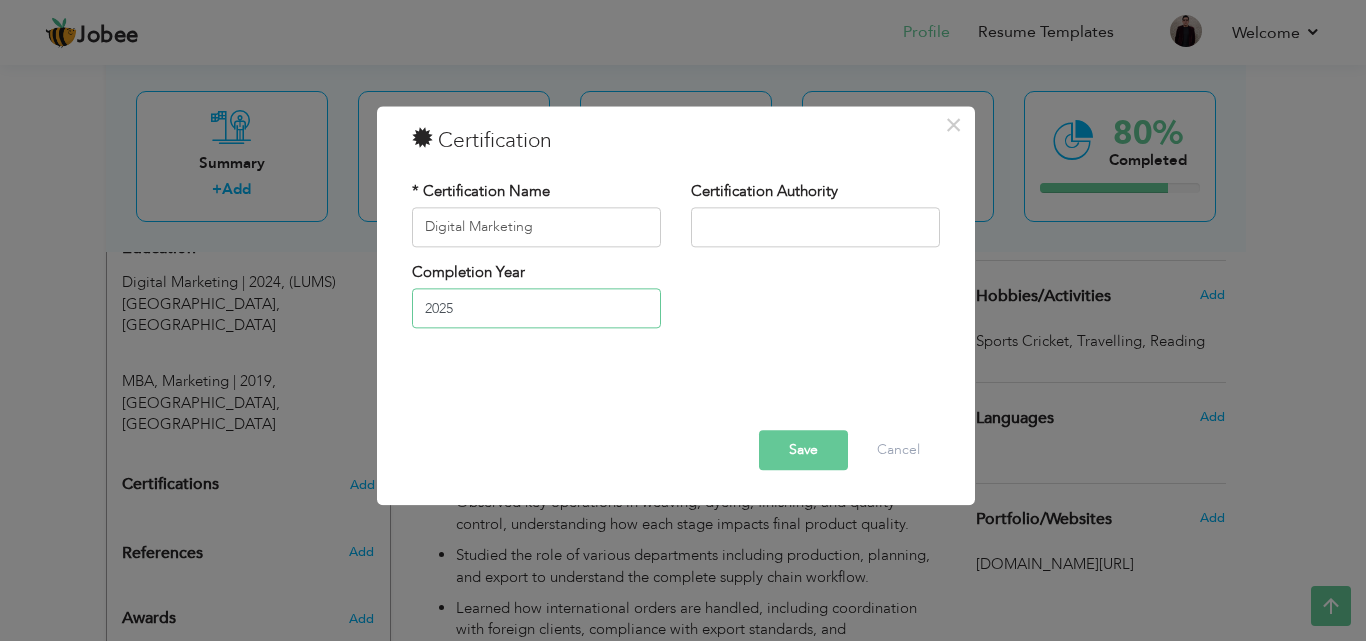 click on "2025" at bounding box center [536, 309] 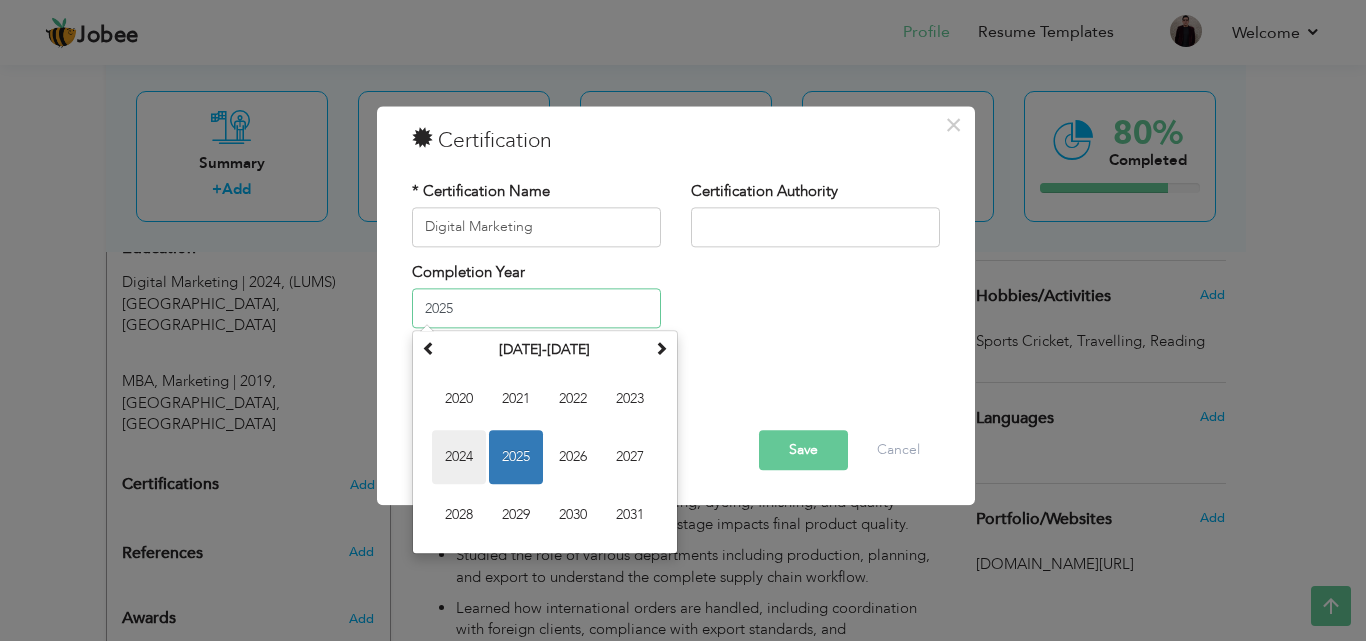 click on "2024" at bounding box center [459, 458] 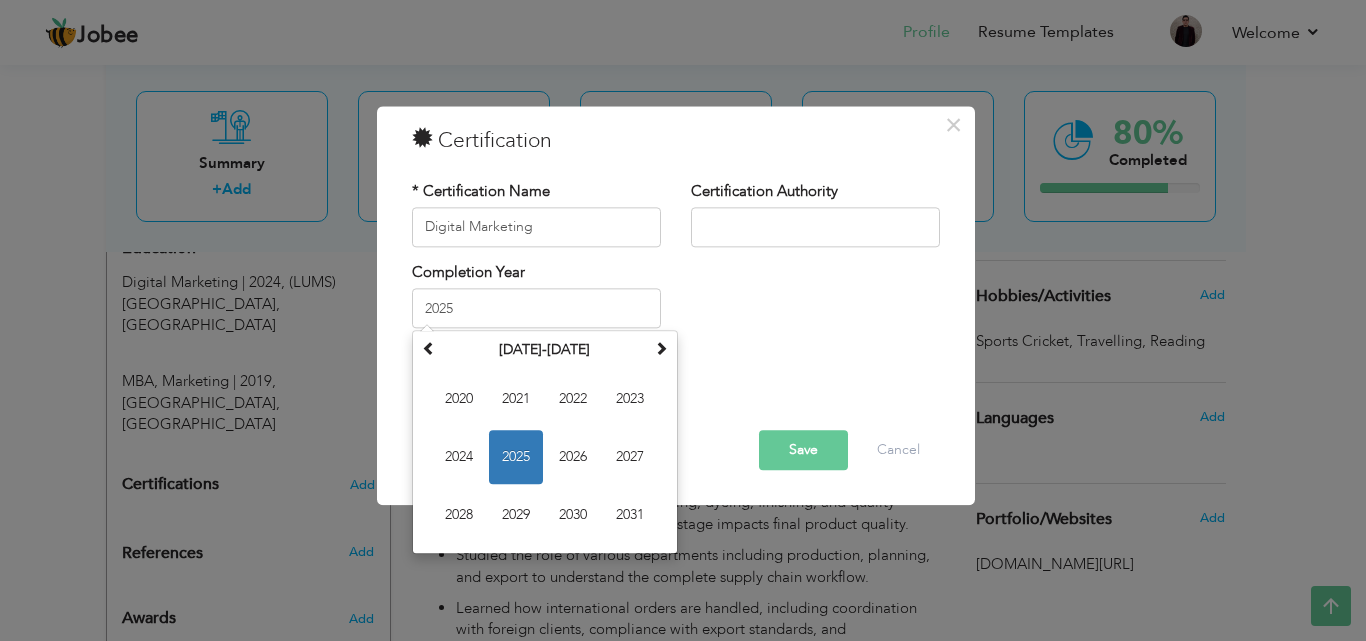 type on "2024" 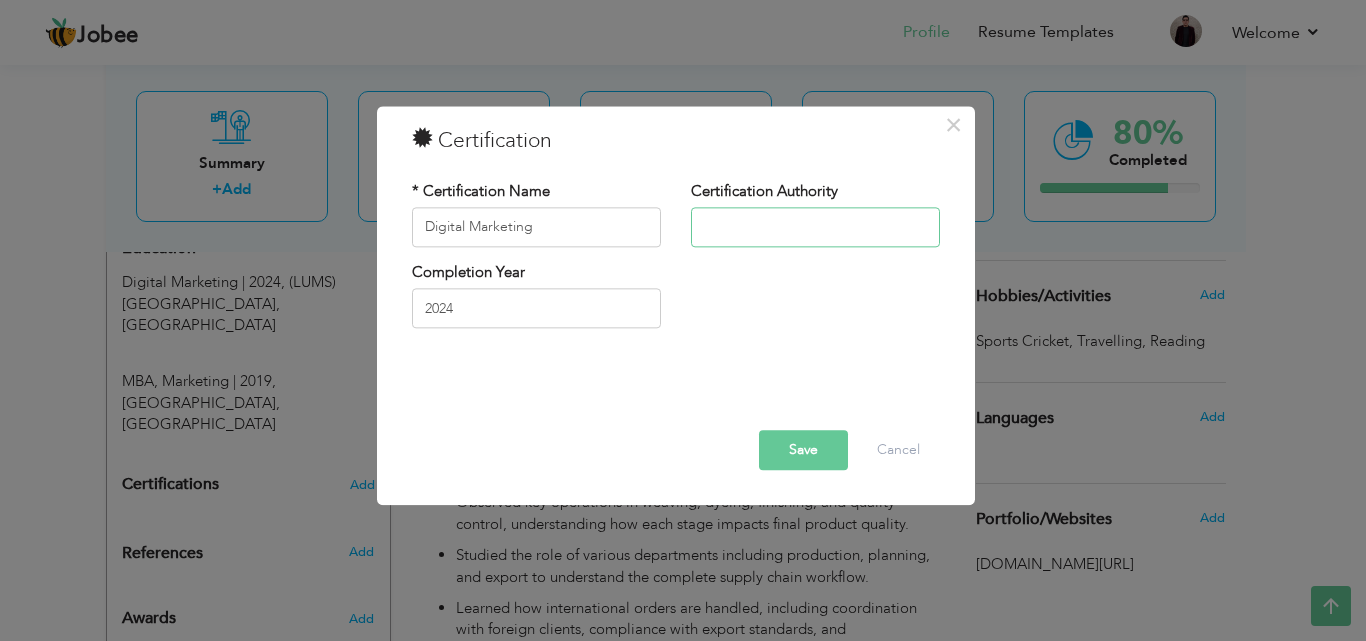 click at bounding box center (815, 227) 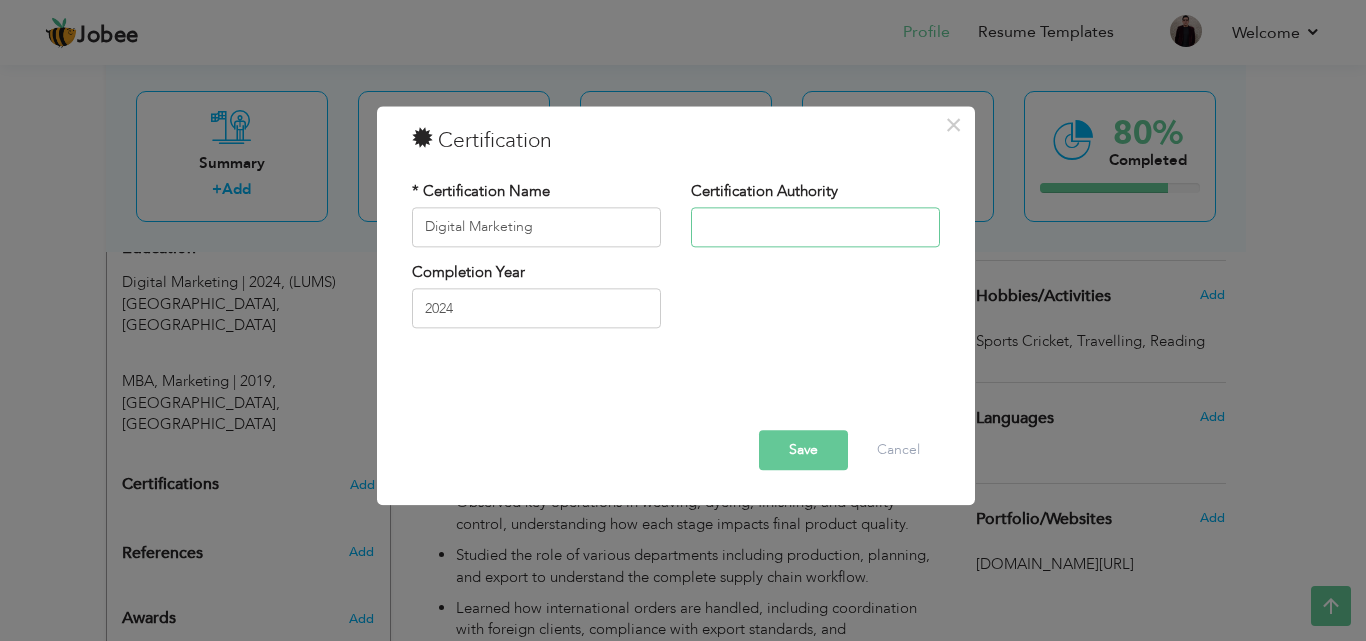 type on "LUMS" 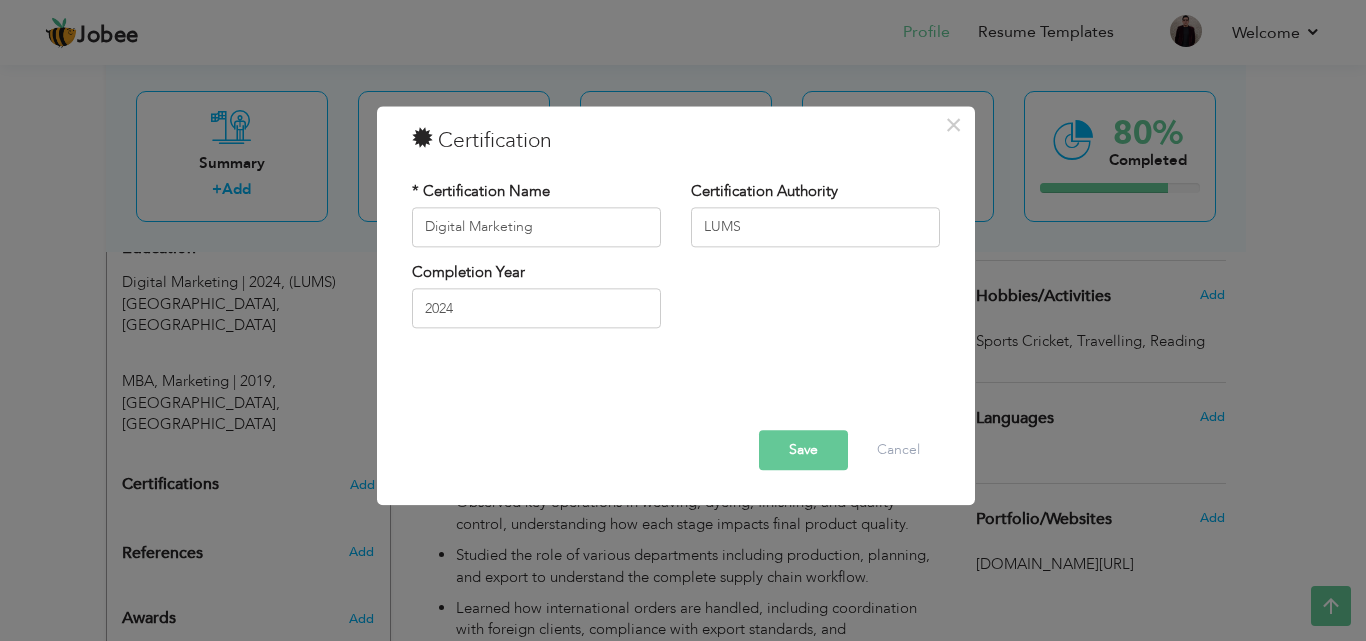 click on "Save" at bounding box center (803, 450) 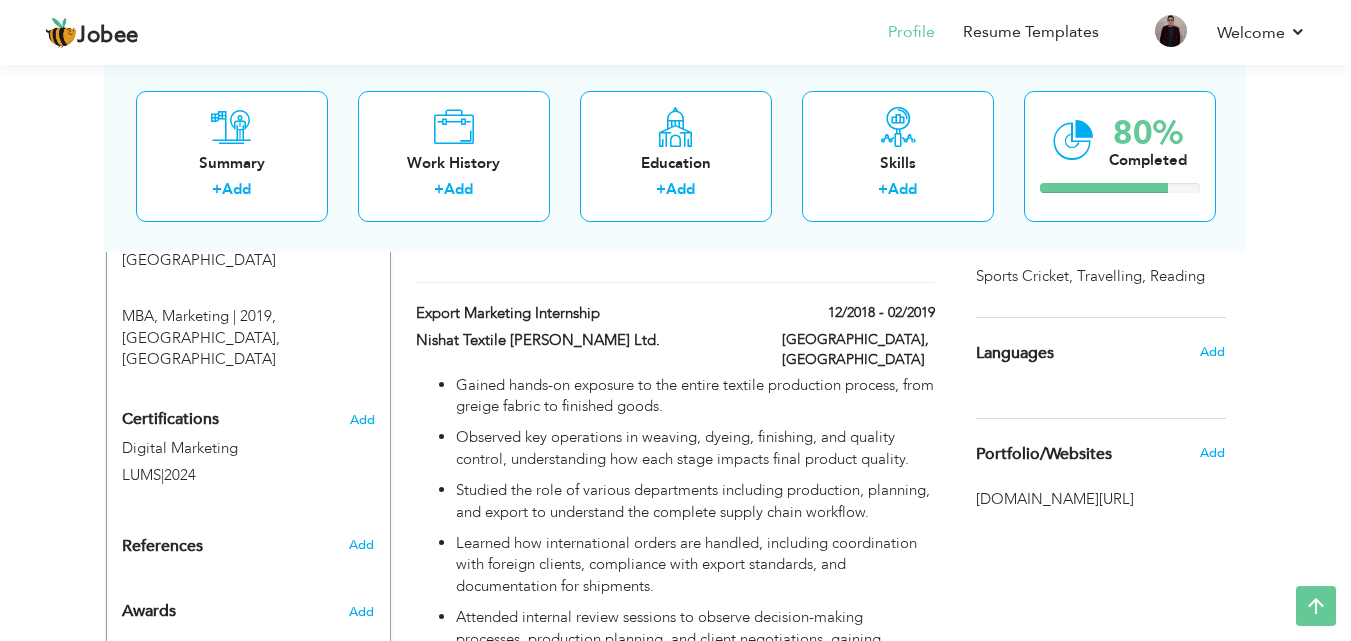 scroll, scrollTop: 998, scrollLeft: 0, axis: vertical 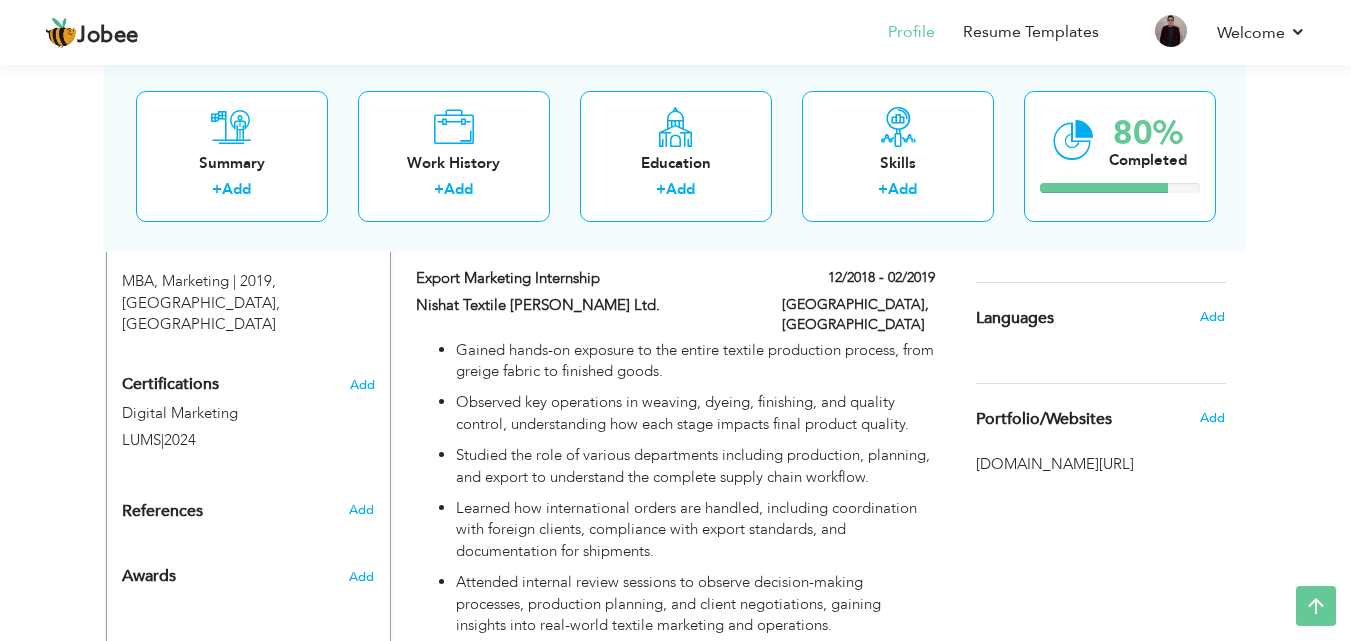 drag, startPoint x: 1180, startPoint y: 461, endPoint x: 973, endPoint y: 462, distance: 207.00241 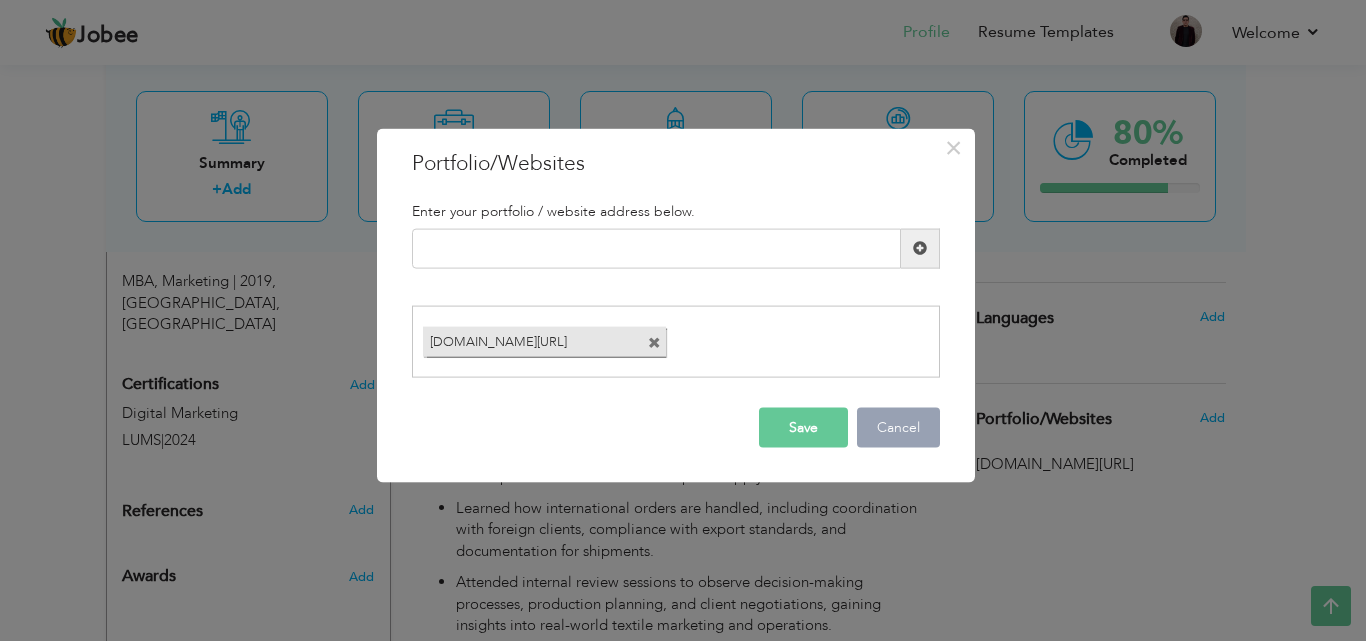 click on "Cancel" at bounding box center (898, 428) 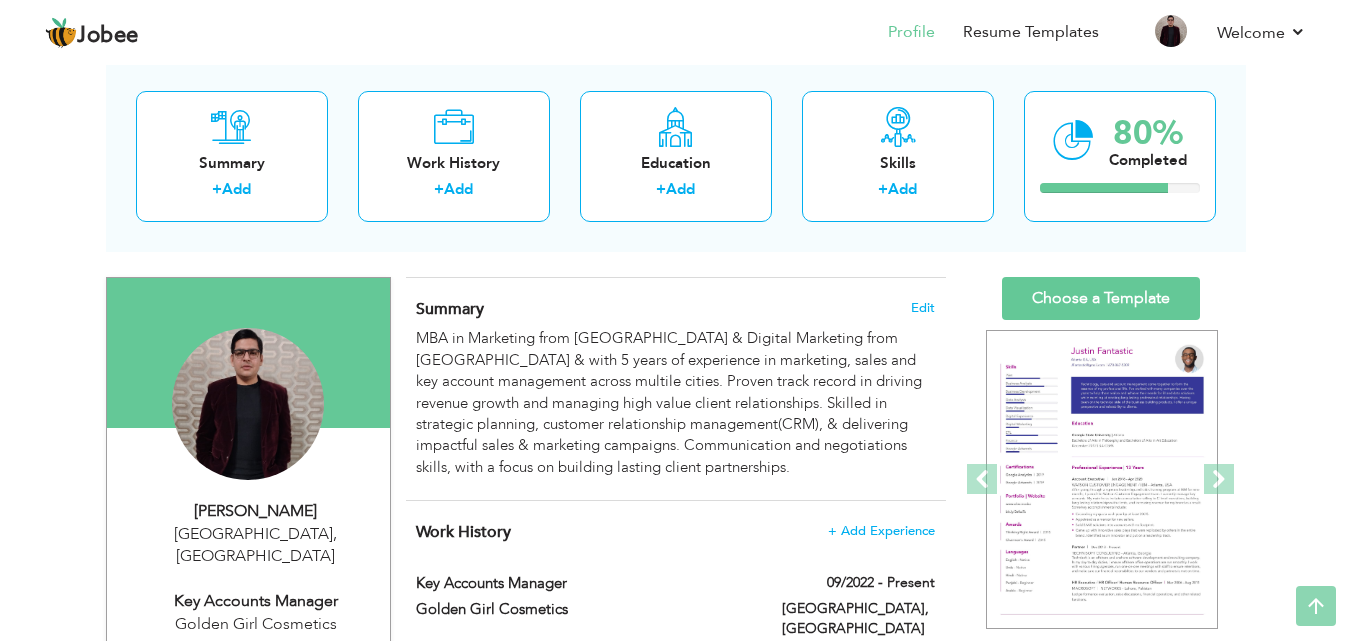 scroll, scrollTop: 0, scrollLeft: 0, axis: both 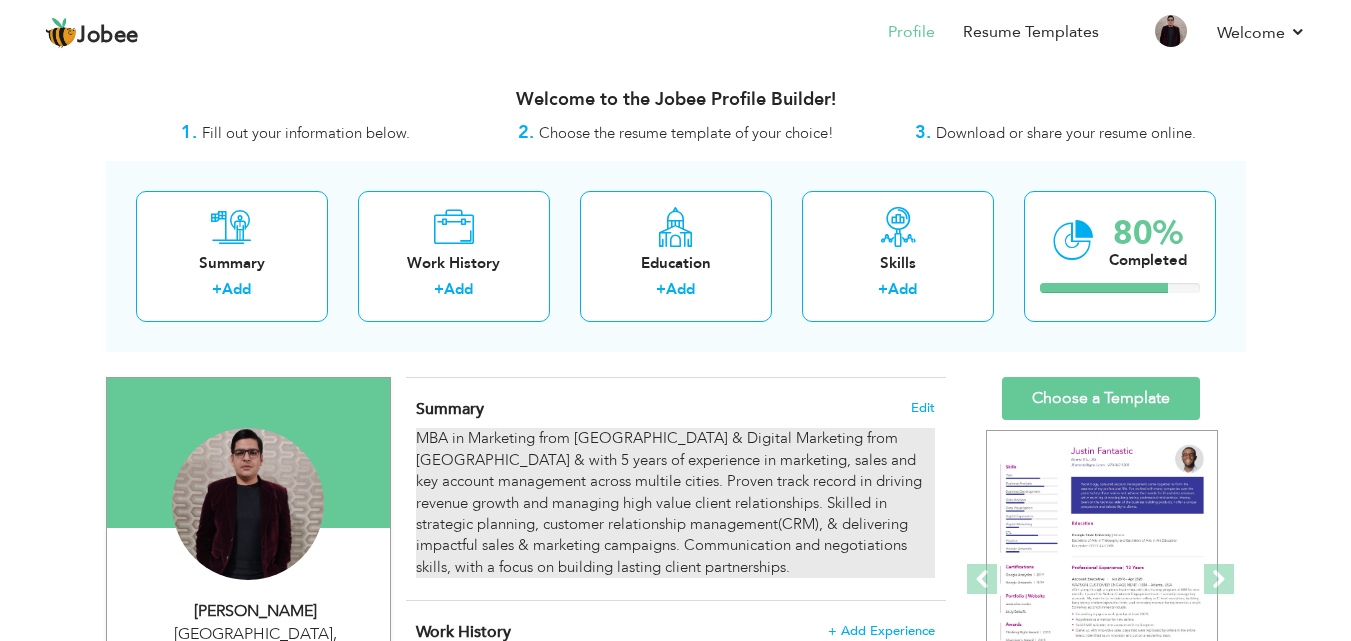 click on "MBA in Marketing from [GEOGRAPHIC_DATA] & Digital Marketing from [GEOGRAPHIC_DATA] & with 5 years of experience in marketing, sales and key account management across multile cities. Proven track record in driving revenue growth and managing high value client relationships. Skilled in strategic planning, customer relationship management(CRM), & delivering impactful sales & marketing campaigns. Communication and negotiations skills, with a focus on building lasting client partnerships." at bounding box center [675, 503] 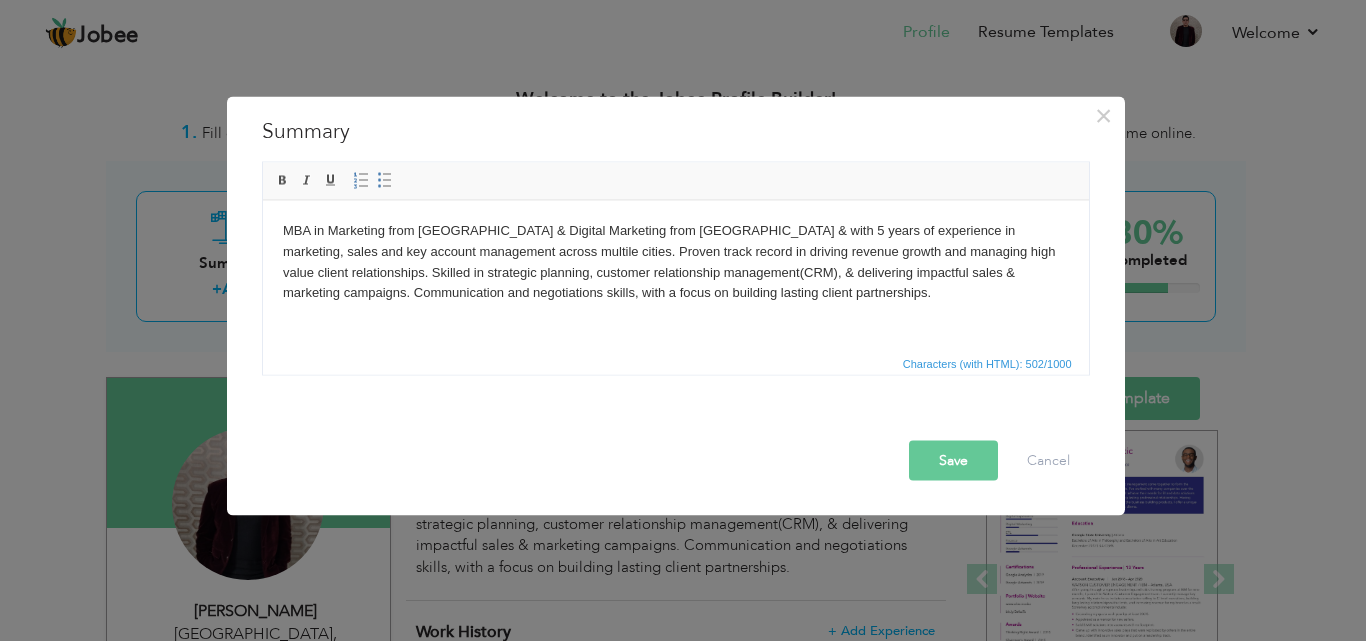 click on "MBA in Marketing from [GEOGRAPHIC_DATA] & Digital Marketing from [GEOGRAPHIC_DATA] & with 5 years of experience in marketing, sales and key account management across multile cities. Proven track record in driving revenue growth and managing high value client relationships. Skilled in strategic planning, customer relationship management(CRM), & delivering impactful sales & marketing campaigns. Communication and negotiations skills, with a focus on building lasting client partnerships." at bounding box center [675, 261] 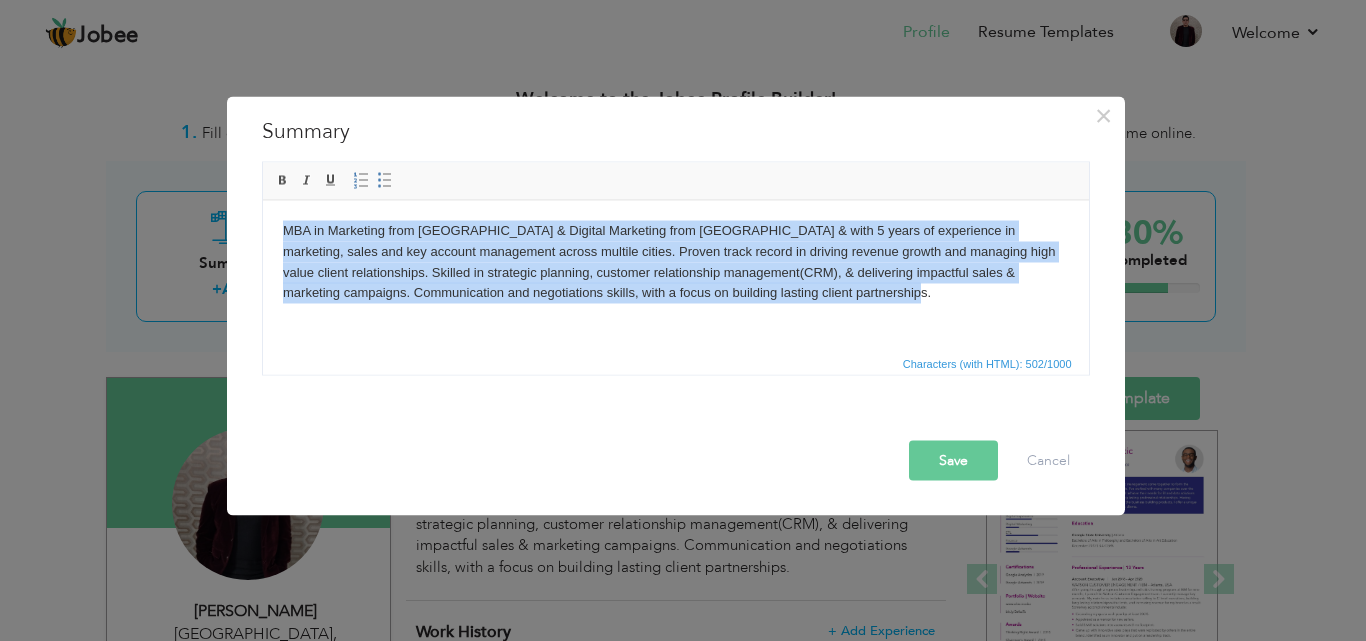 copy on "MBA in Marketing from [GEOGRAPHIC_DATA] & Digital Marketing from [GEOGRAPHIC_DATA] & with 5 years of experience in marketing, sales and key account management across multile cities. Proven track record in driving revenue growth and managing high value client relationships. Skilled in strategic planning, customer relationship management(CRM), & delivering impactful sales & marketing campaigns. Communication and negotiations skills, with a focus on building lasting client partnerships." 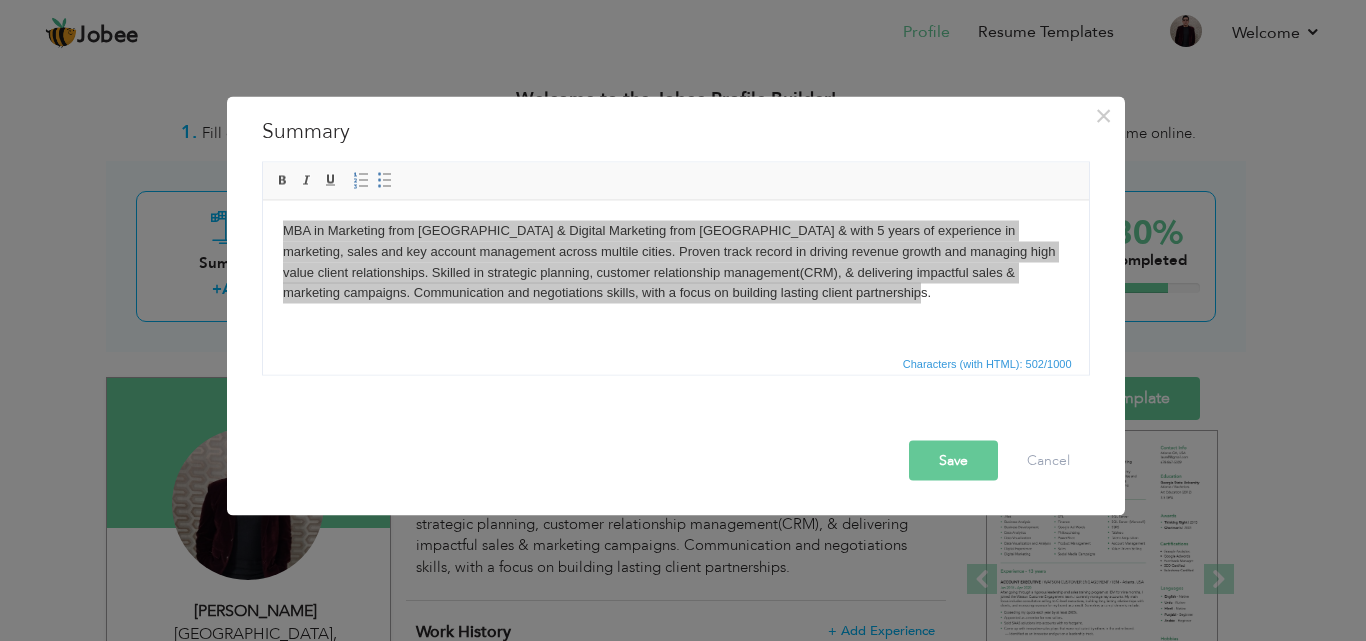 click on "Save" at bounding box center [953, 460] 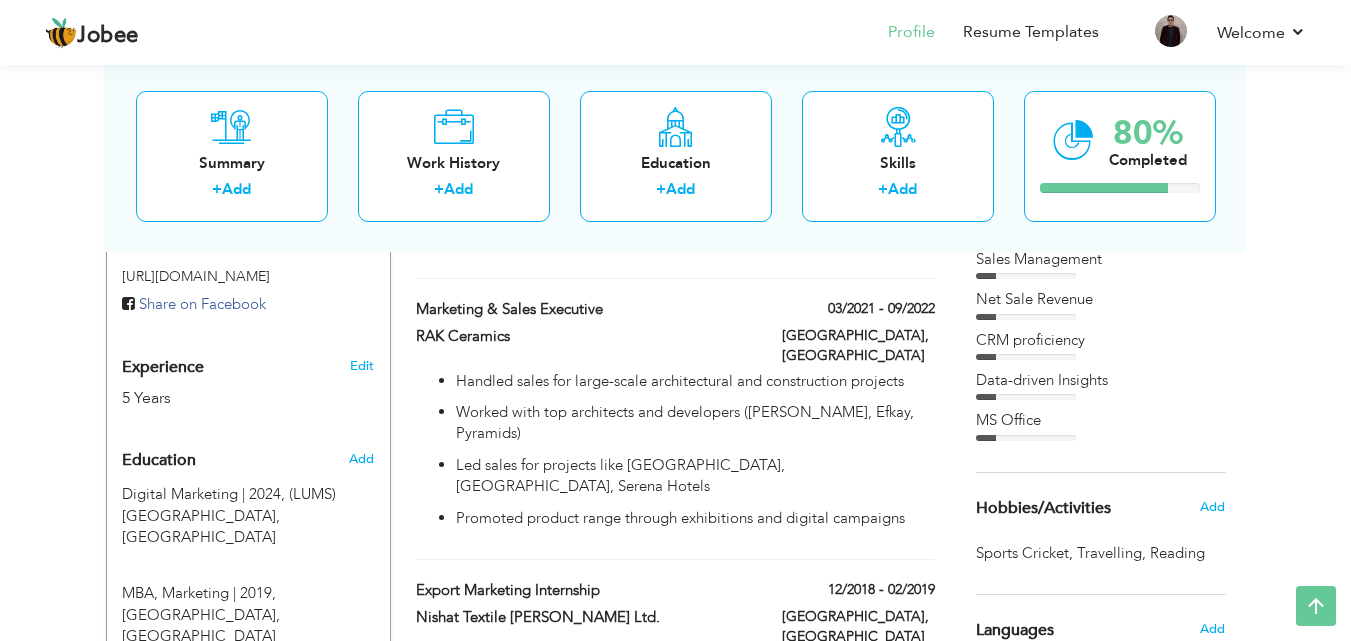 scroll, scrollTop: 800, scrollLeft: 0, axis: vertical 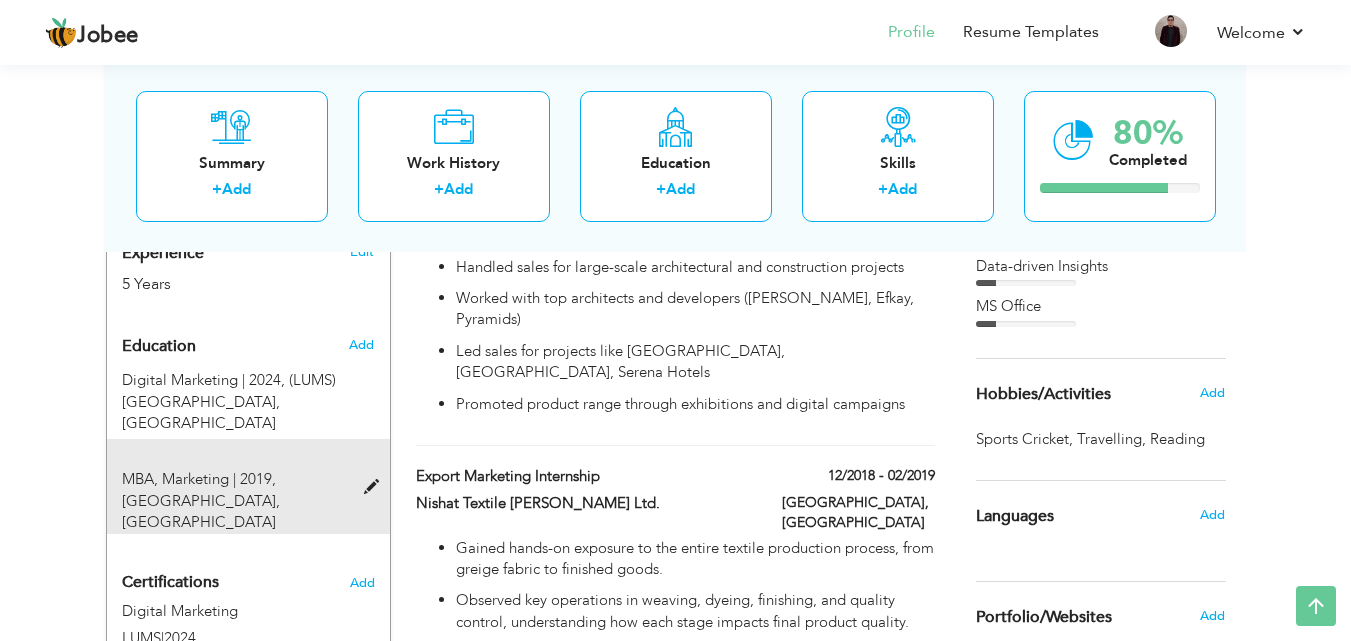 click on "MBA,  Marketing  |  2019," at bounding box center [199, 479] 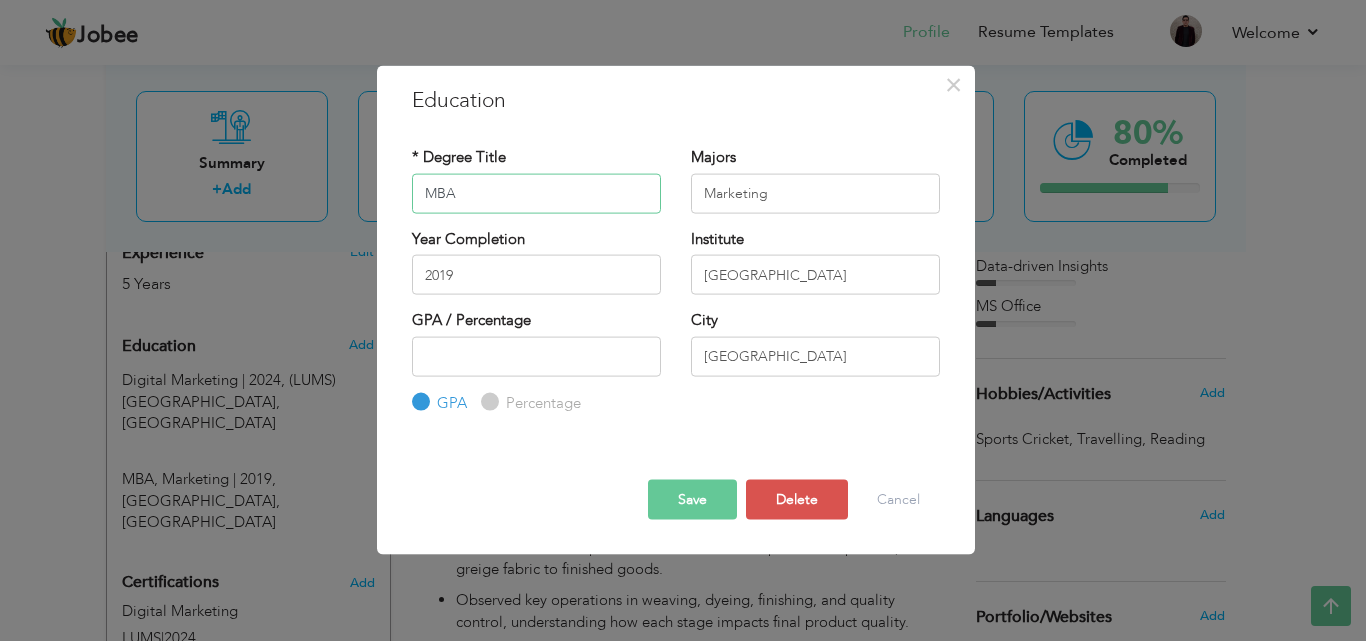 drag, startPoint x: 501, startPoint y: 176, endPoint x: 456, endPoint y: 182, distance: 45.39824 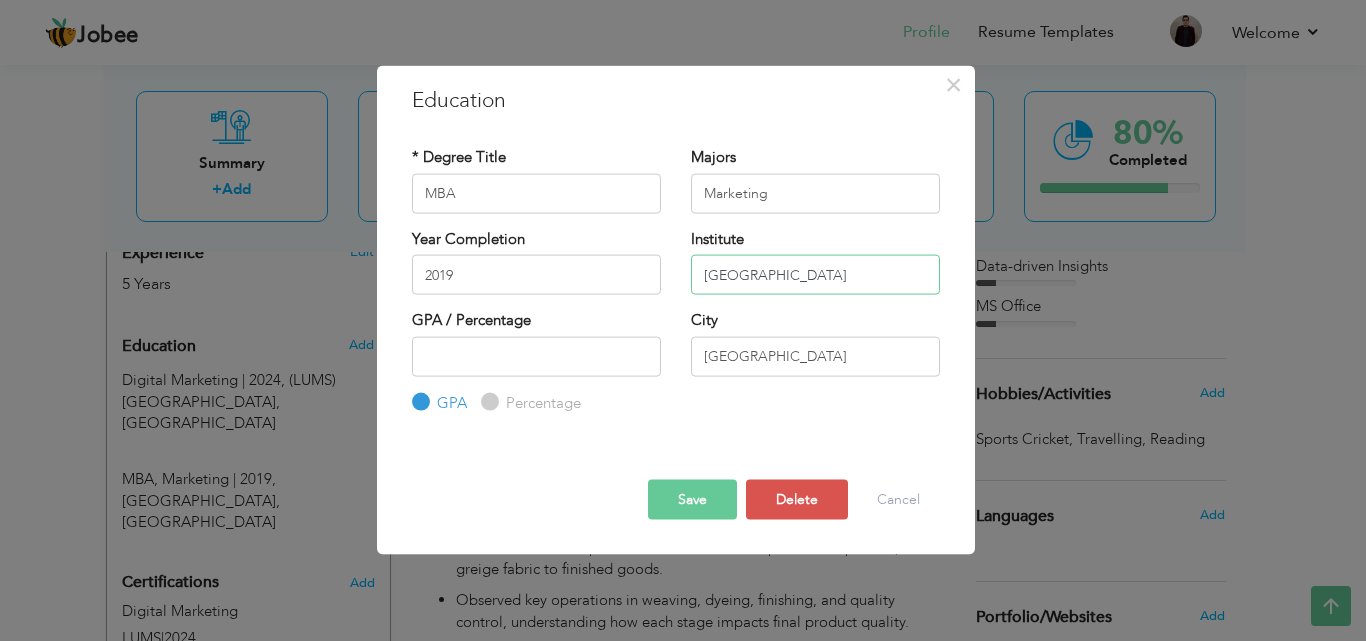 click on "[GEOGRAPHIC_DATA]" at bounding box center (815, 275) 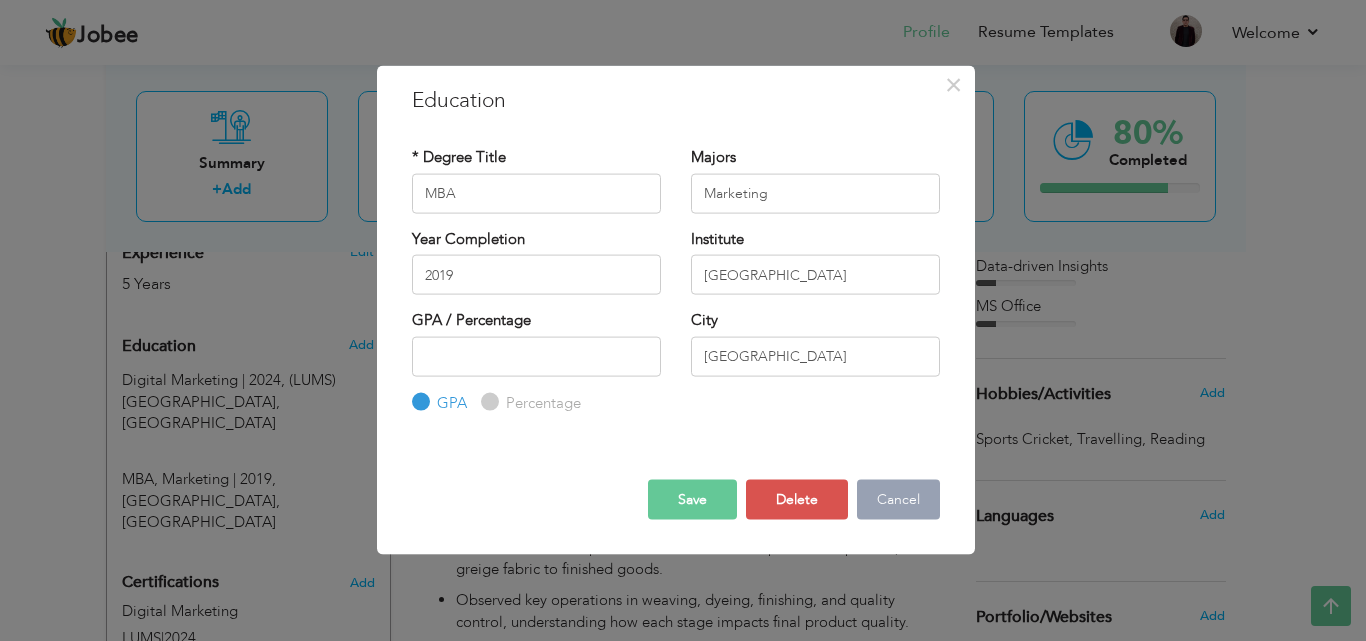 click on "Cancel" at bounding box center [898, 500] 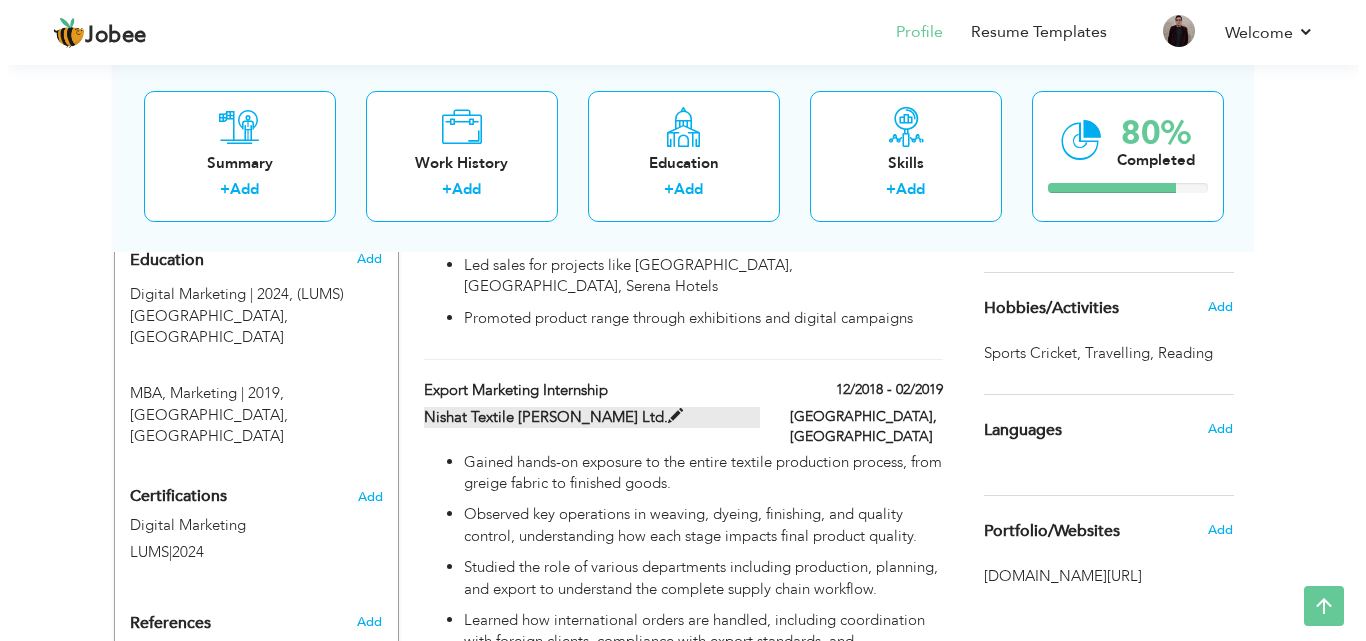 scroll, scrollTop: 1000, scrollLeft: 0, axis: vertical 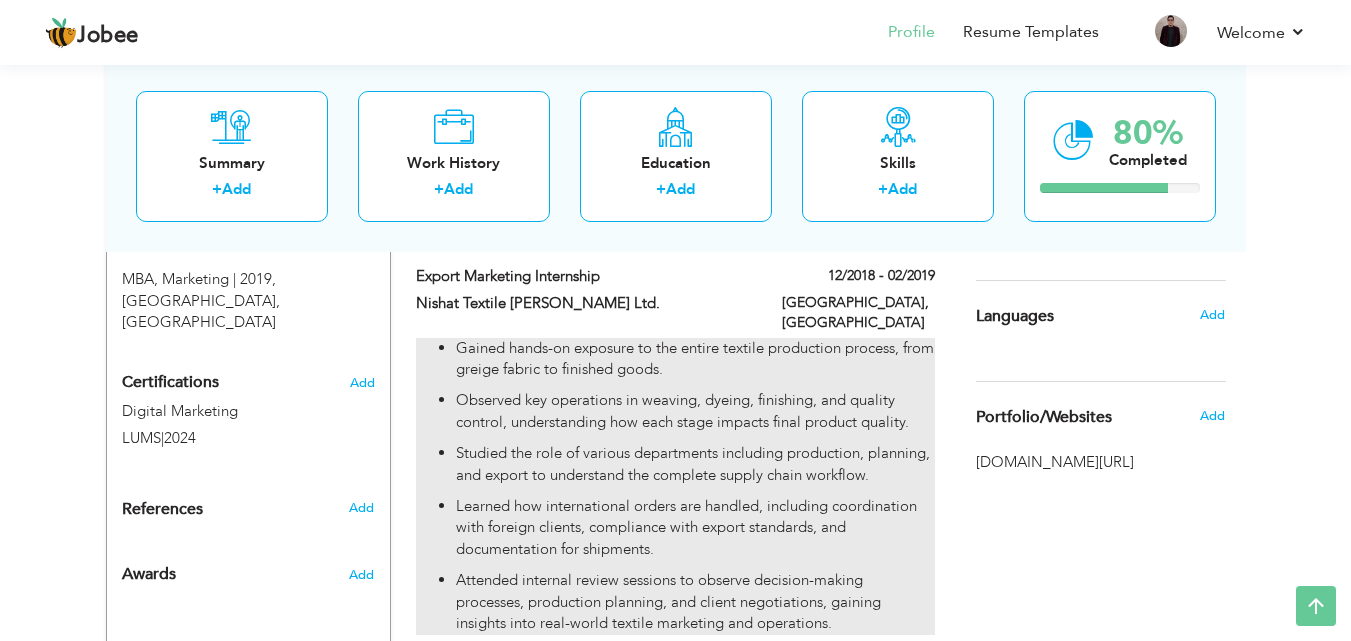 click on "Learned how international orders are handled, including coordination with foreign clients, compliance with export standards, and documentation for shipments." at bounding box center (695, 528) 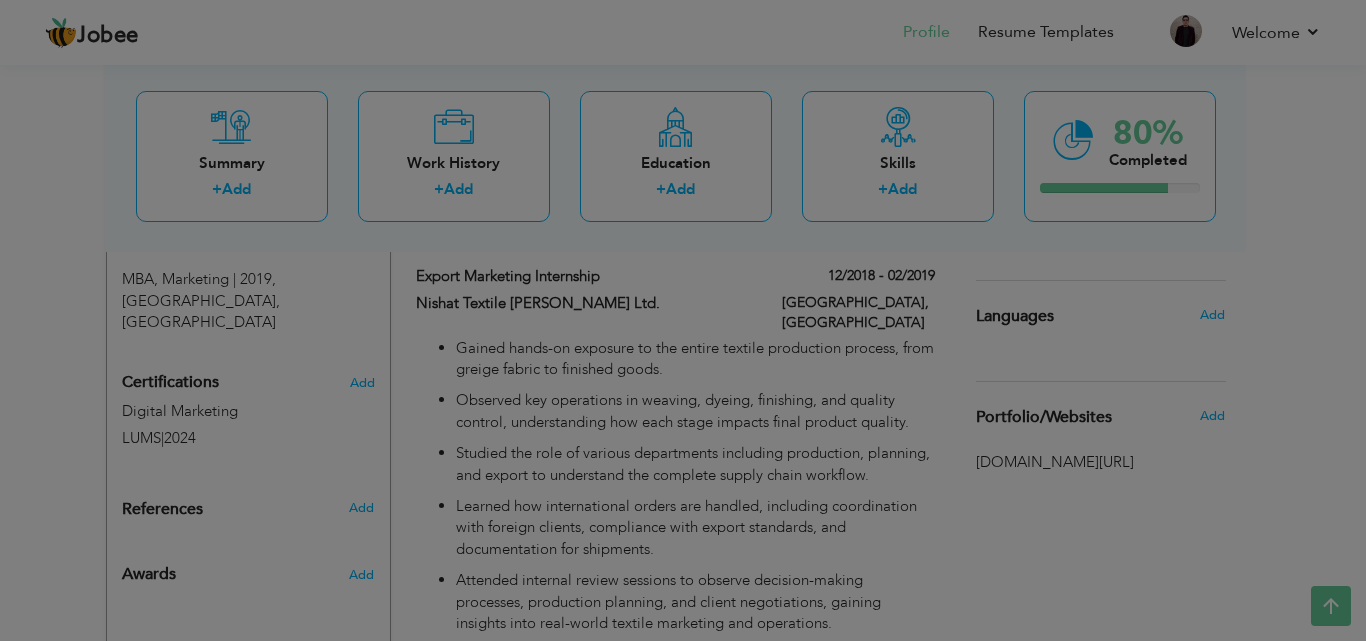 scroll, scrollTop: 0, scrollLeft: 0, axis: both 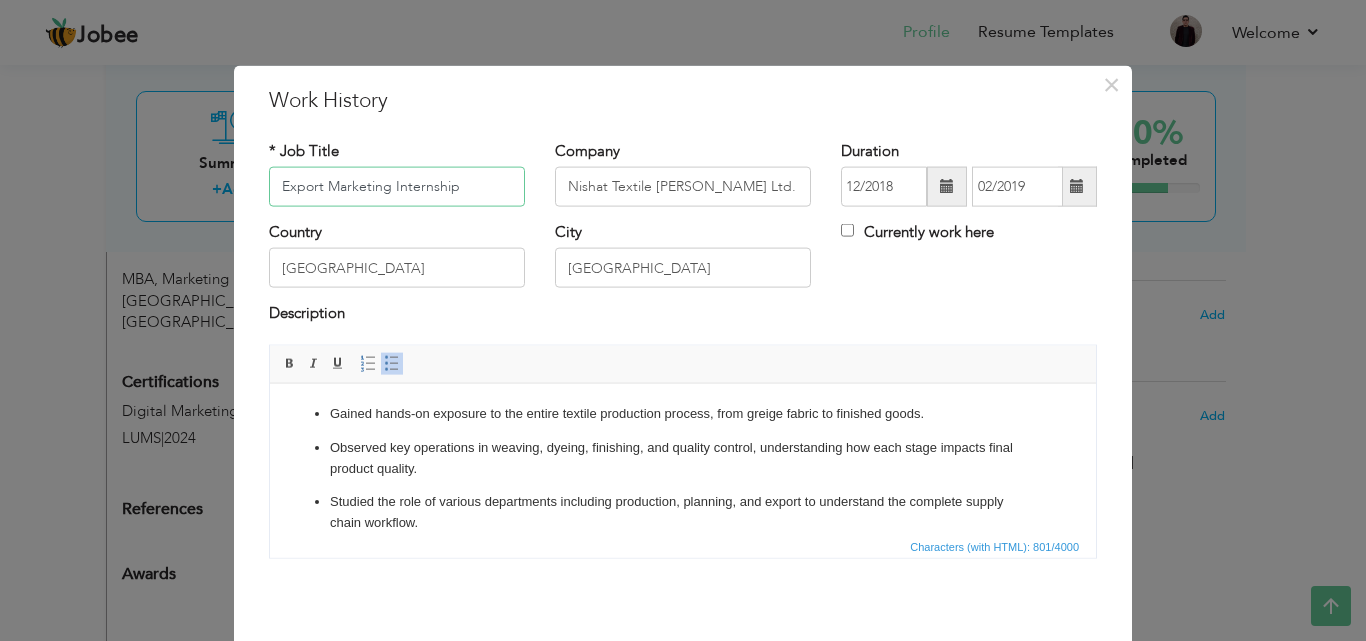 drag, startPoint x: 474, startPoint y: 184, endPoint x: 272, endPoint y: 190, distance: 202.0891 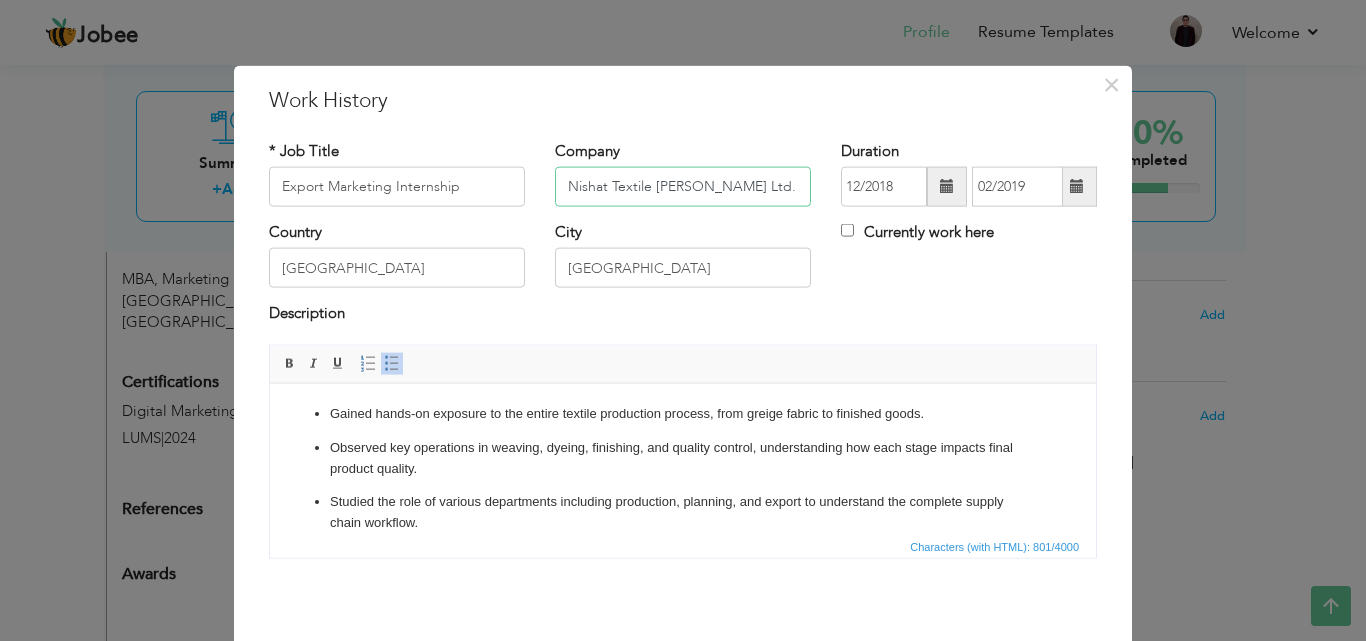 drag, startPoint x: 728, startPoint y: 188, endPoint x: 497, endPoint y: 150, distance: 234.10468 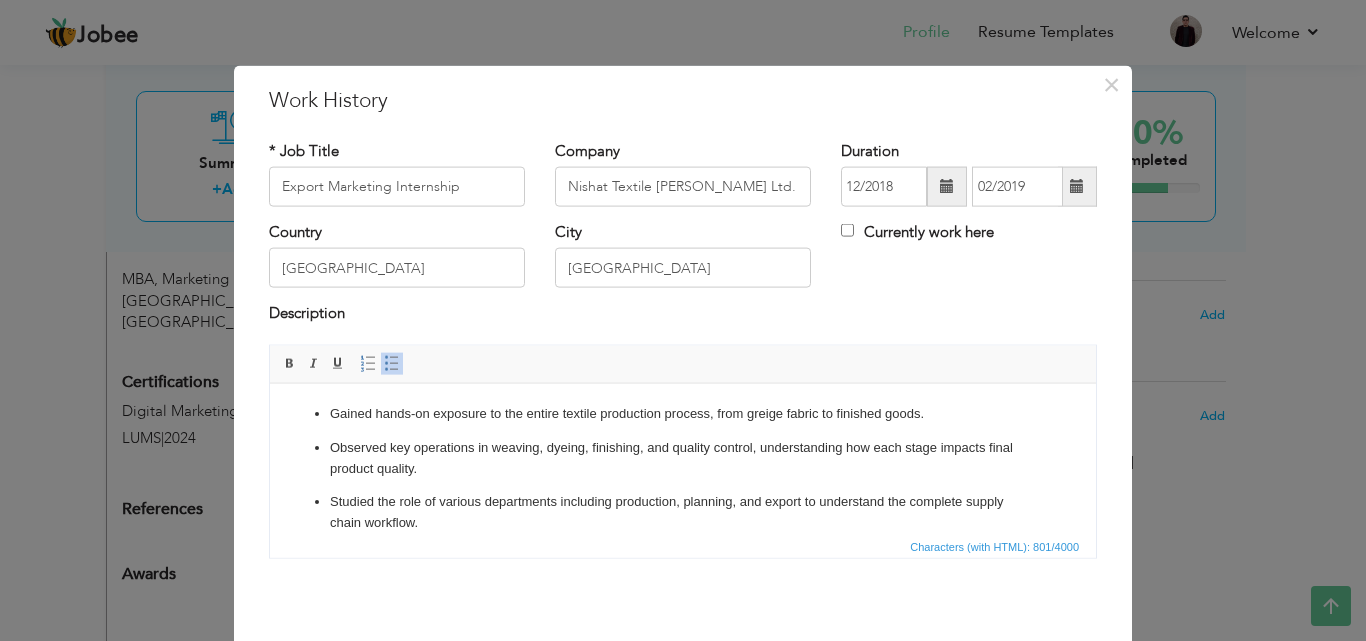 click on "Studied the role of various departments including production, planning, and export to understand the complete supply chain workflow." at bounding box center [683, 512] 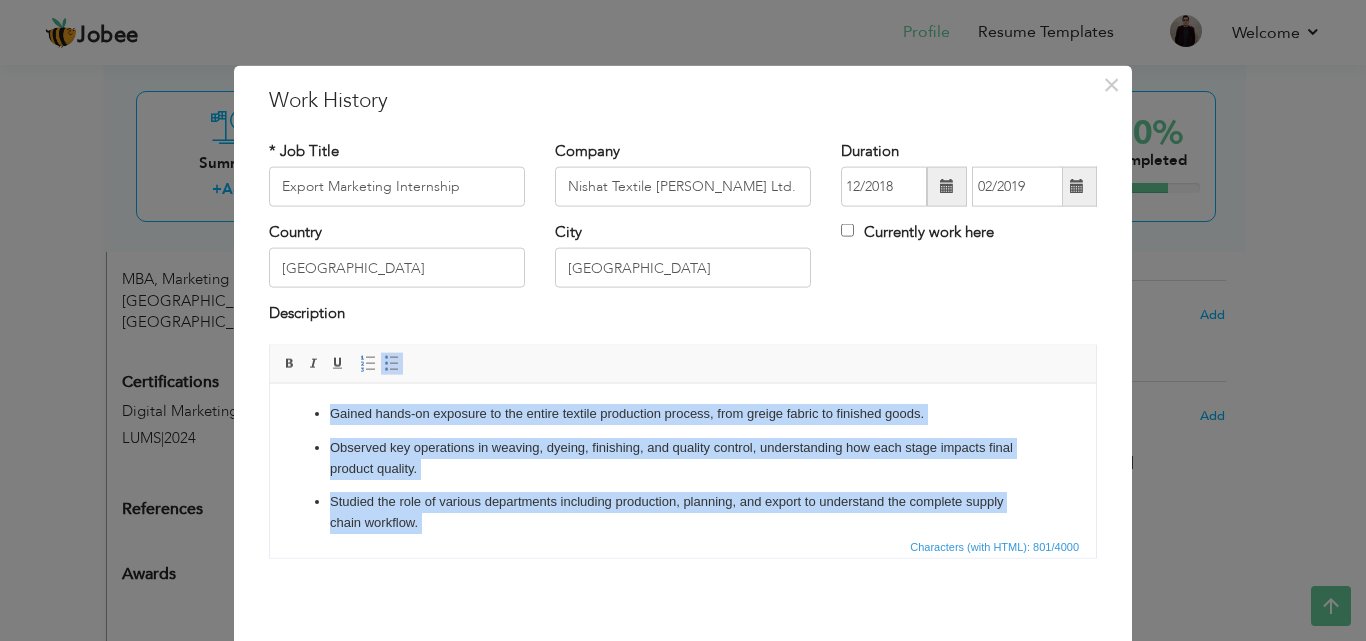 copy on "Gained hands-on exposure to the entire textile production process, from greige fabric to finished goods. Observed key operations in weaving, dyeing, finishing, and quality control, understanding how each stage impacts final product quality. Studied the role of various departments including production, planning, and export to understand the complete supply chain workflow. Learned how international orders are handled, including coordination with foreign clients, compliance with export standards, and documentation for shipments. Attended internal review sessions to observe decision-making processes, production planning, and client negotiations, gaining insights into real-world textile marketing and operations." 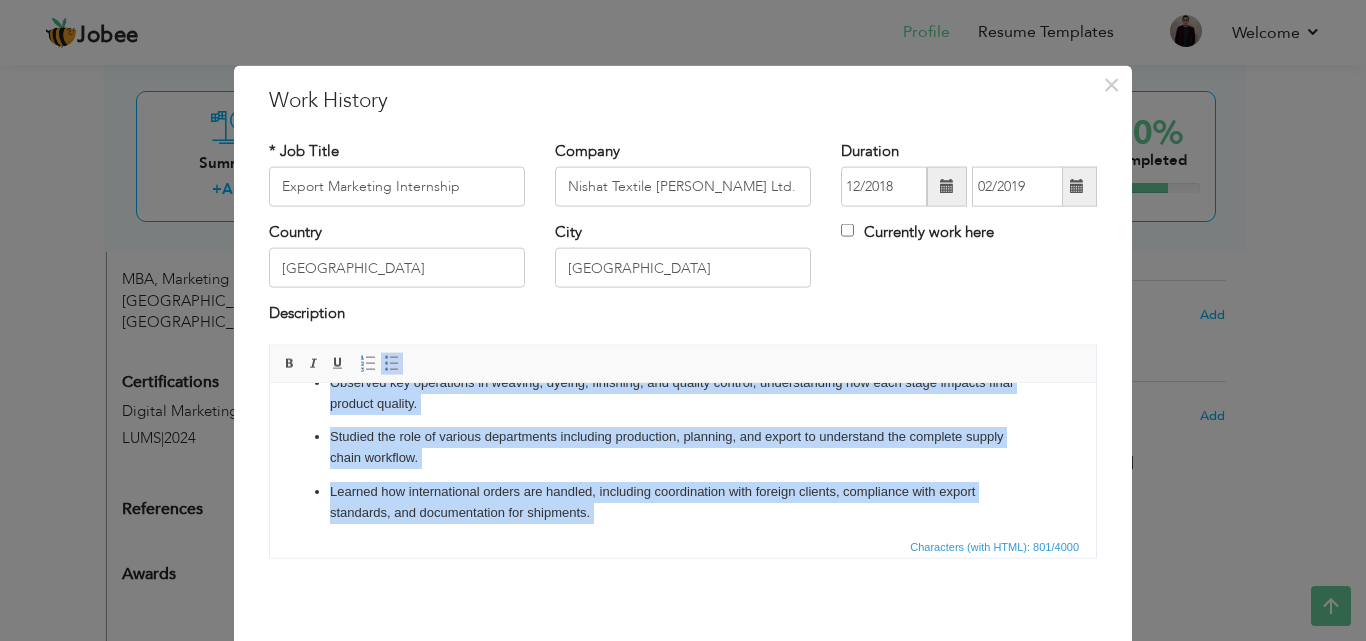 scroll, scrollTop: 129, scrollLeft: 0, axis: vertical 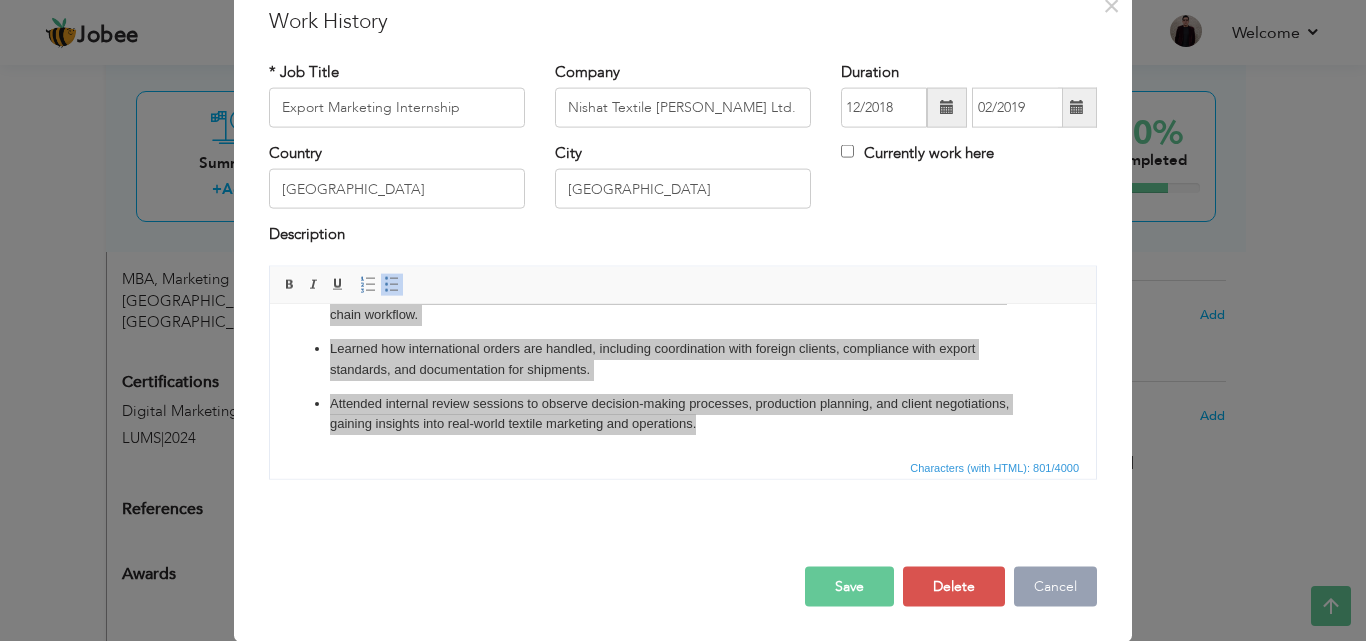 click on "Cancel" at bounding box center [1055, 586] 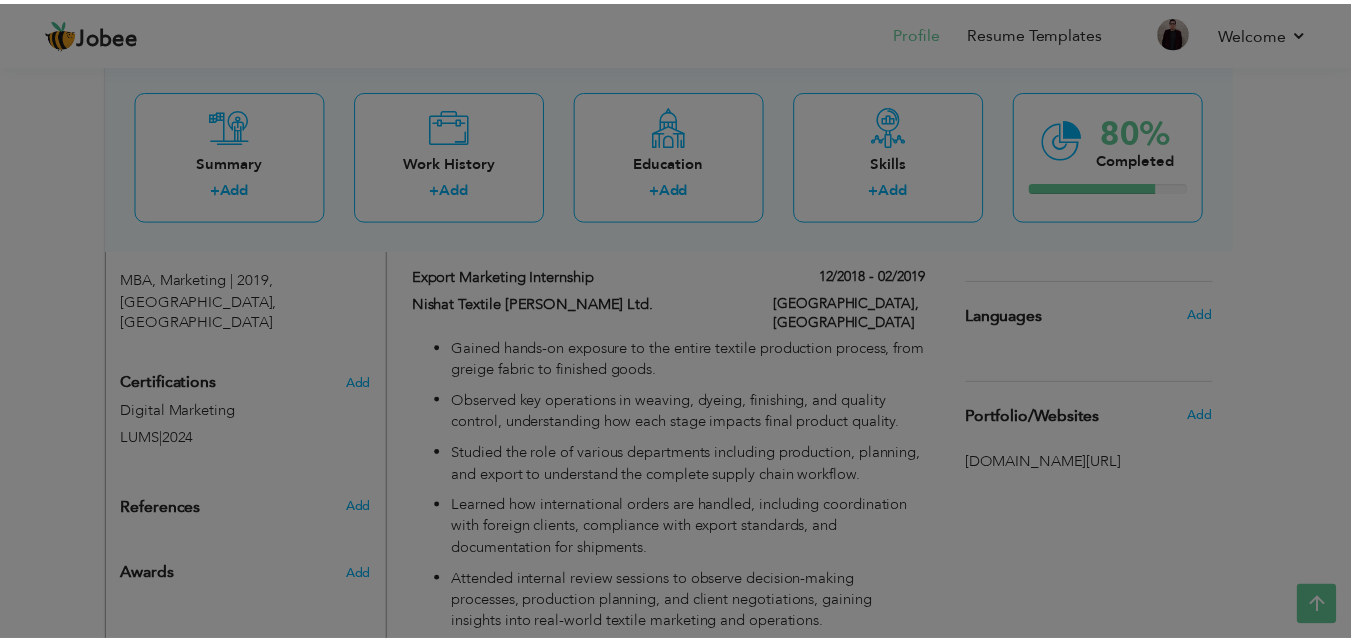 scroll, scrollTop: 0, scrollLeft: 0, axis: both 